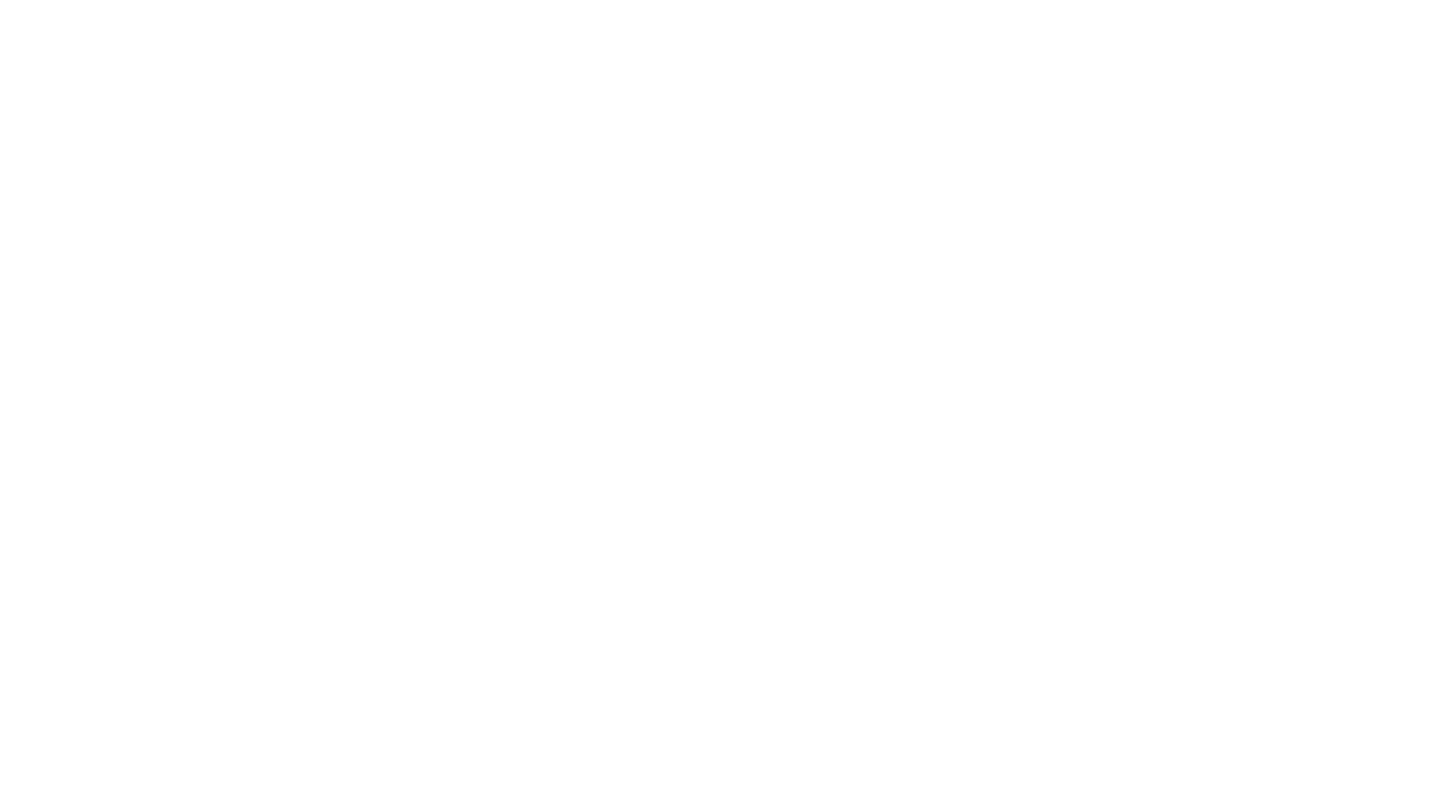 scroll, scrollTop: 0, scrollLeft: 0, axis: both 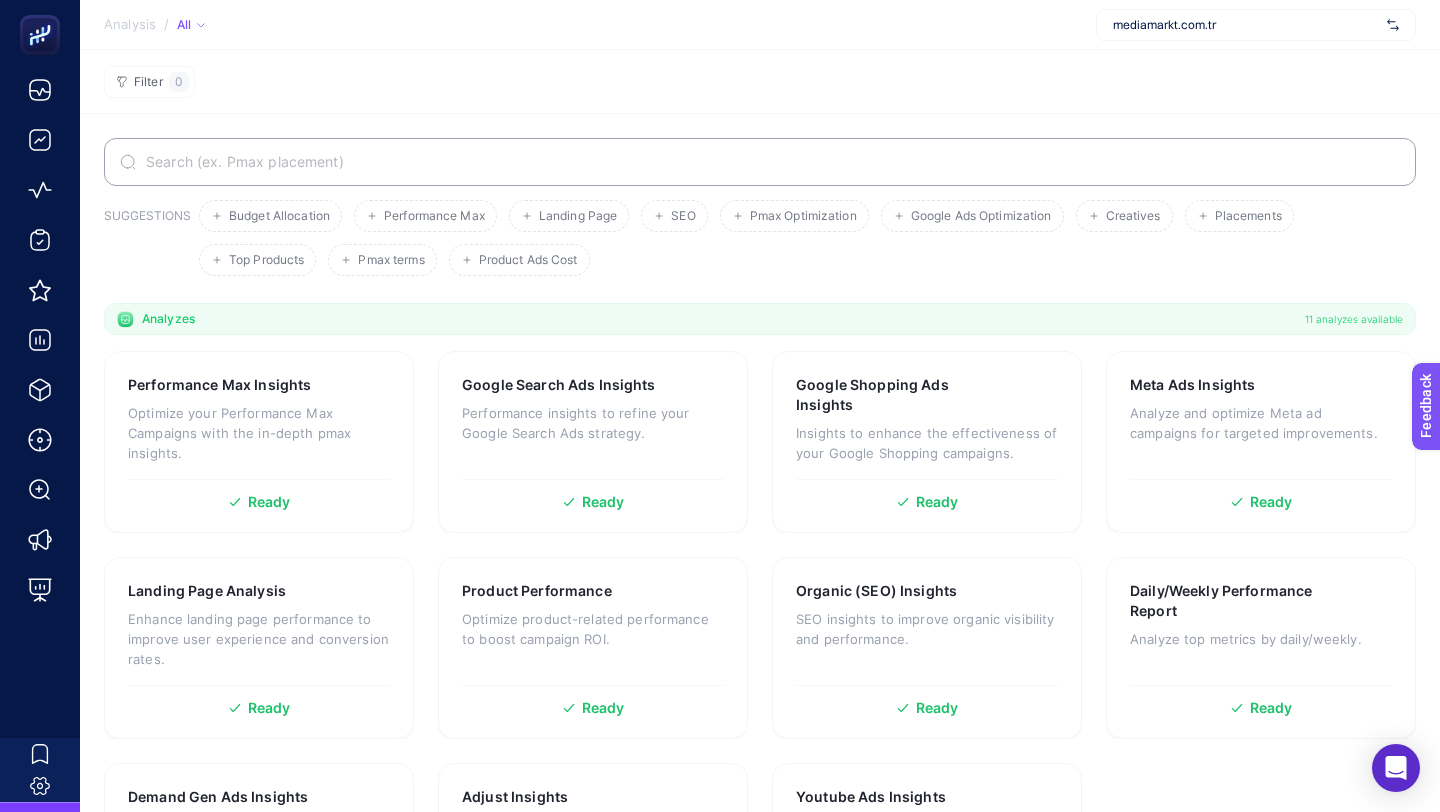 click on "mediamarkt.com.tr" at bounding box center [1246, 25] 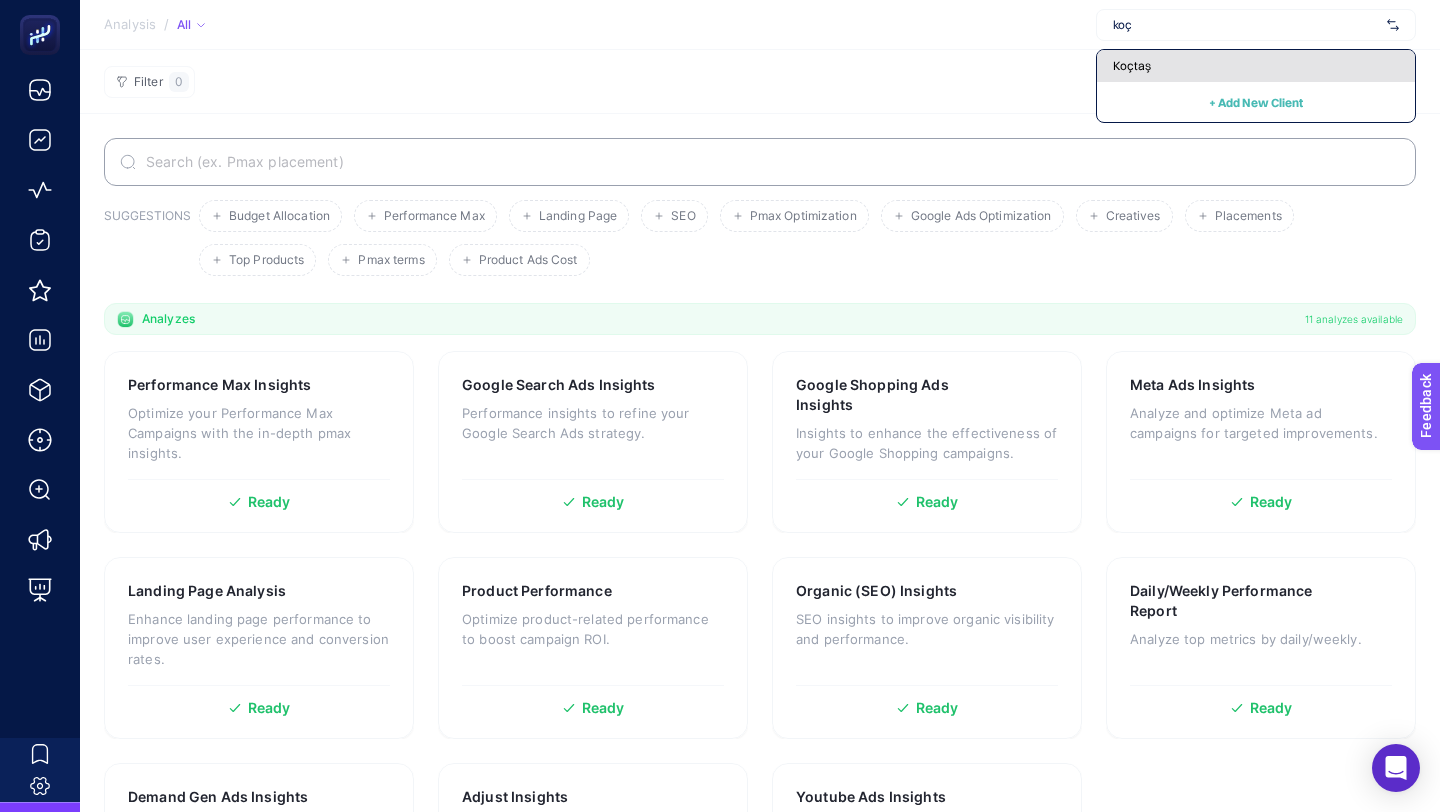 type on "koç" 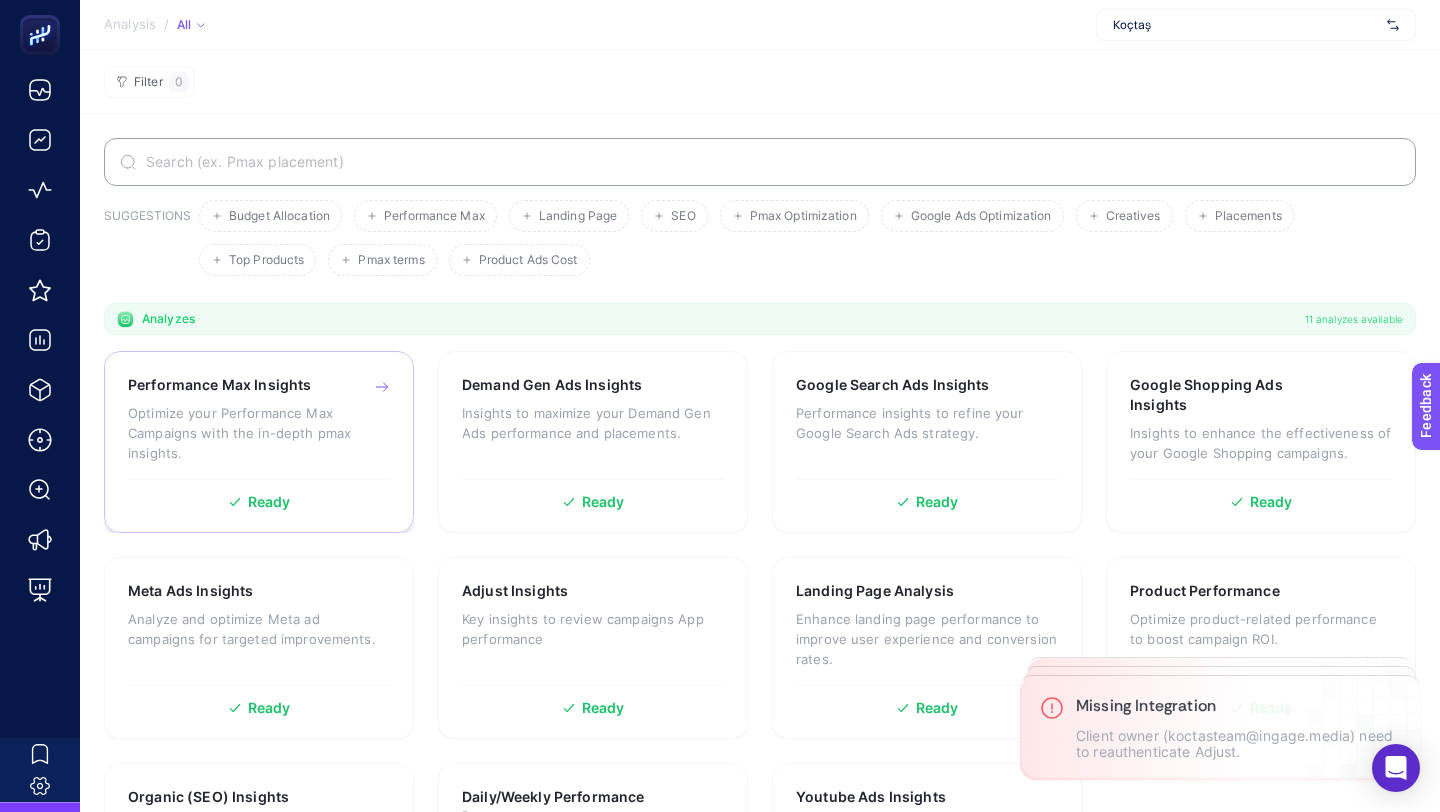 click on "Optimize your Performance Max Campaigns with the in-depth pmax insights." at bounding box center [259, 433] 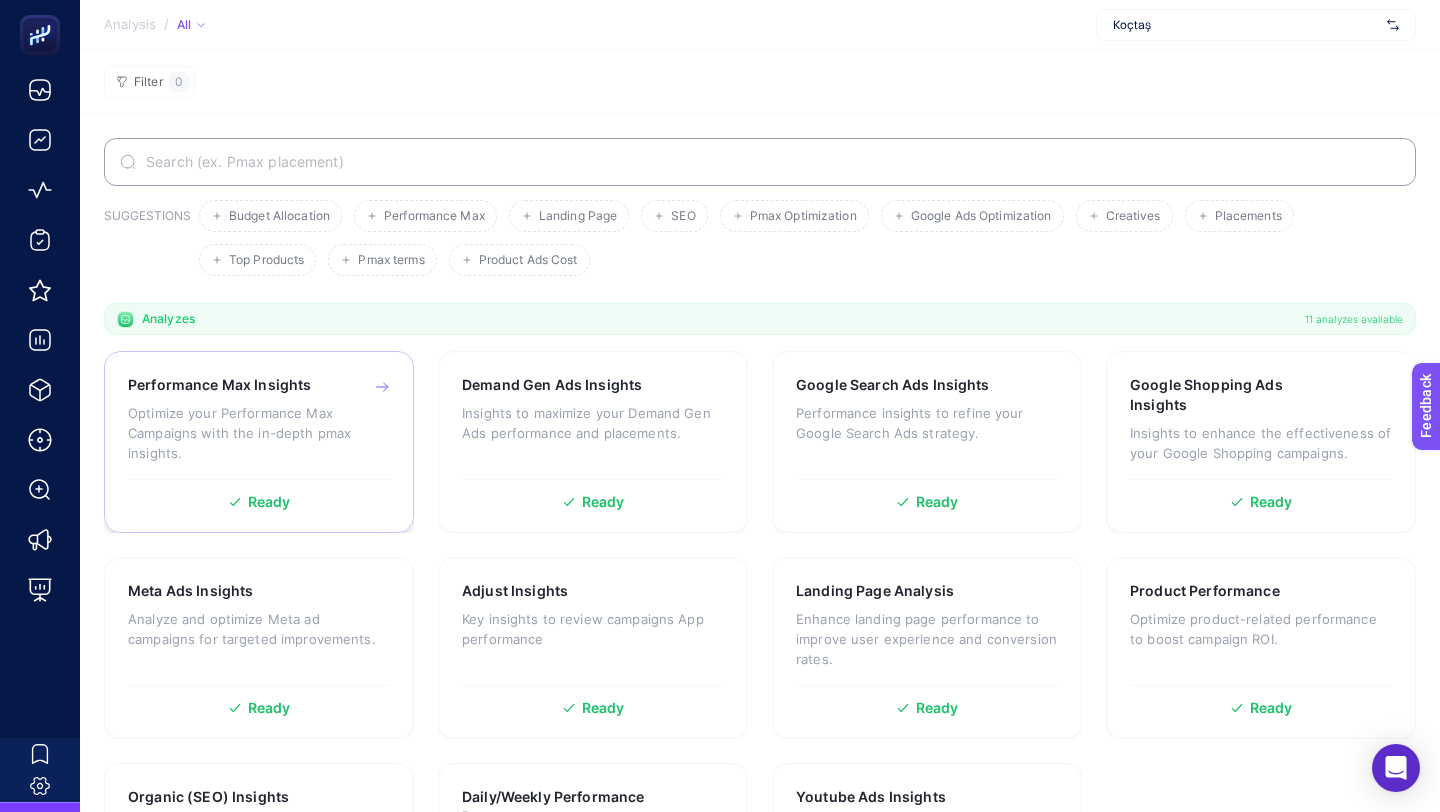 click on "Optimize your Performance Max Campaigns with the in-depth pmax insights." at bounding box center (259, 433) 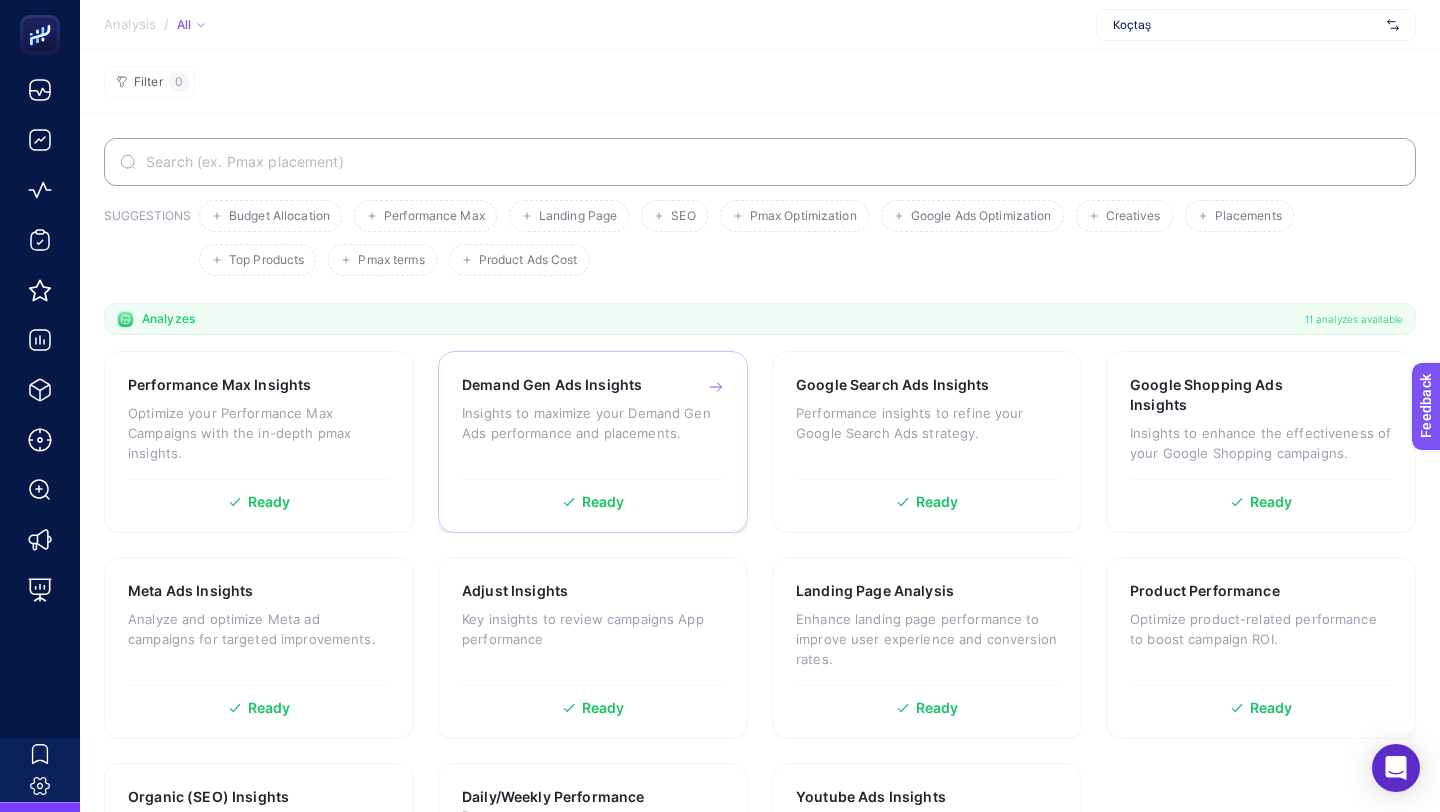click on "Insights to maximize your Demand Gen Ads performance and placements." at bounding box center (593, 423) 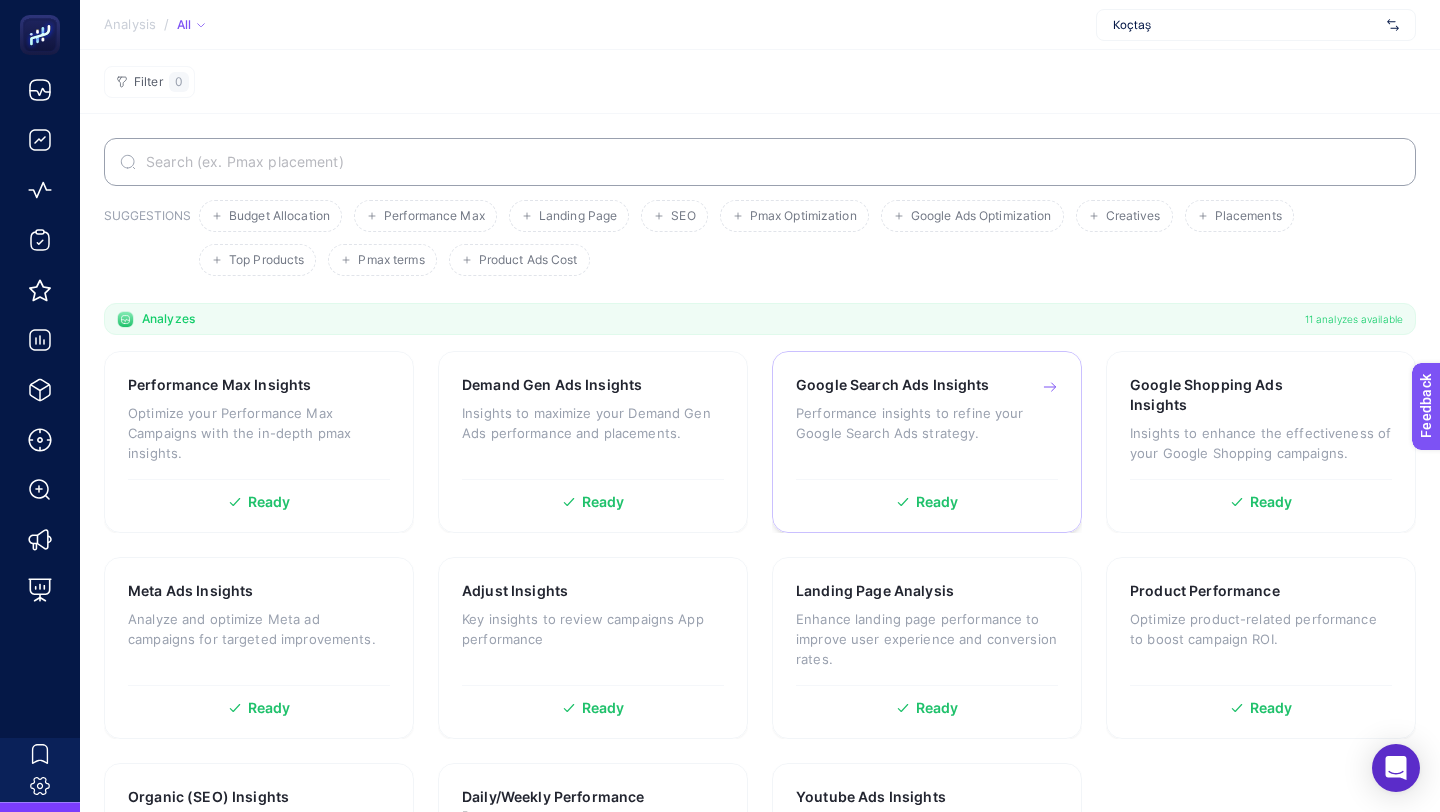 click on "Performance insights to refine your Google Search Ads strategy." at bounding box center [927, 423] 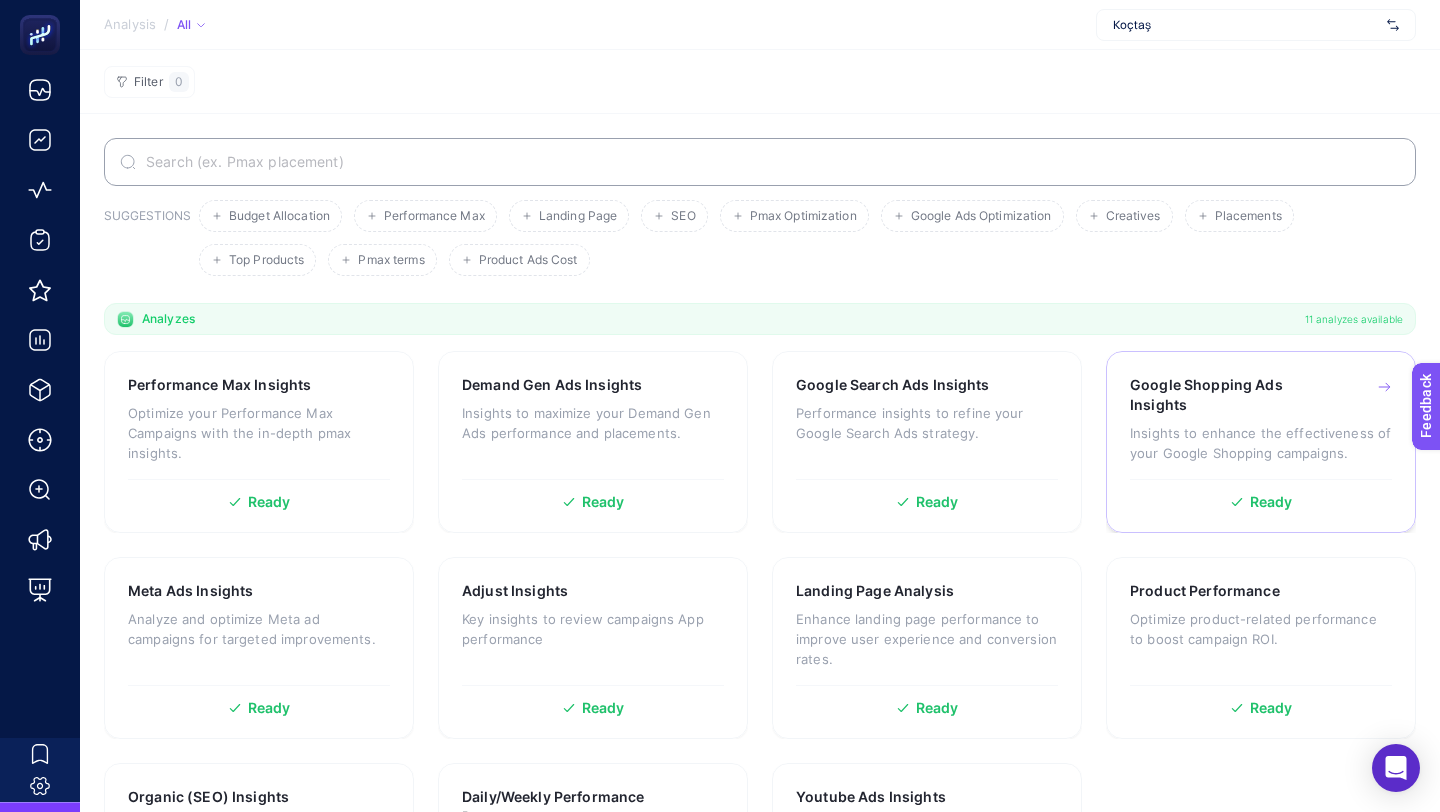 click on "Insights to enhance the effectiveness of your Google Shopping campaigns." at bounding box center (1261, 443) 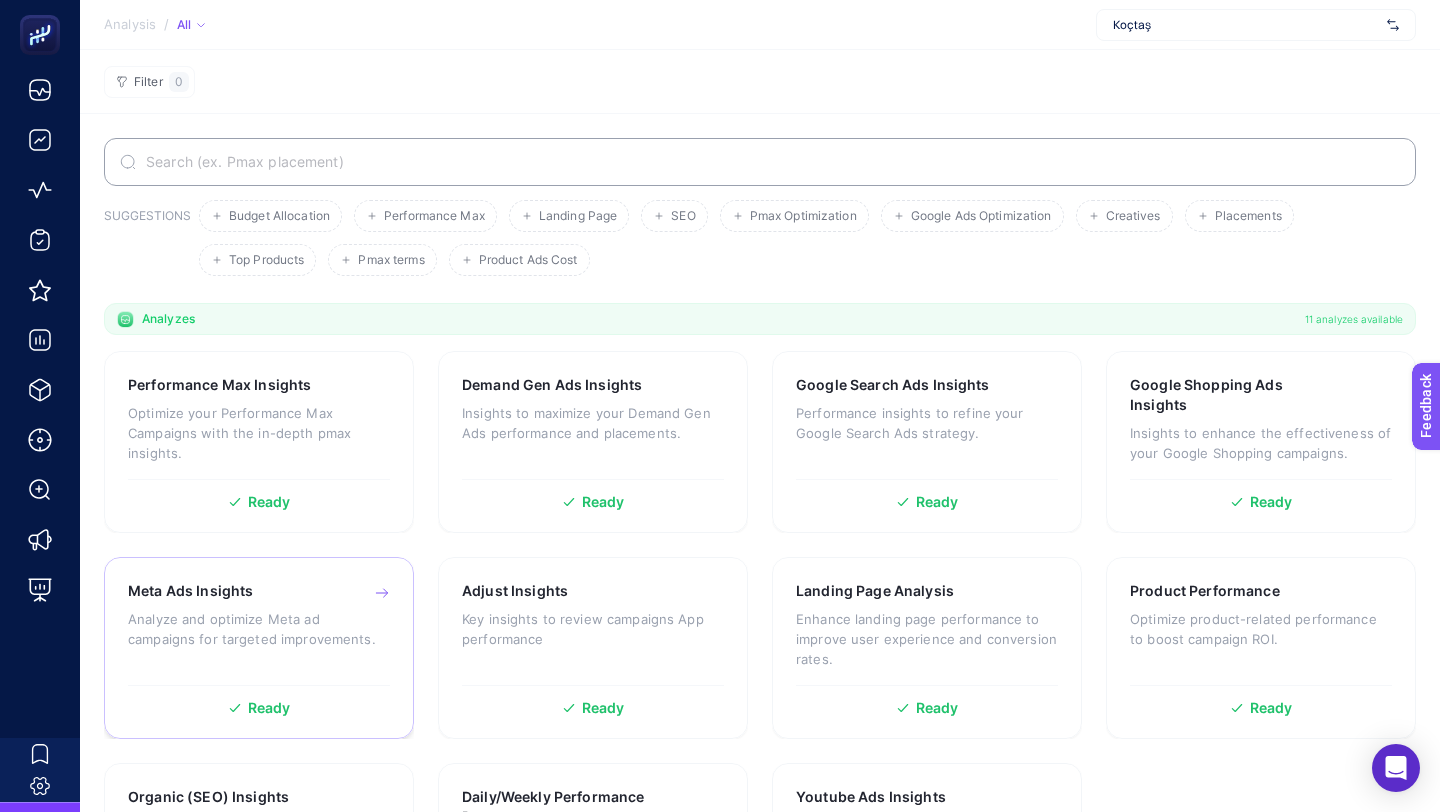 click on "Analyze and optimize Meta ad campaigns for targeted improvements." at bounding box center (259, 629) 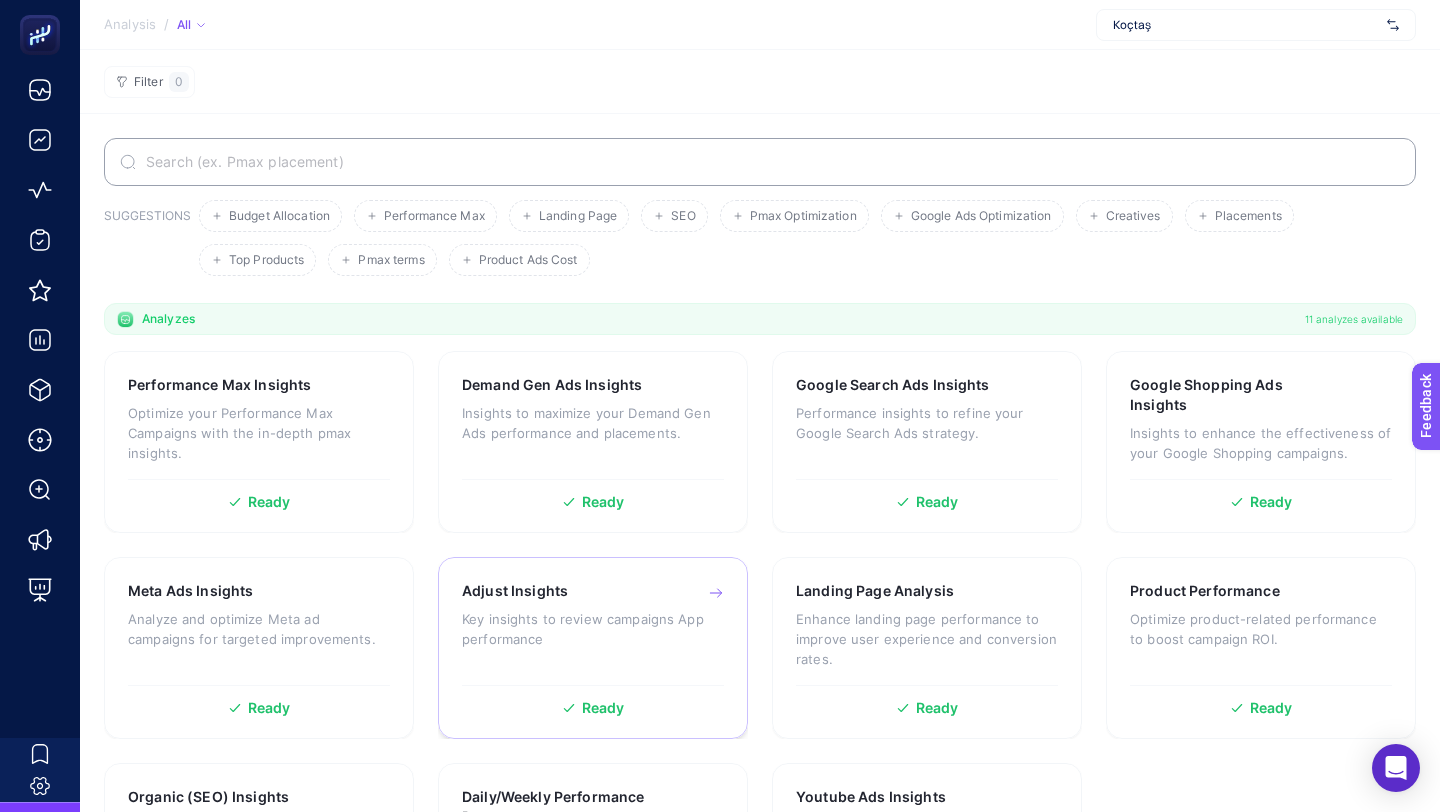 click on "Key insights to review campaigns App performance" at bounding box center [593, 629] 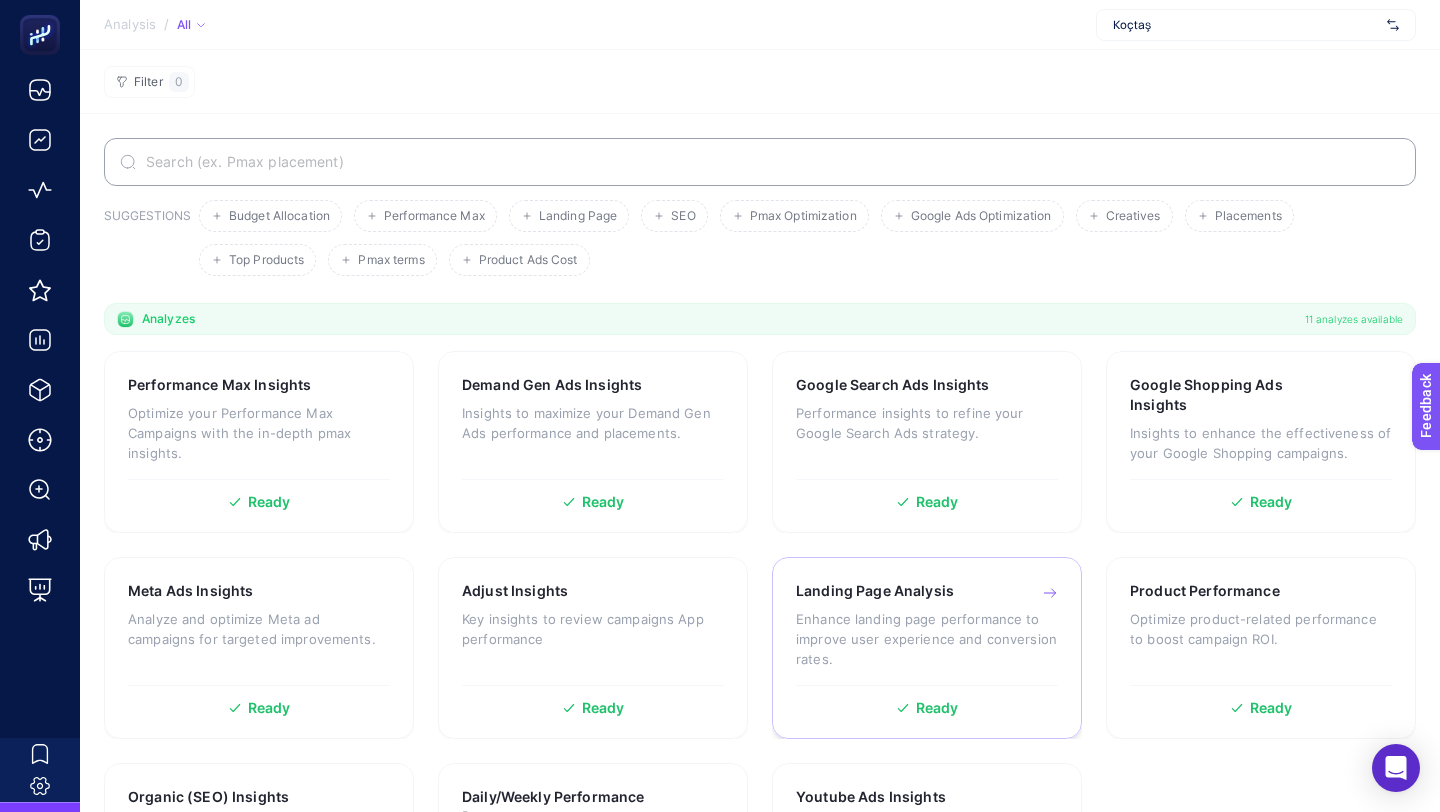 click on "Landing Page Analysis Enhance landing page performance to improve user experience and conversion rates." at bounding box center [927, 633] 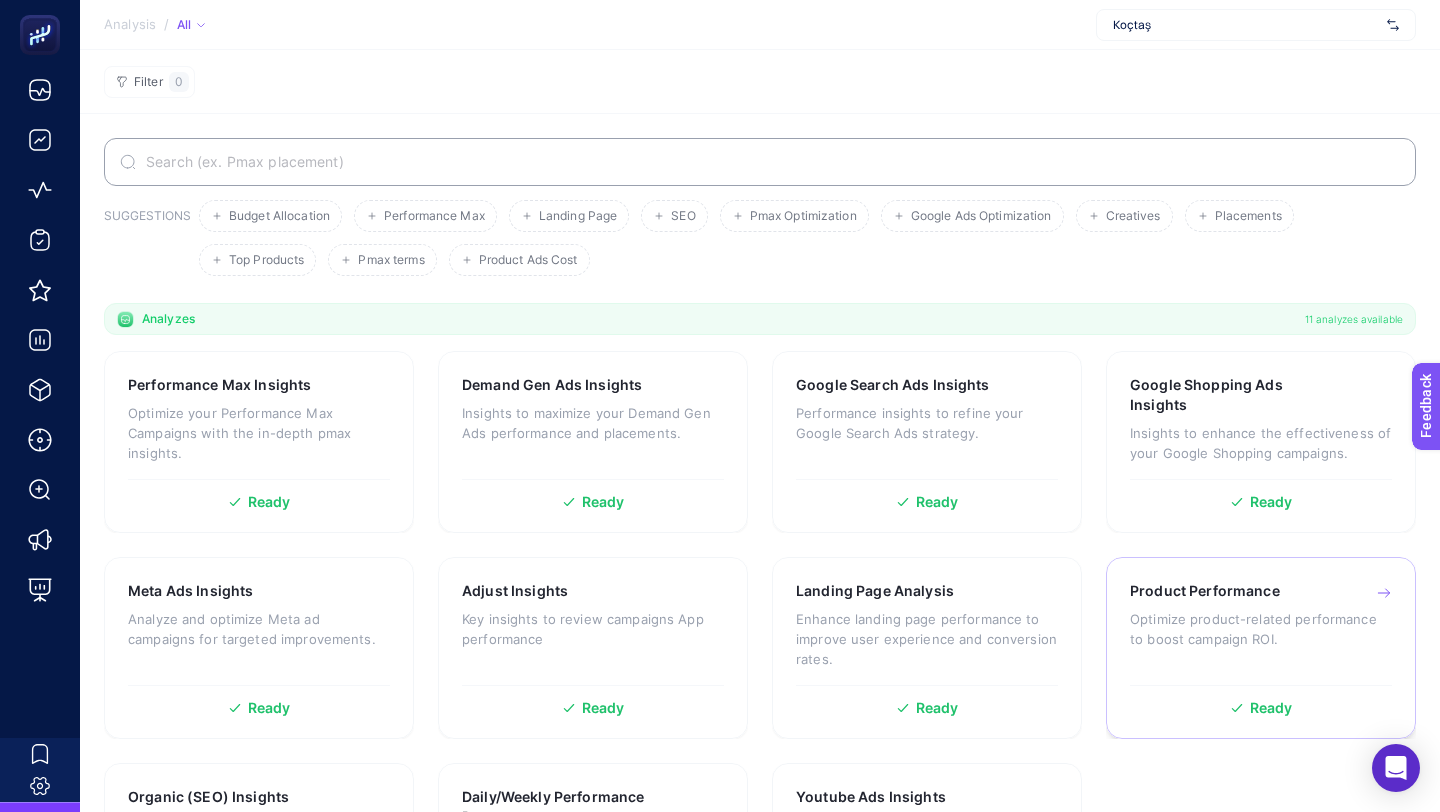 click on "Product Performance Optimize product-related performance to boost campaign ROI." at bounding box center (1261, 628) 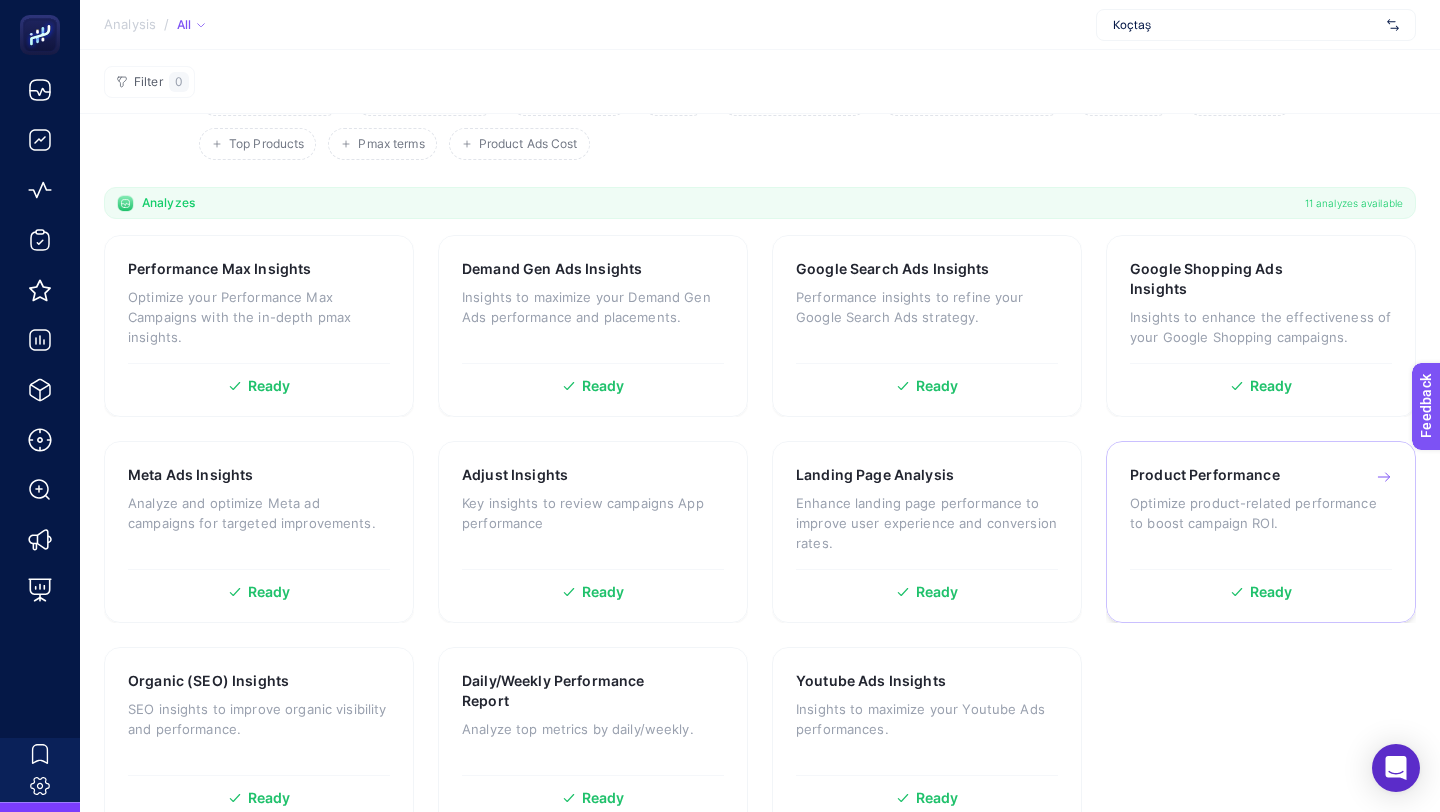 scroll, scrollTop: 157, scrollLeft: 0, axis: vertical 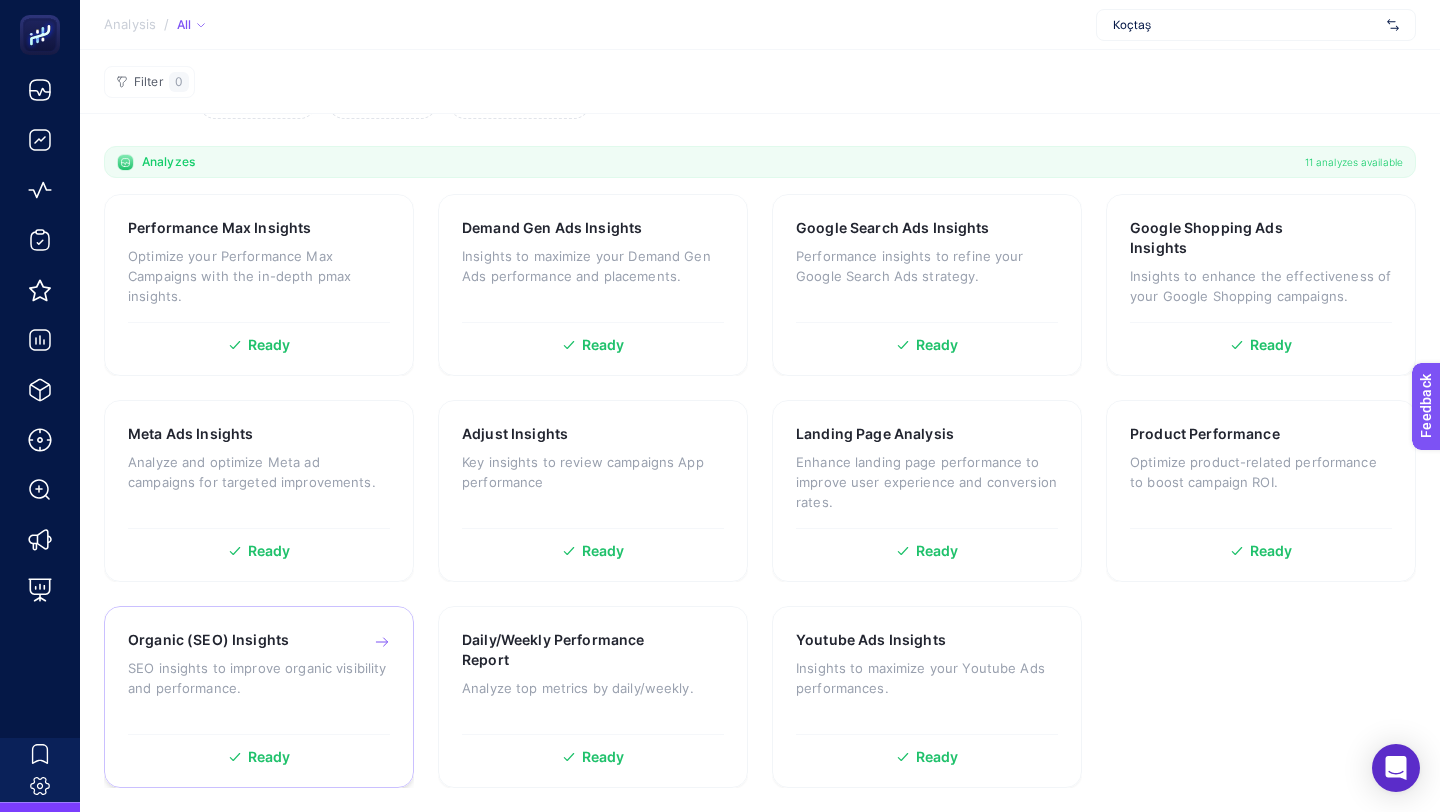 click on "Organic (SEO) Insights" at bounding box center (259, 640) 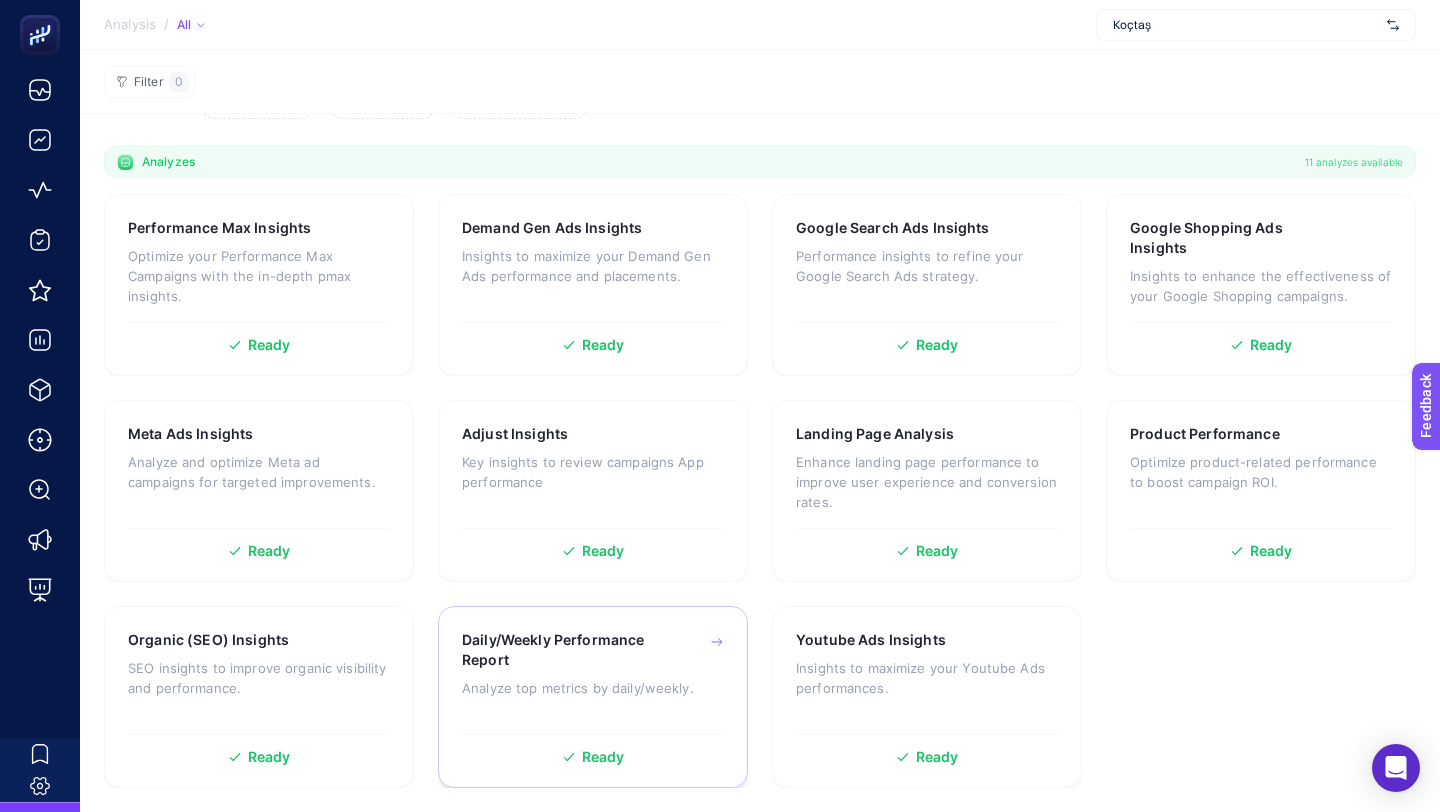 click on "Daily/Weekly Performance Report" at bounding box center (562, 650) 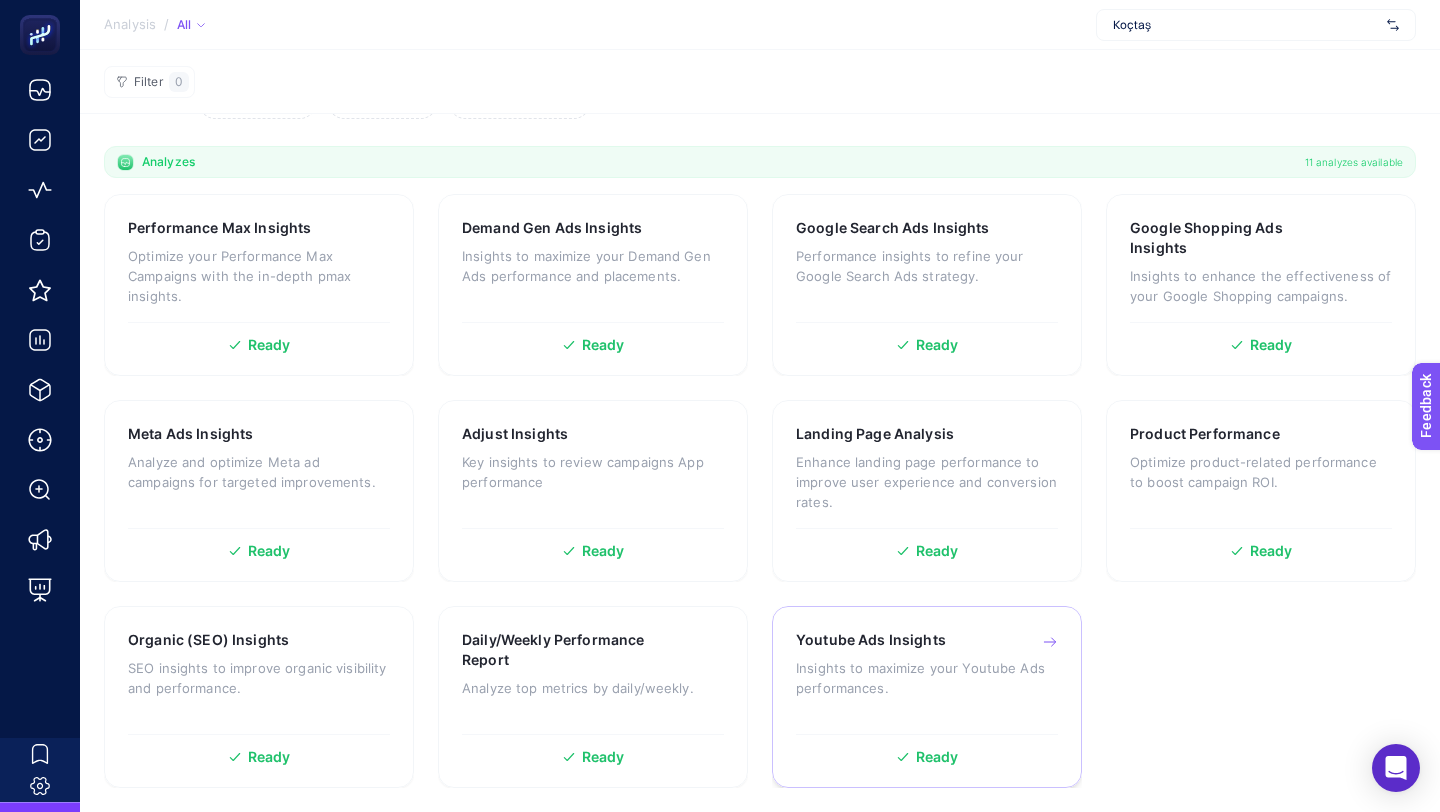 click on "Youtube Ads Insights" at bounding box center (871, 640) 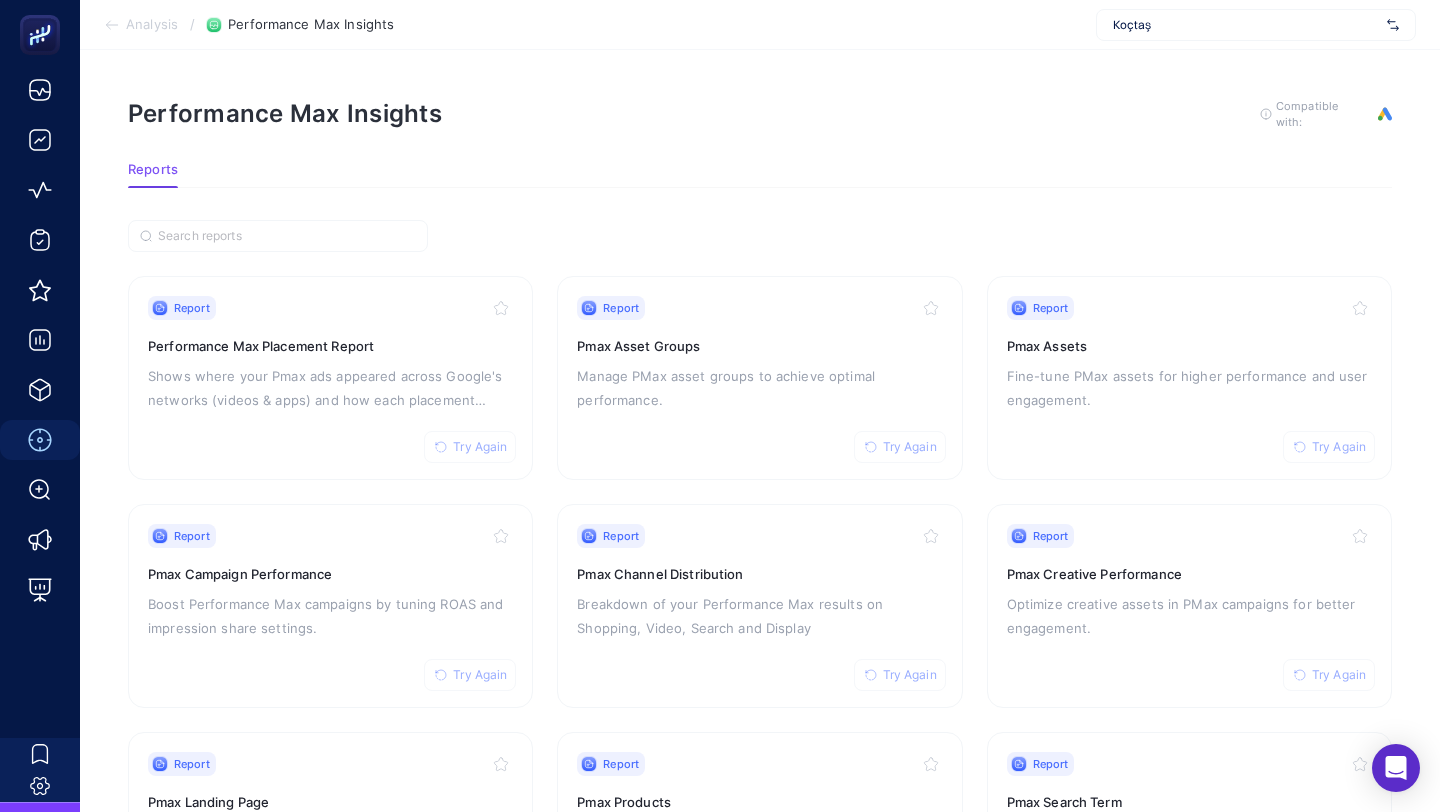 scroll, scrollTop: 0, scrollLeft: 0, axis: both 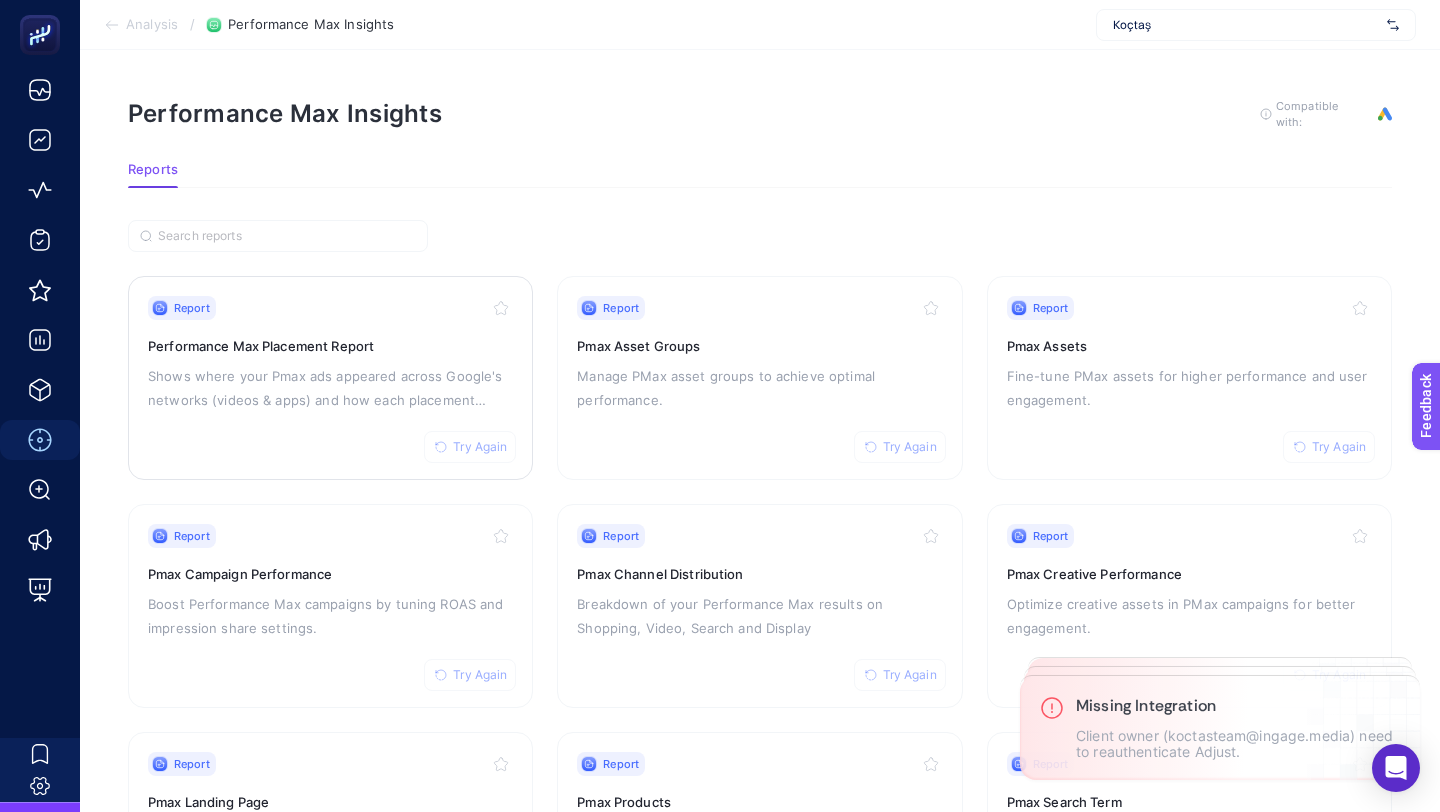 click on "Try Again" at bounding box center [480, 447] 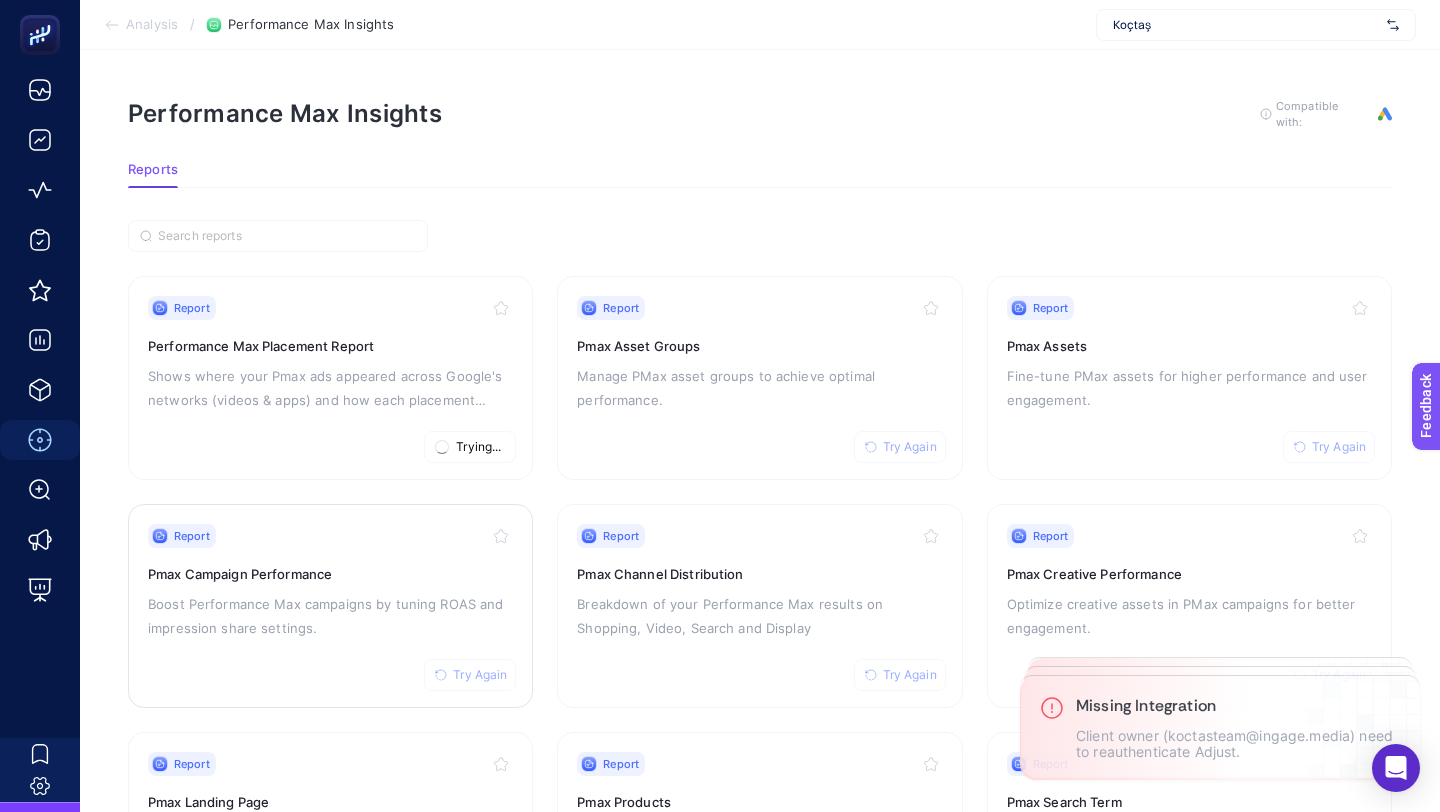click on "Try Again" at bounding box center (480, 675) 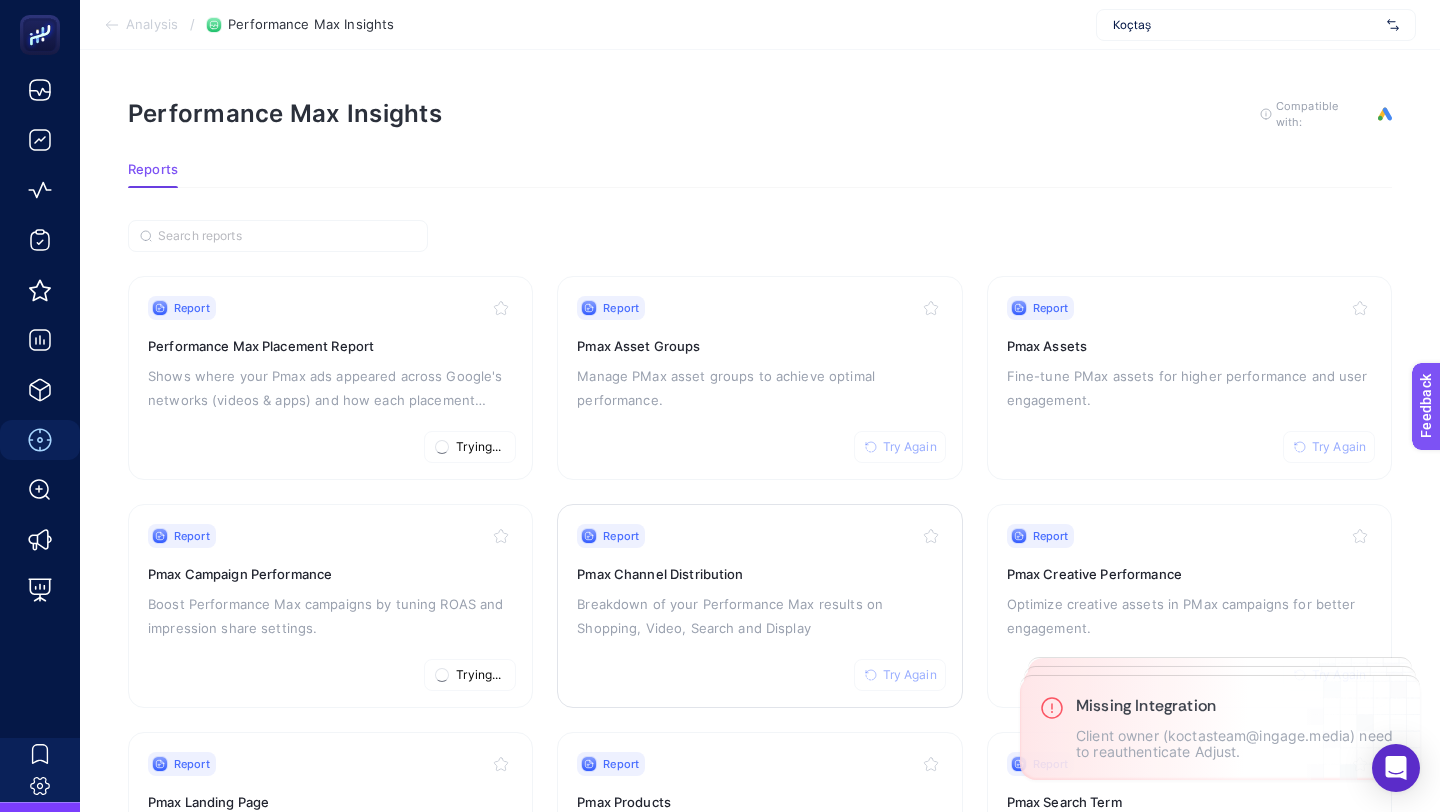click on "Try Again" at bounding box center [910, 675] 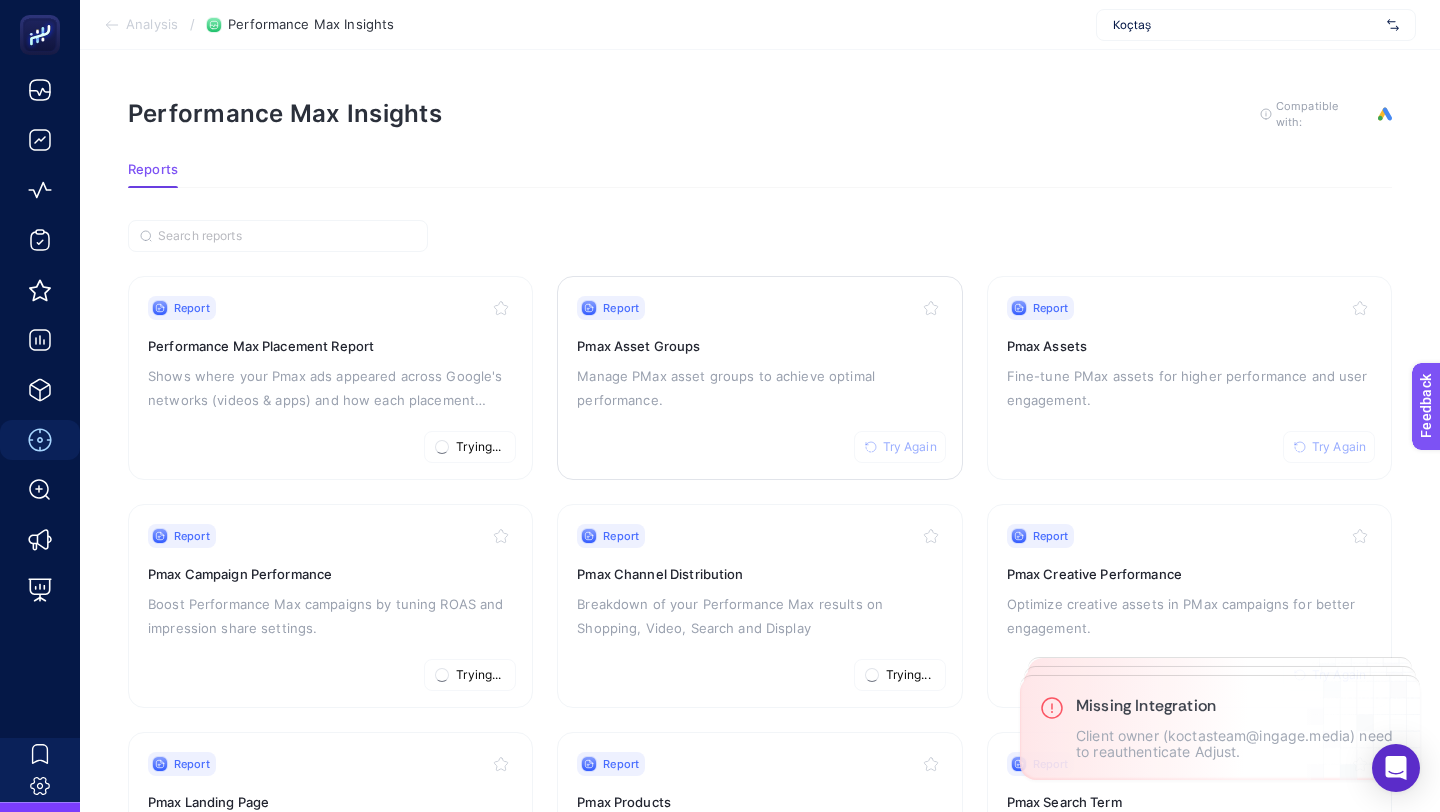 click on "Try Again" at bounding box center (910, 447) 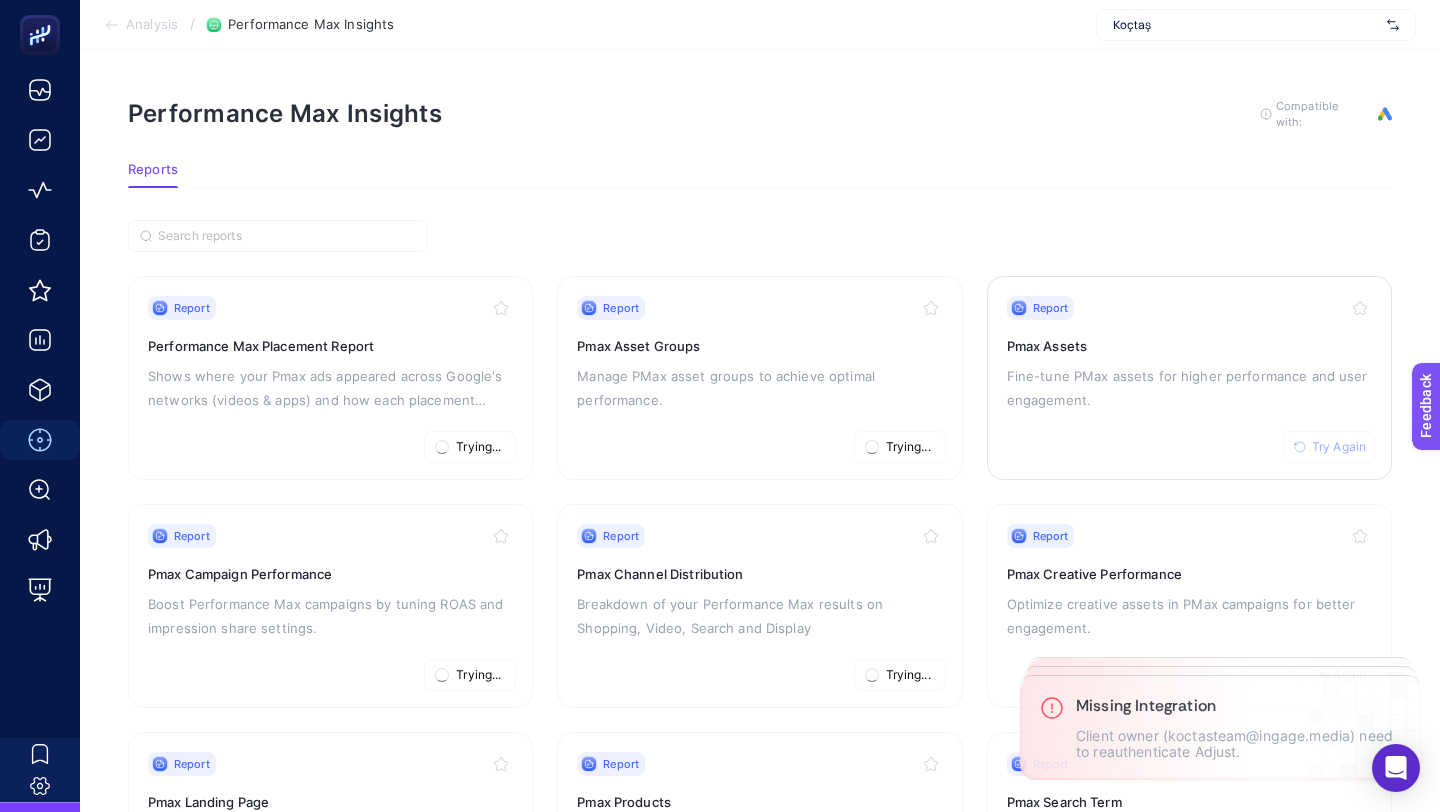 click on "Try Again" at bounding box center (1339, 447) 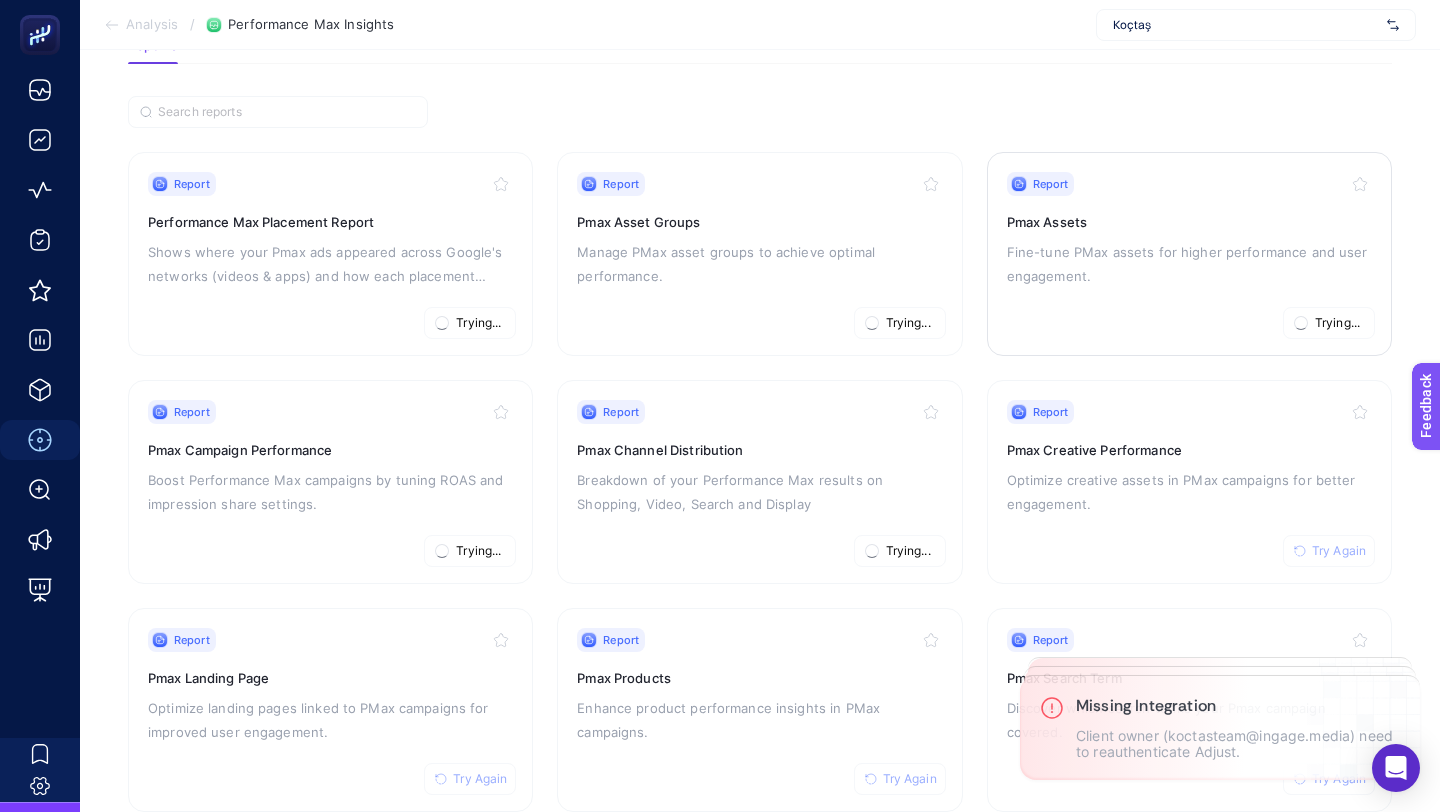 scroll, scrollTop: 169, scrollLeft: 0, axis: vertical 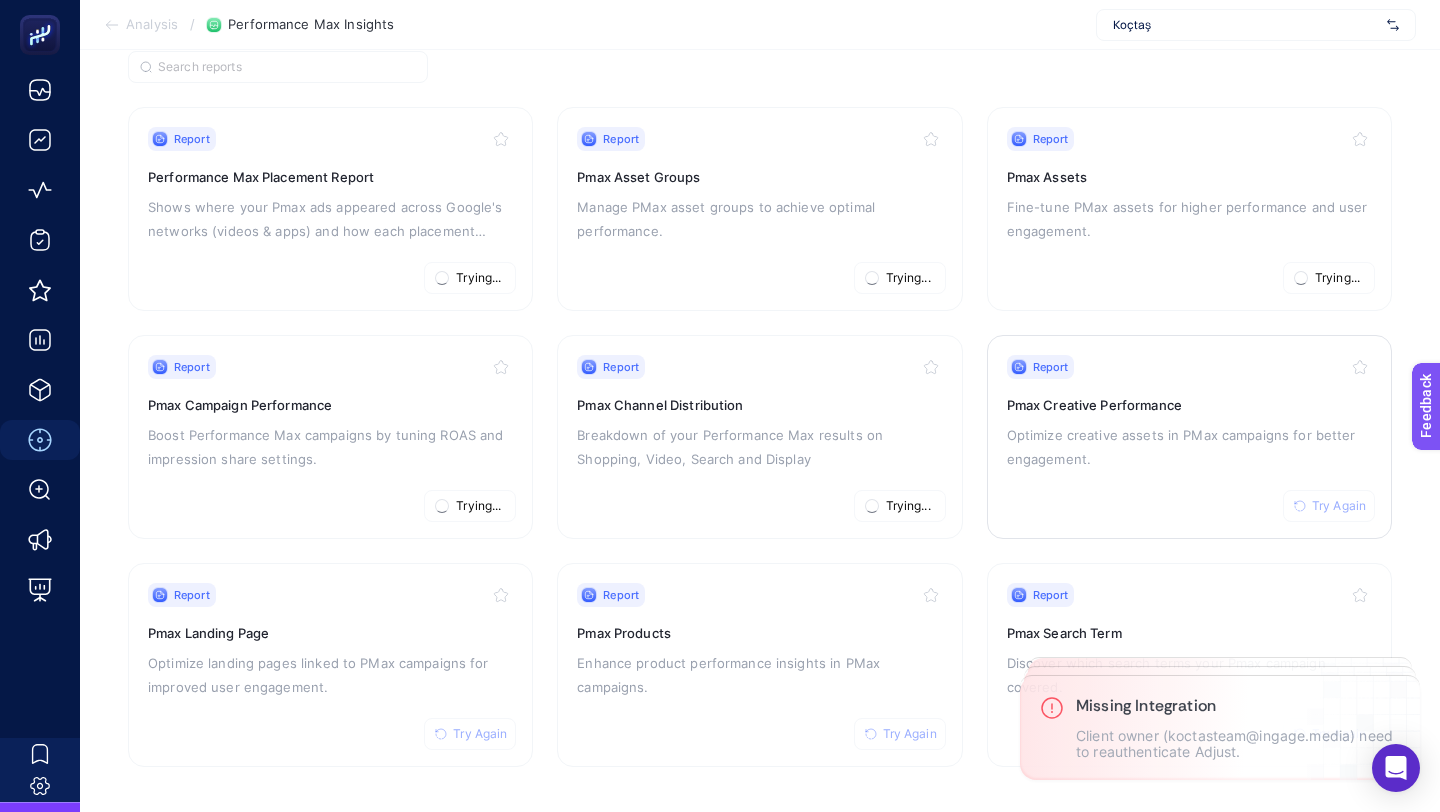 click on "Try Again" at bounding box center (1339, 506) 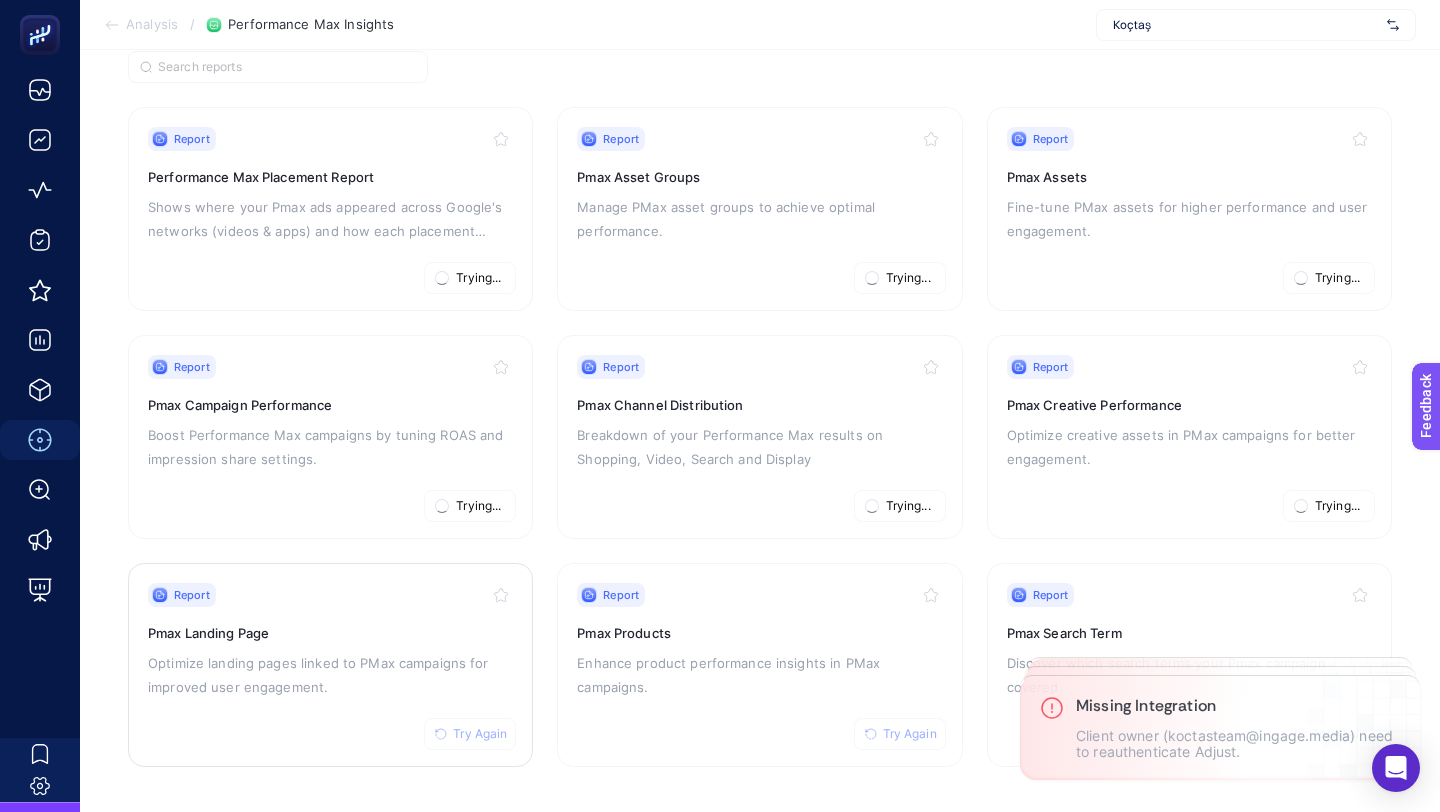 click on "Try Again" at bounding box center (470, 734) 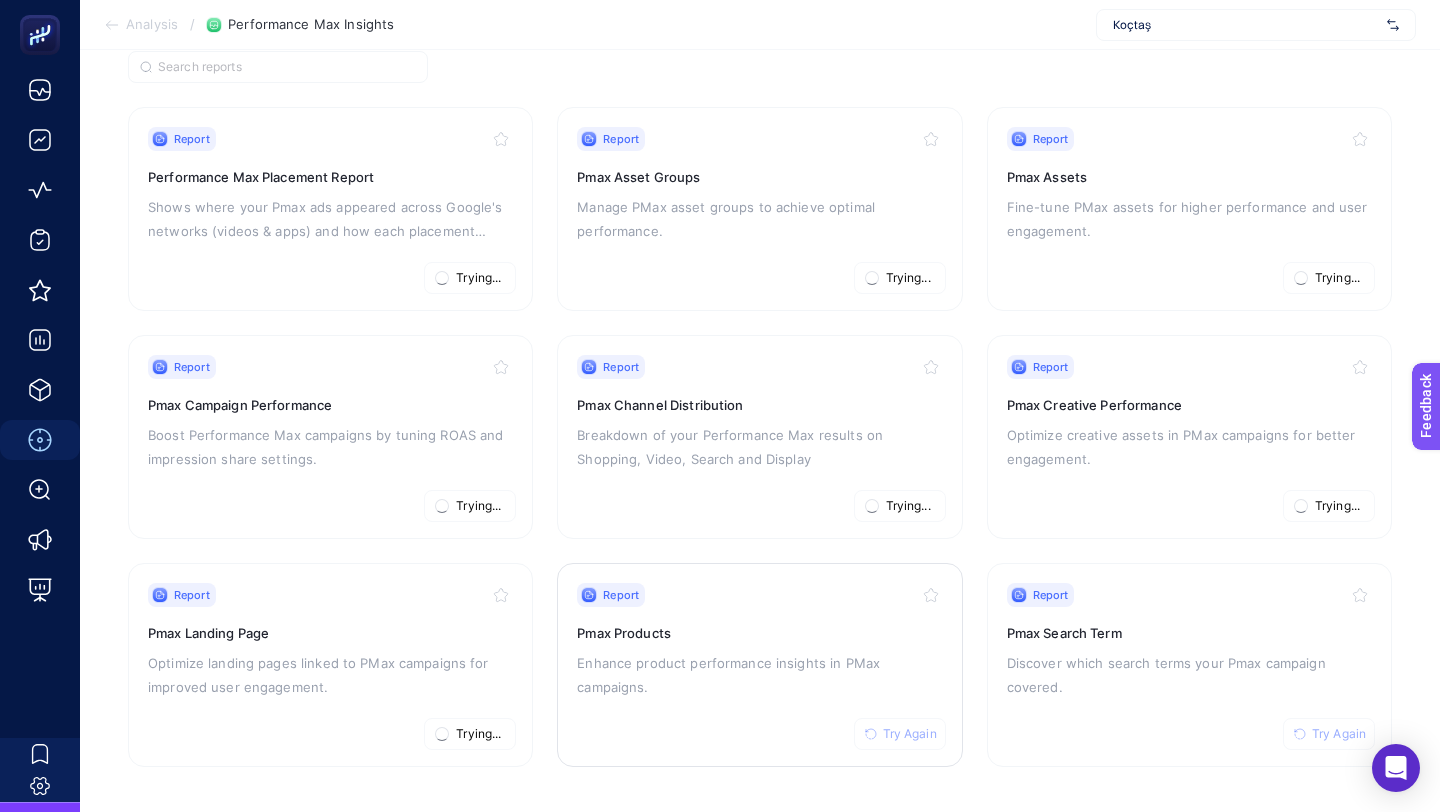 click on "Try Again" at bounding box center (910, 734) 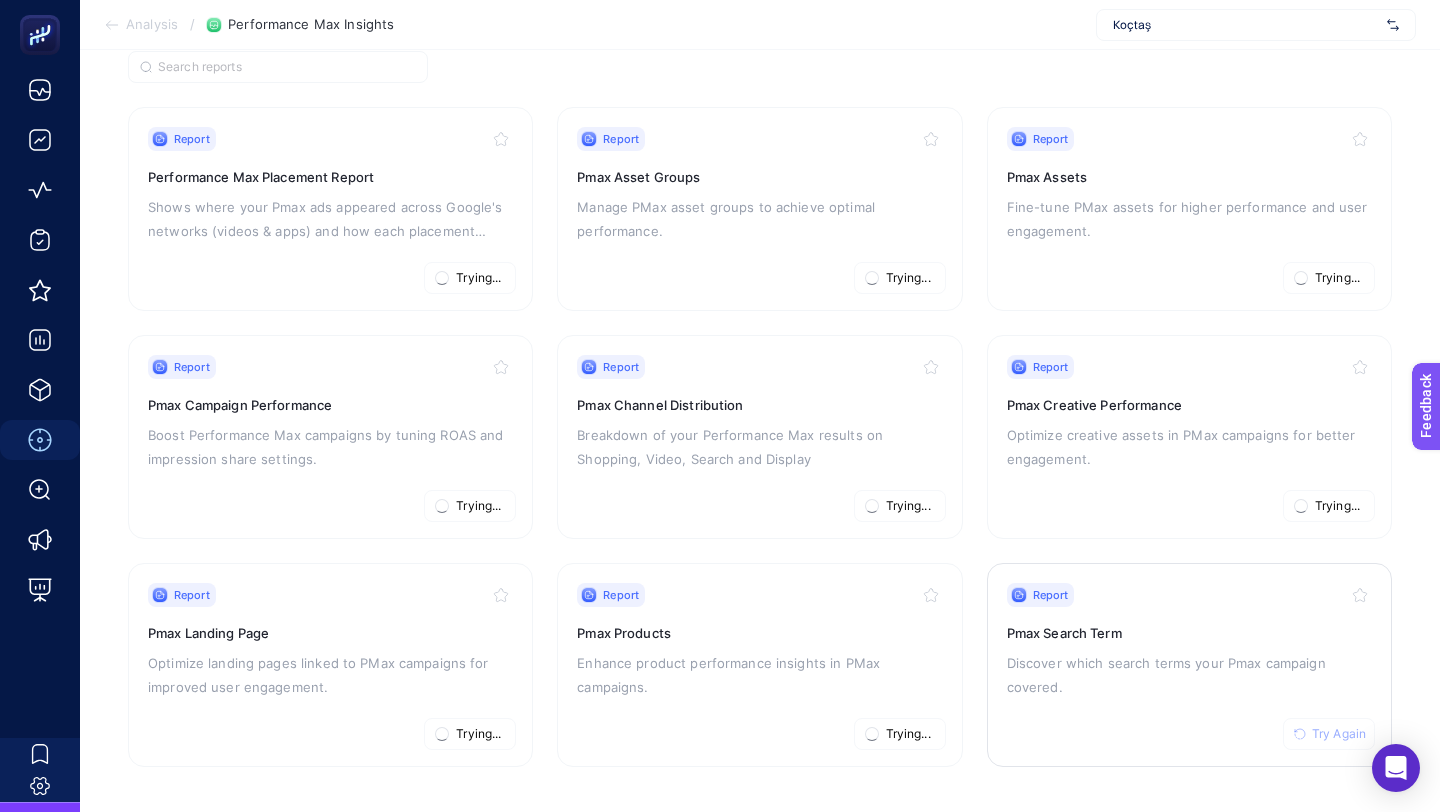 click 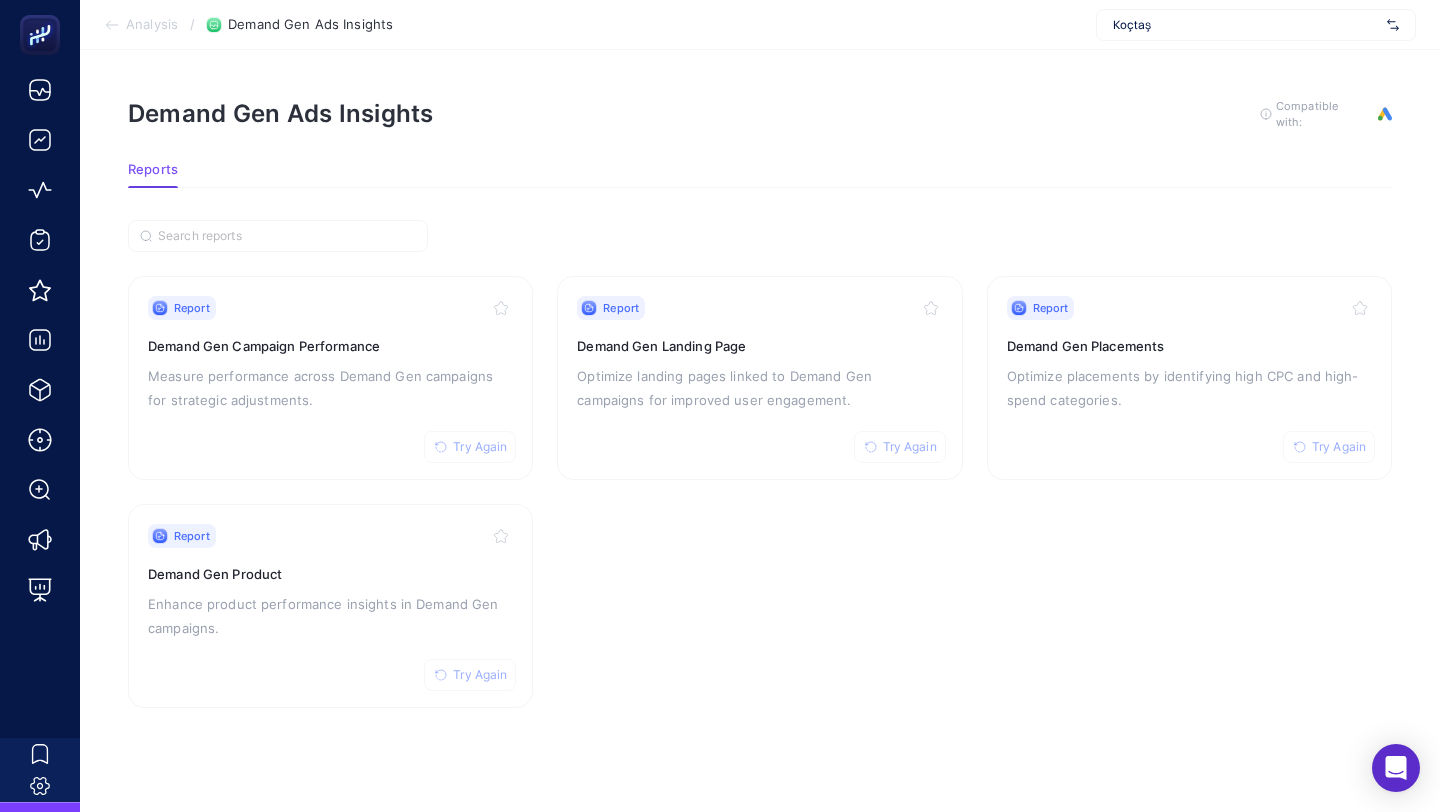 scroll, scrollTop: 0, scrollLeft: 0, axis: both 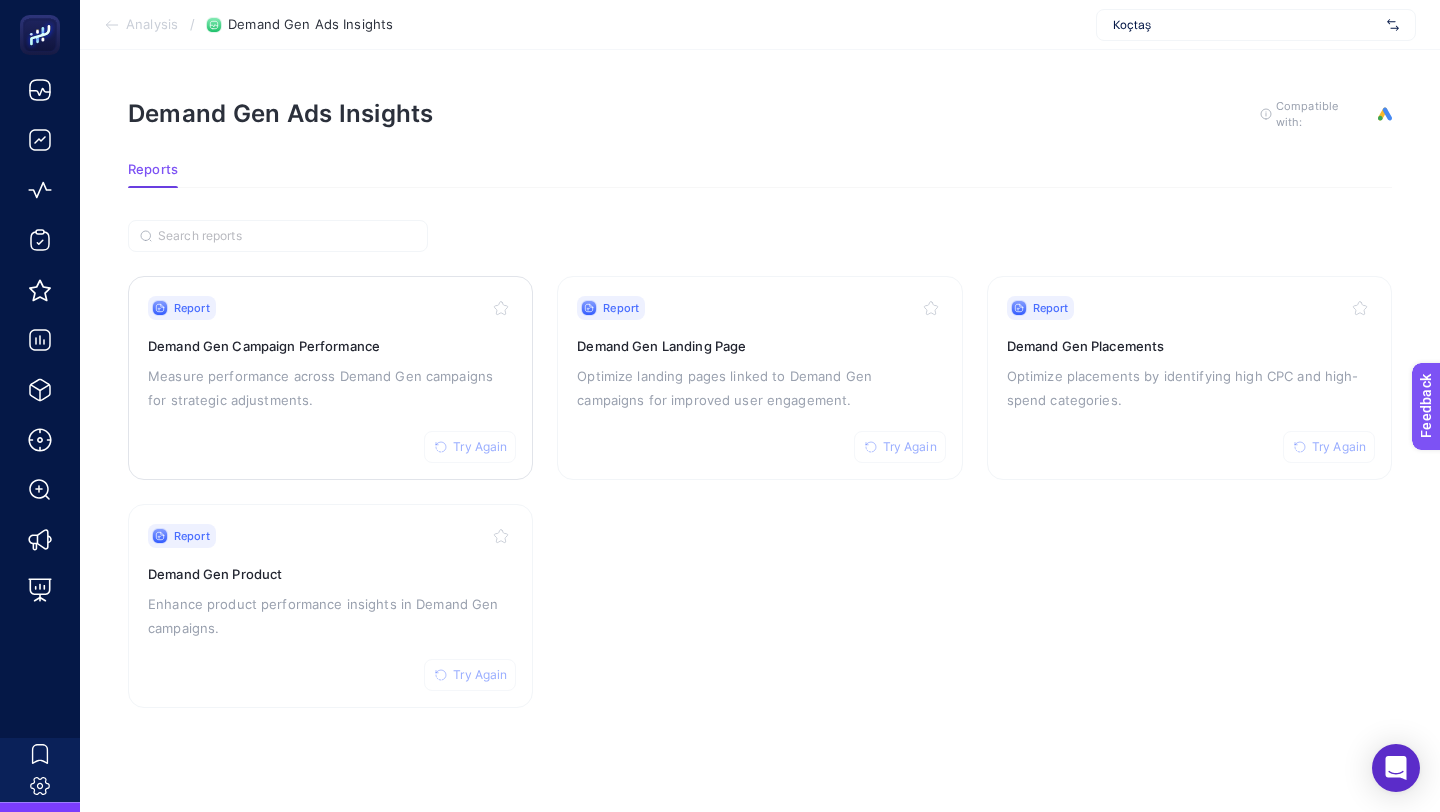 click on "Try Again" at bounding box center (480, 447) 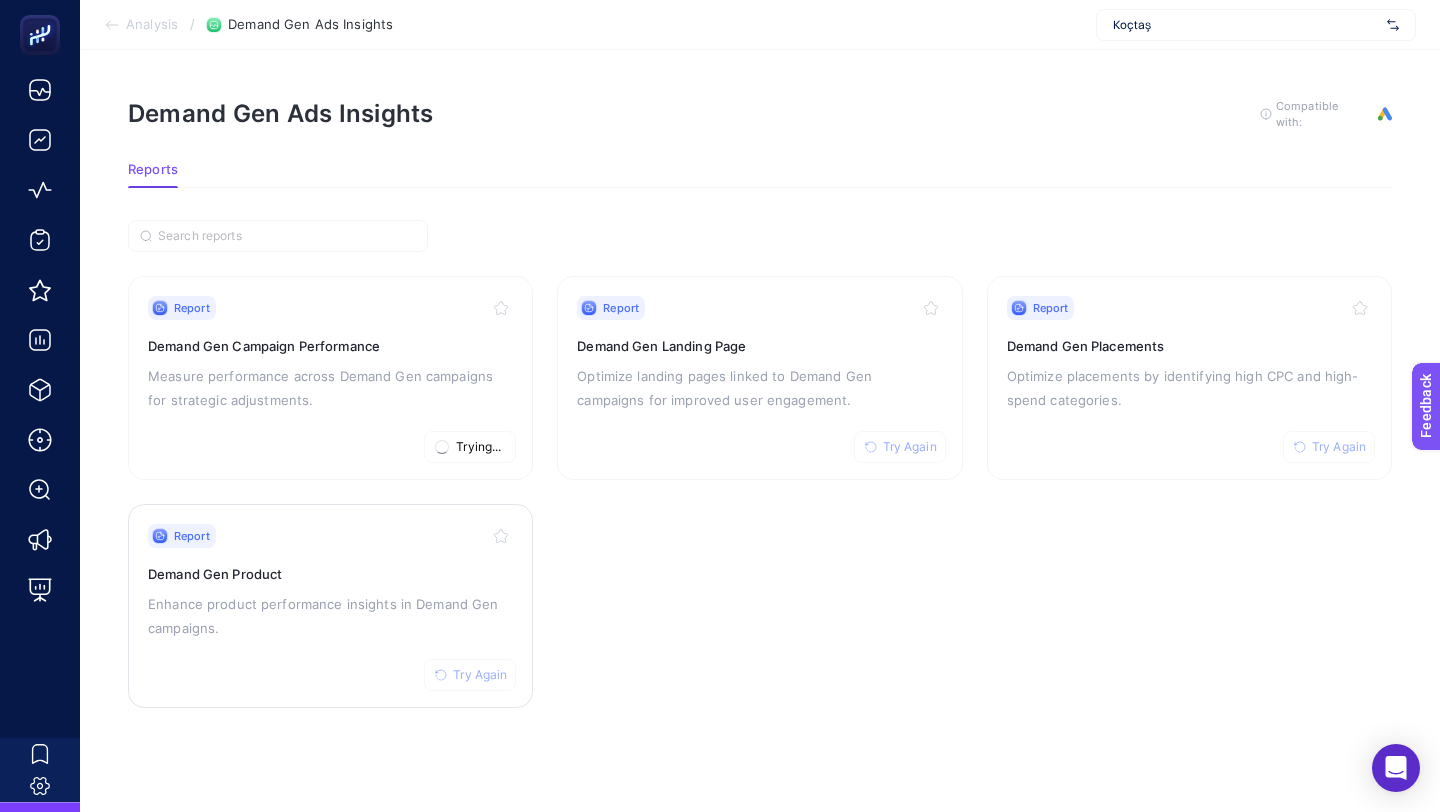 click on "Try Again" at bounding box center (480, 675) 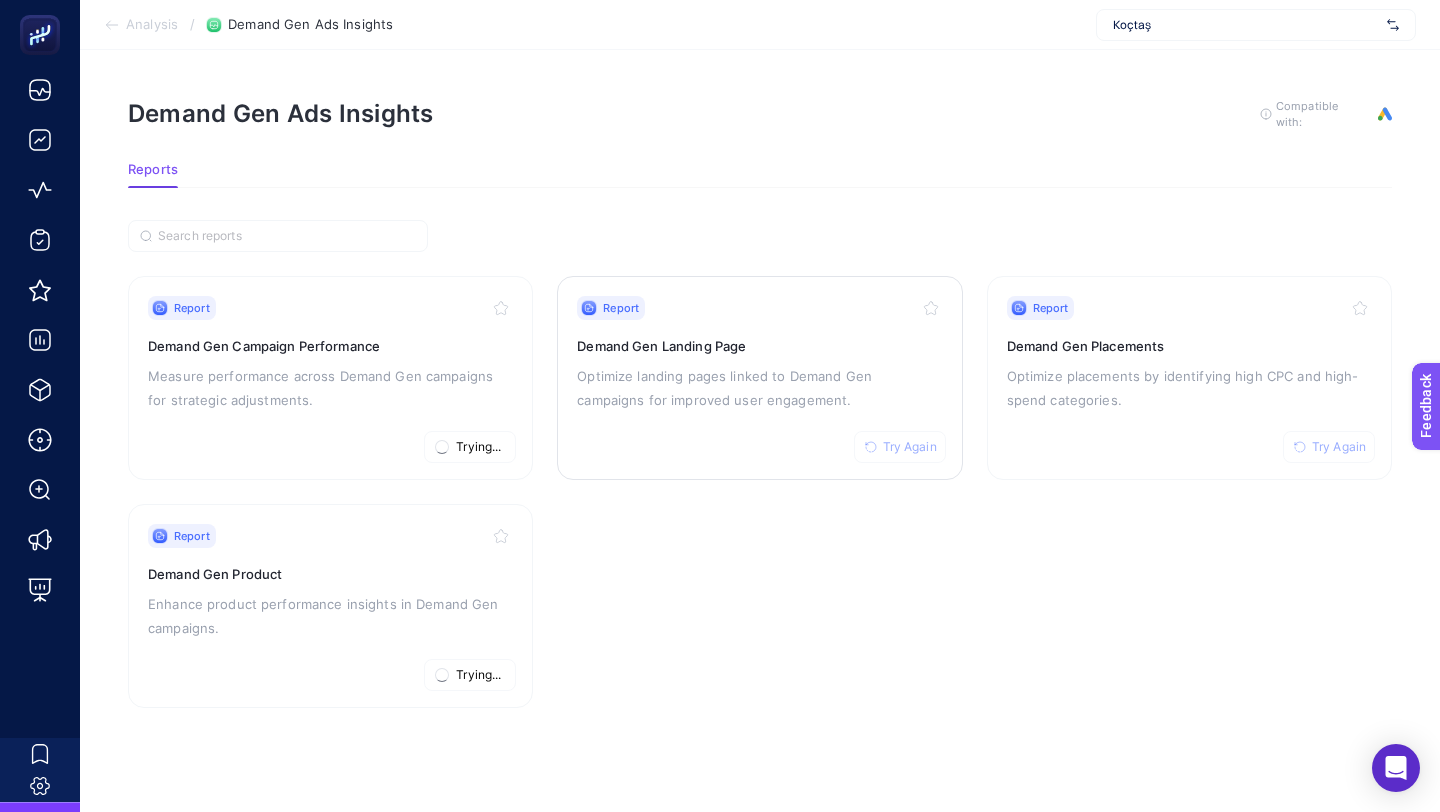 click on "Try Again" at bounding box center (900, 447) 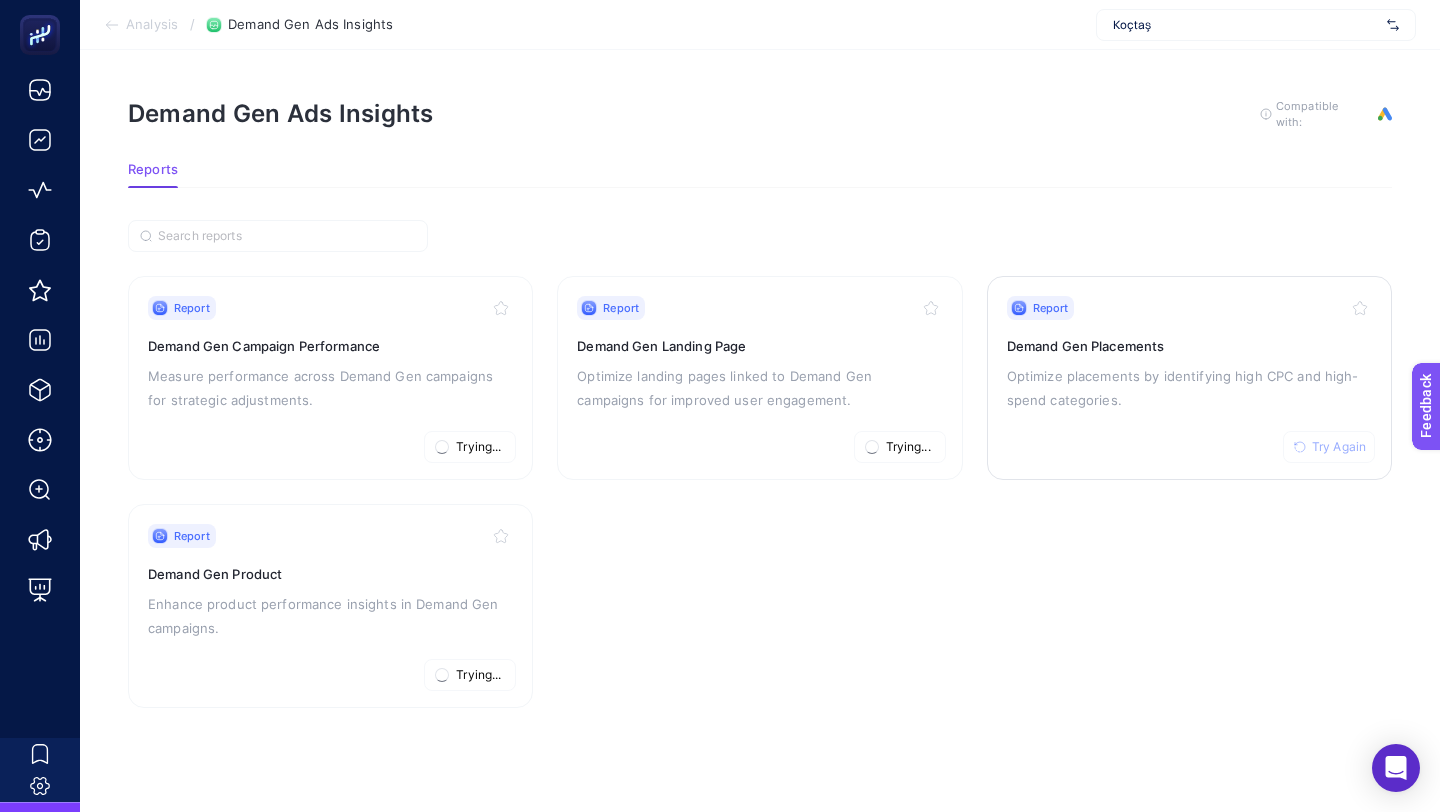 click on "Try Again" at bounding box center [1339, 447] 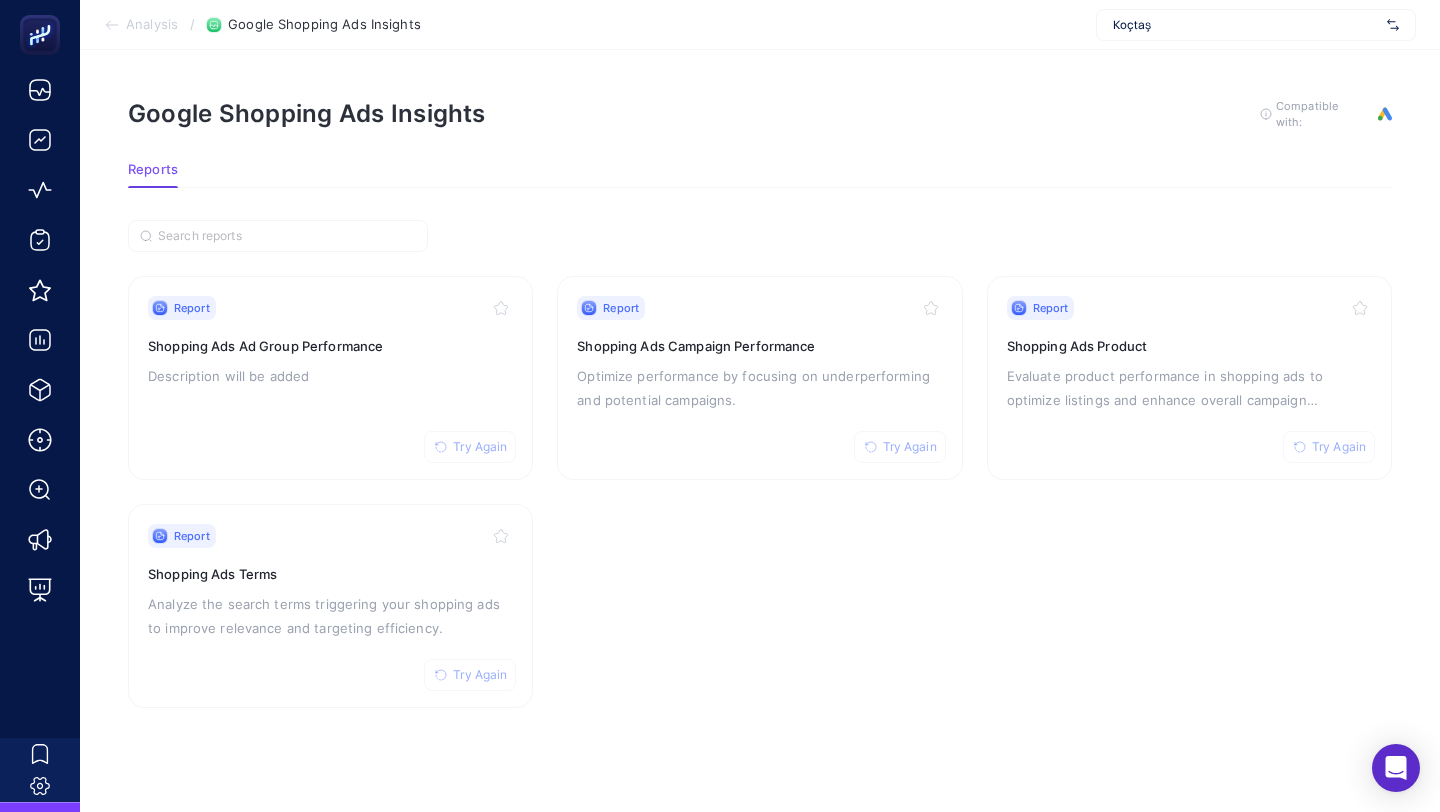 scroll, scrollTop: 0, scrollLeft: 0, axis: both 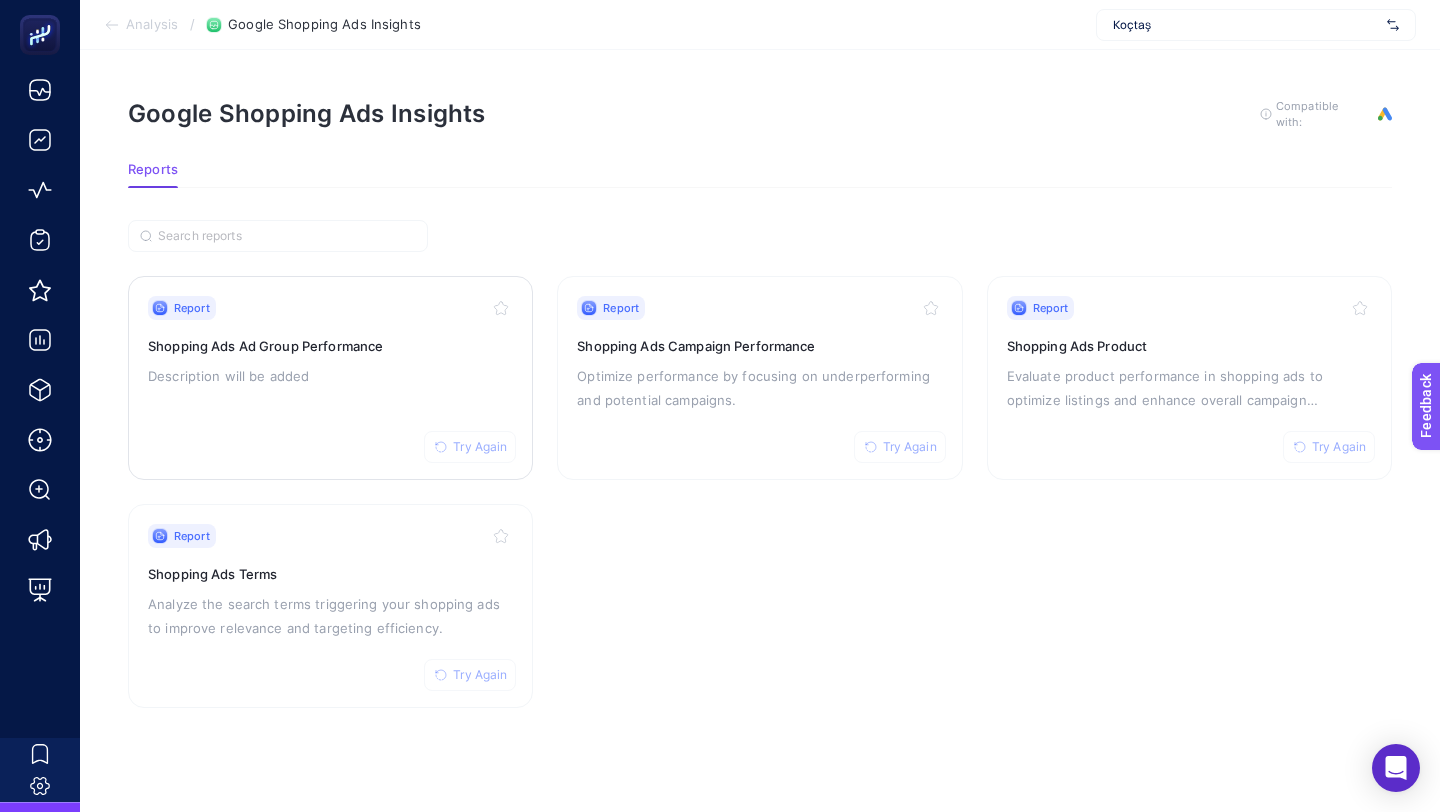 click on "Try Again" at bounding box center (480, 447) 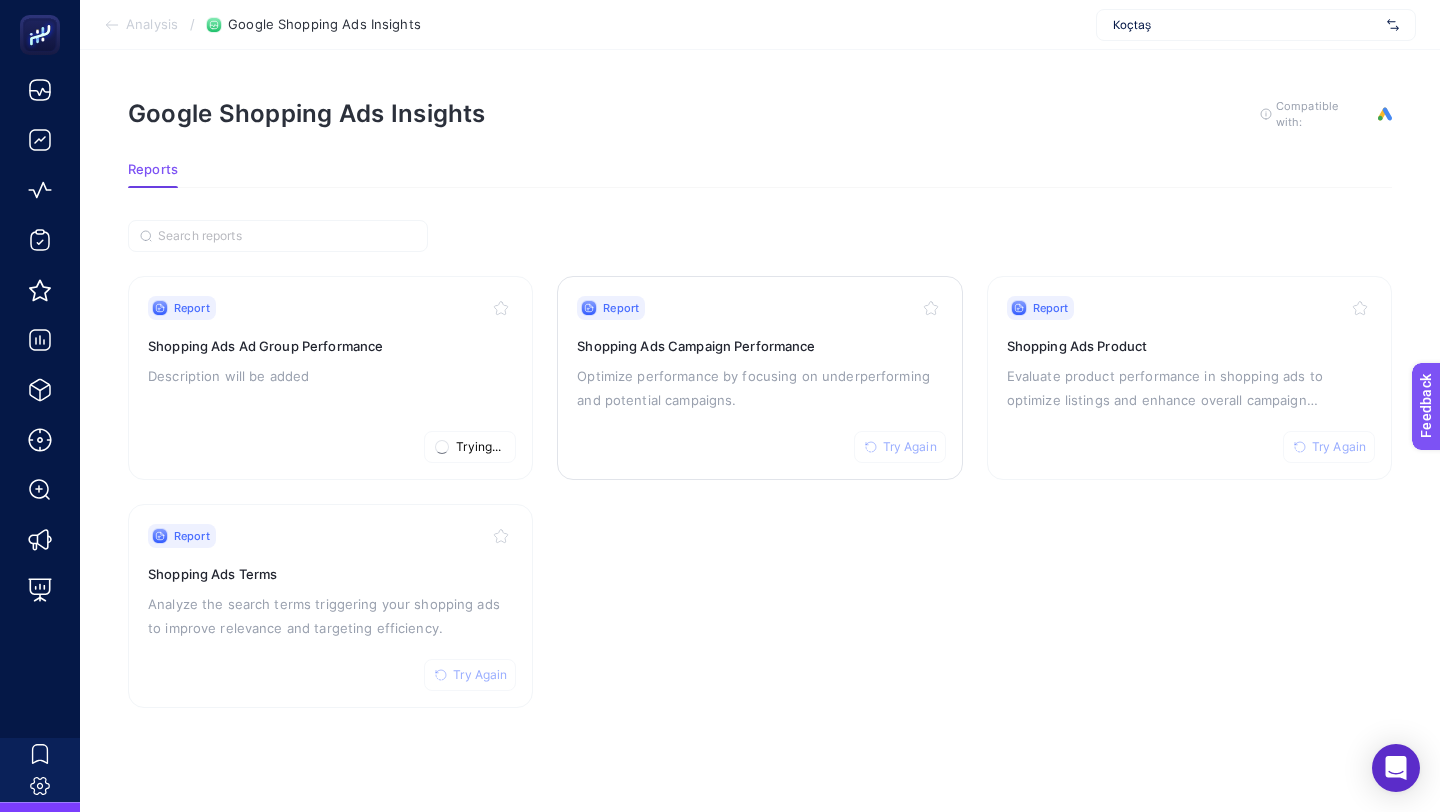 click on "Report Try Again Shopping Ads Campaign Performance Optimize performance by focusing on underperforming and potential campaigns." at bounding box center [759, 378] 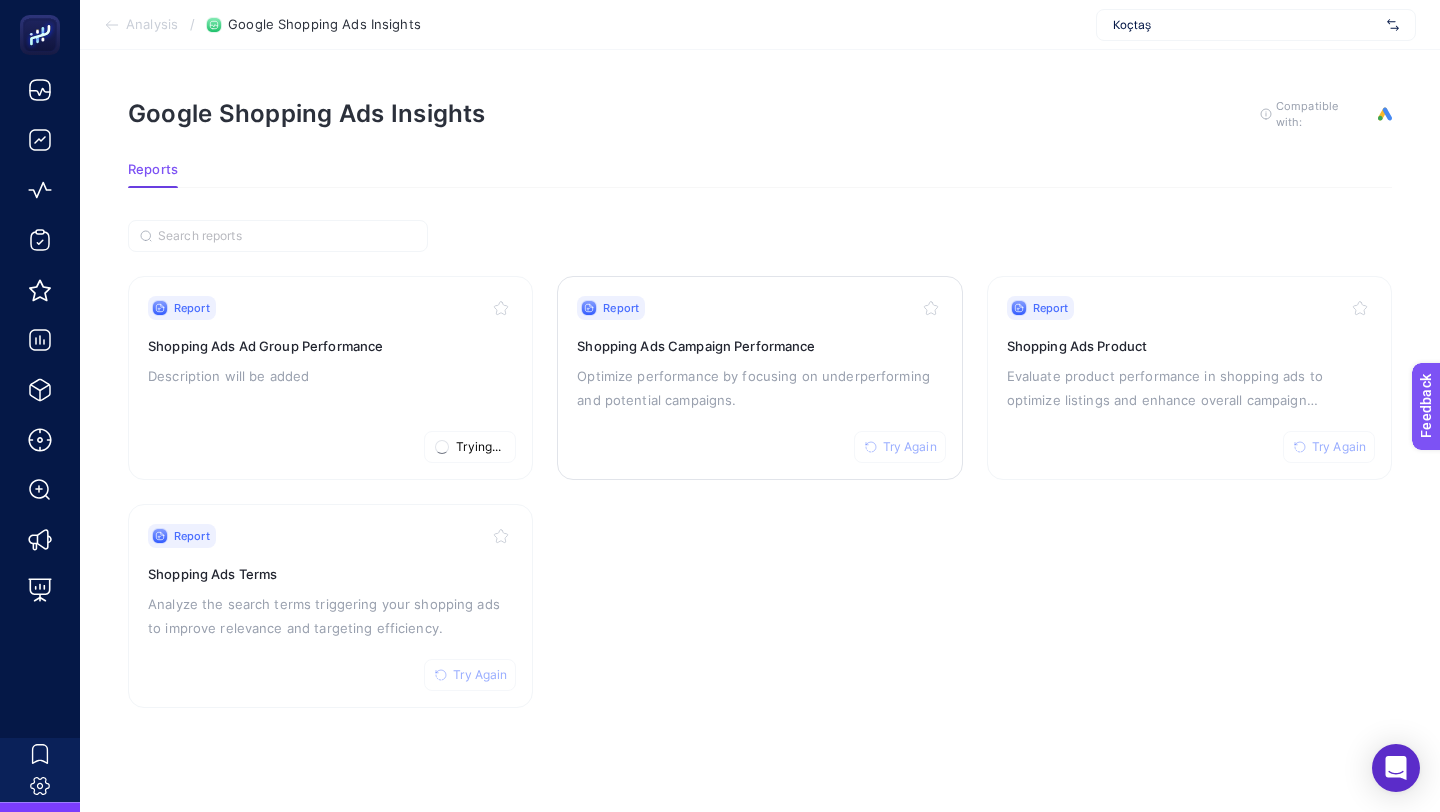 click on "Try Again" at bounding box center (910, 447) 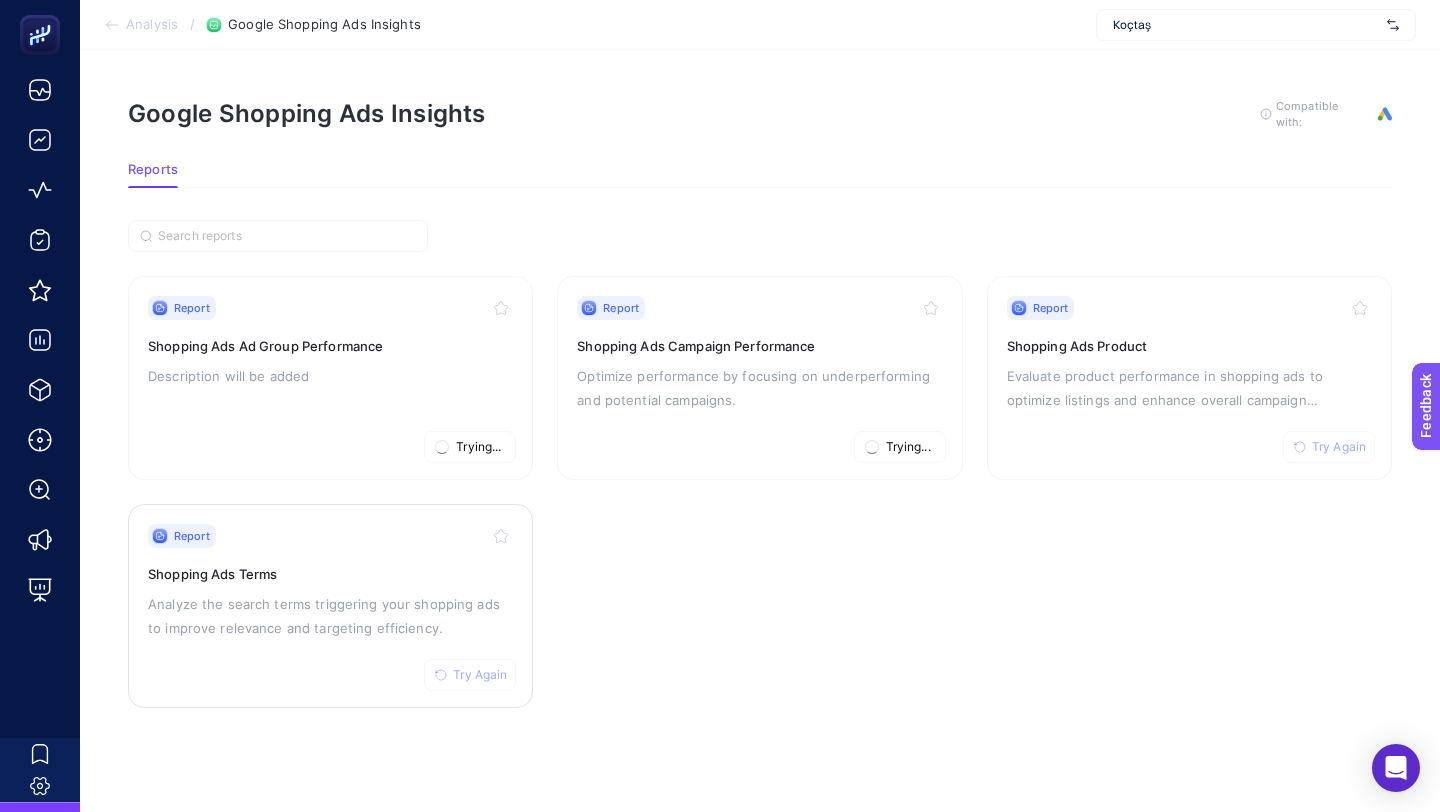 click on "Try Again" at bounding box center (480, 675) 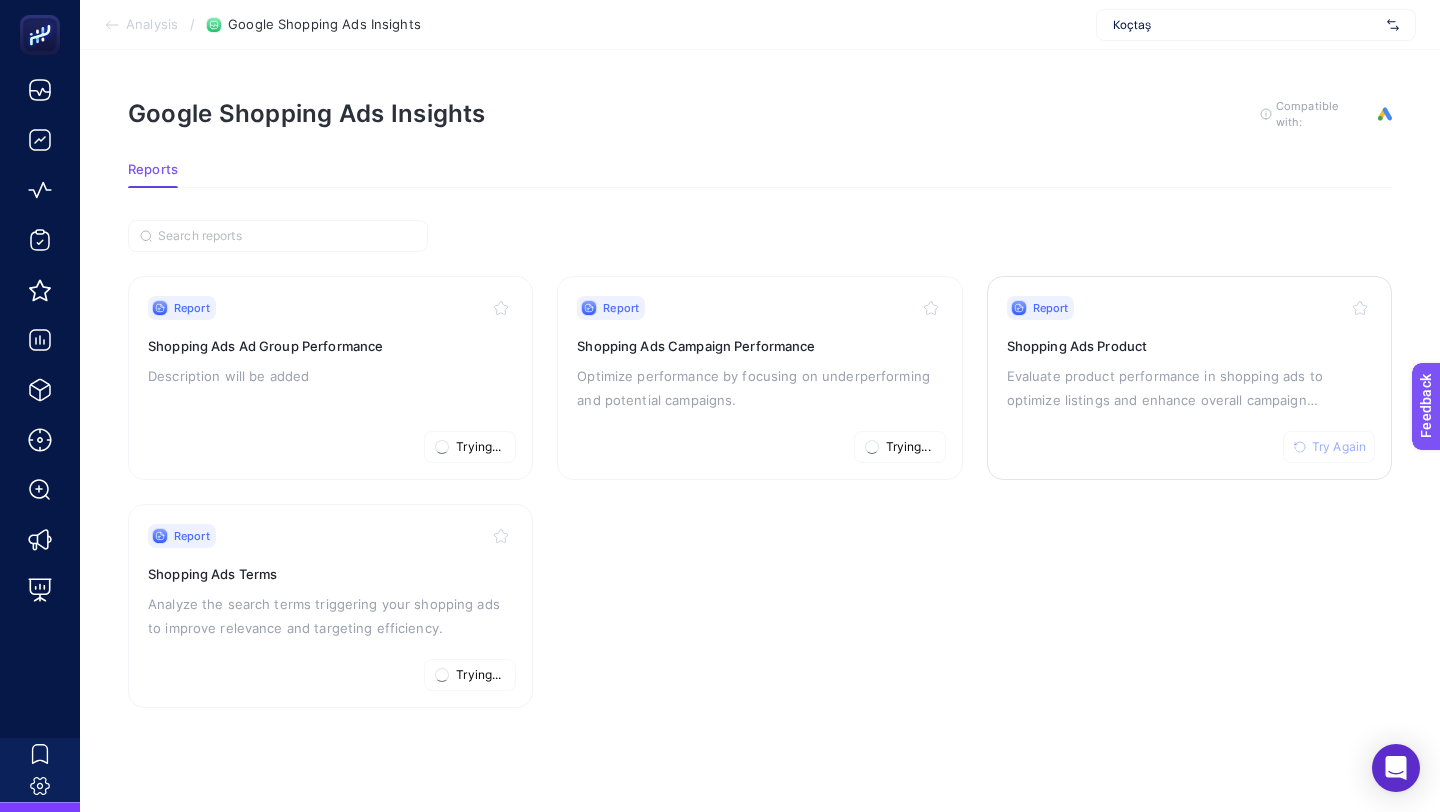 click on "Try Again" at bounding box center [1339, 447] 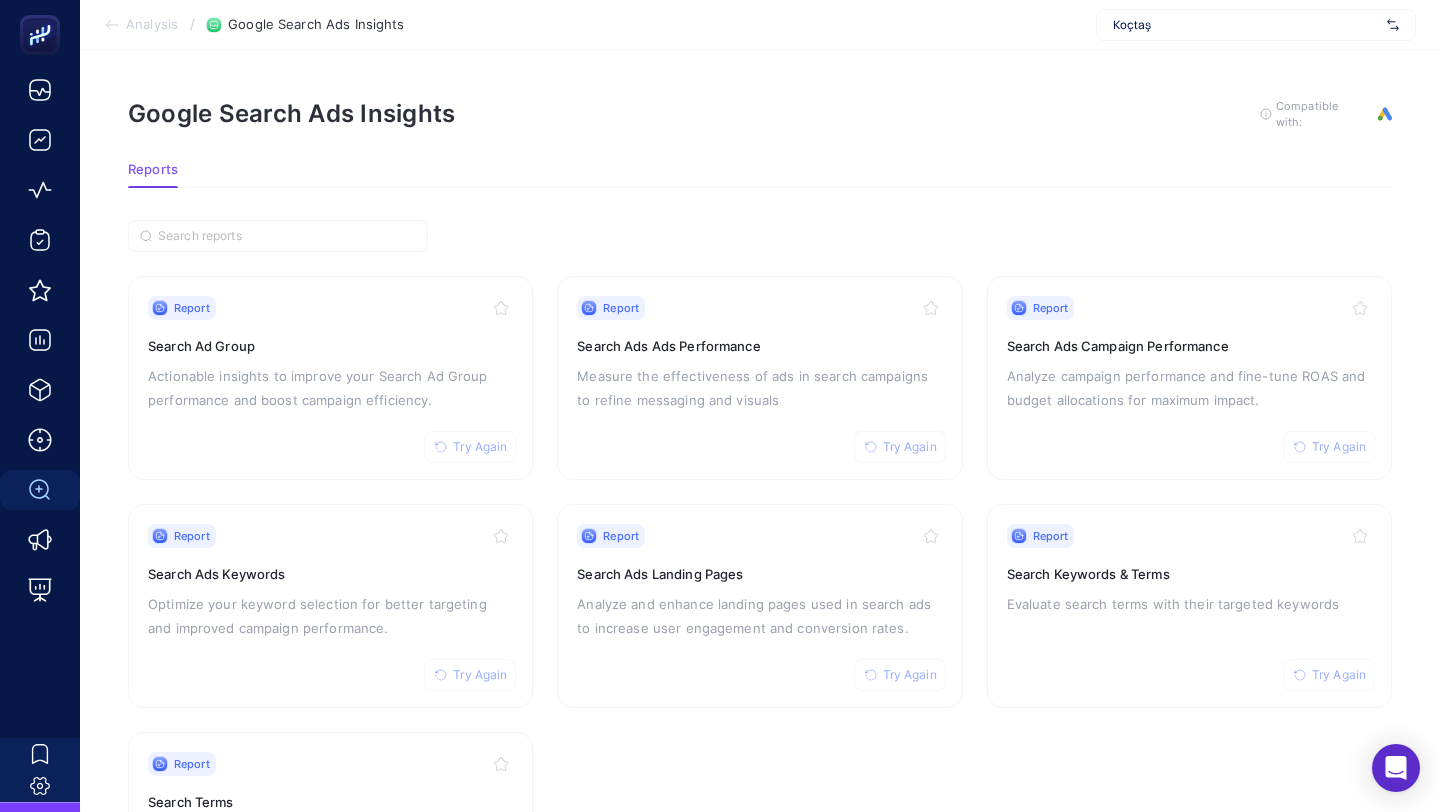 scroll, scrollTop: 0, scrollLeft: 0, axis: both 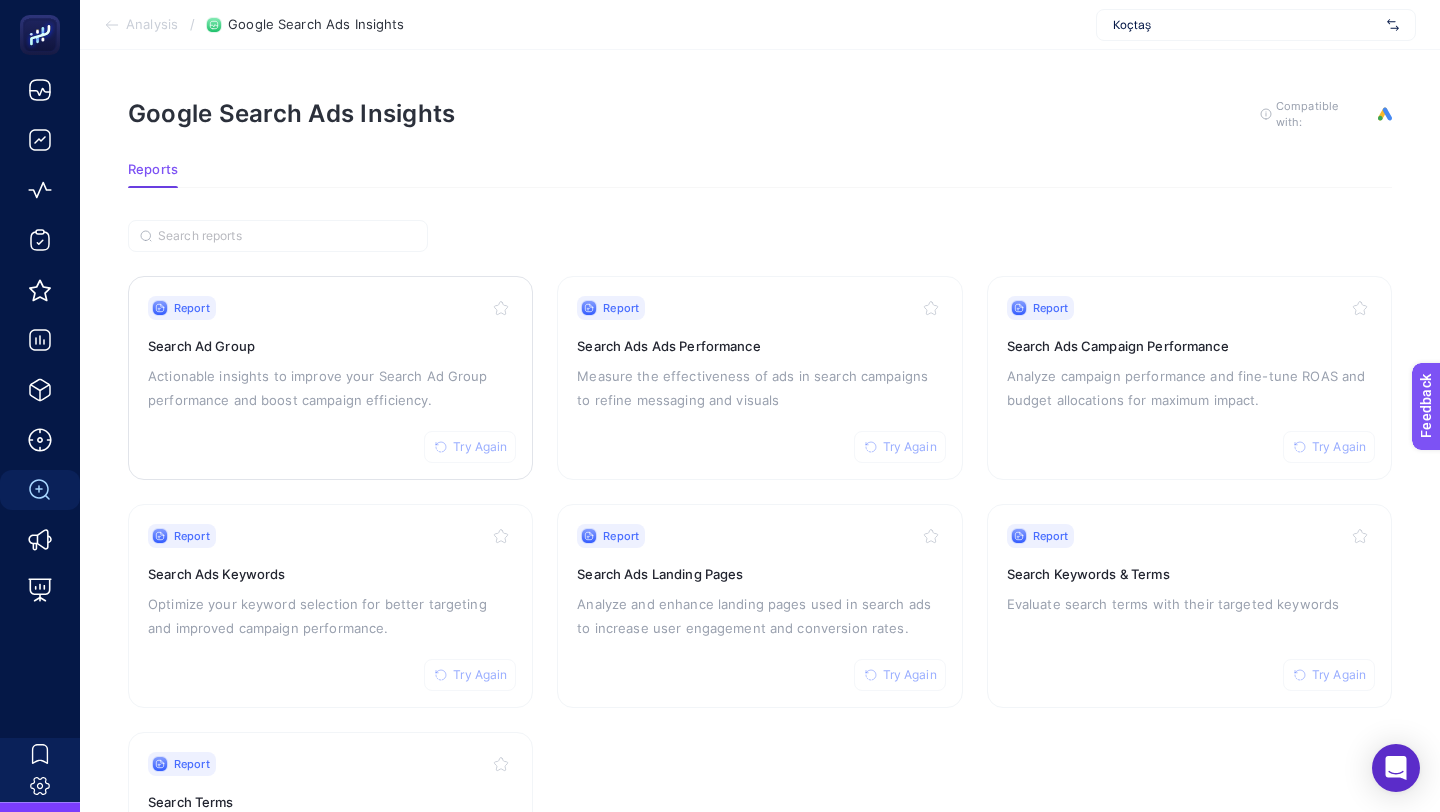 click on "Try Again" at bounding box center (480, 447) 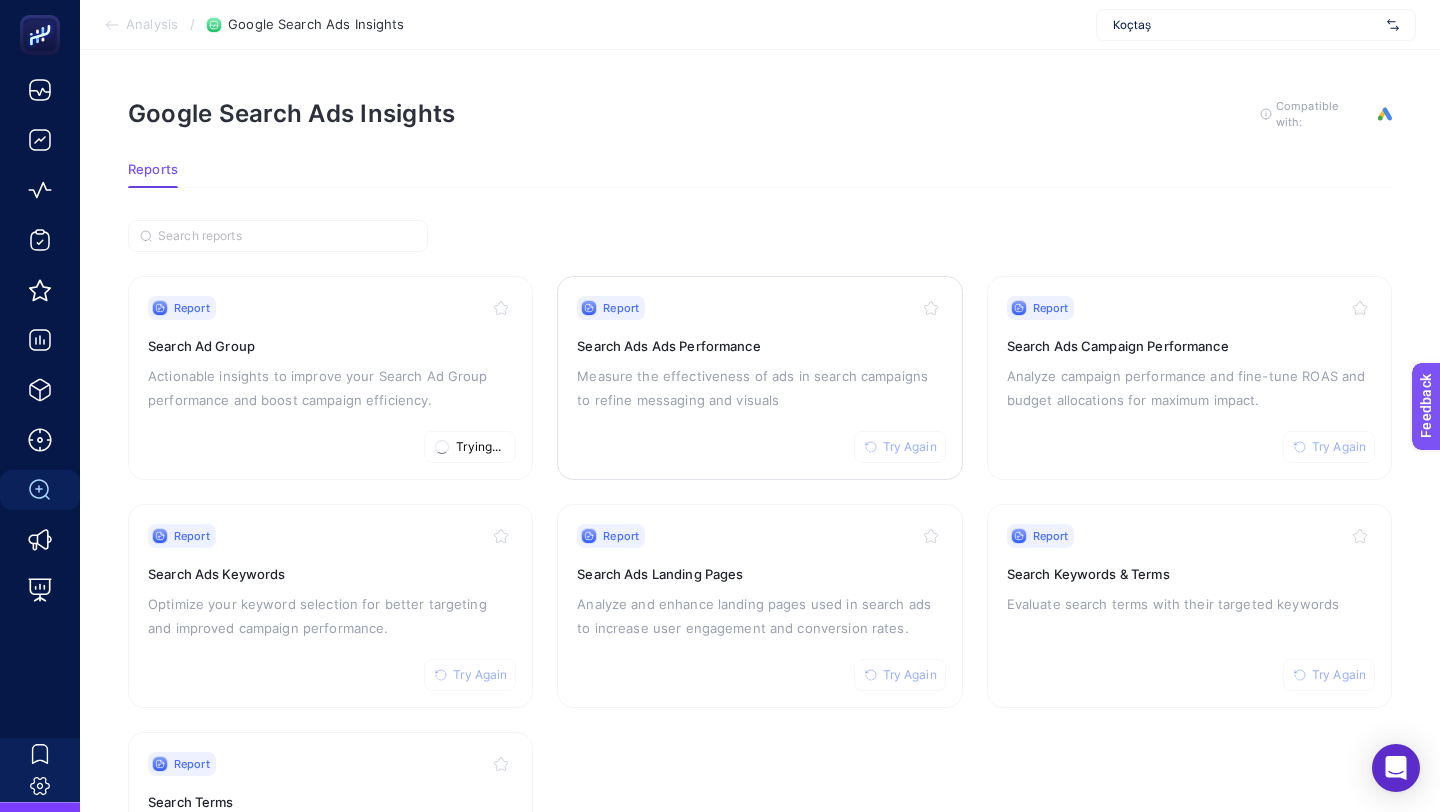 click on "Try Again" at bounding box center (910, 447) 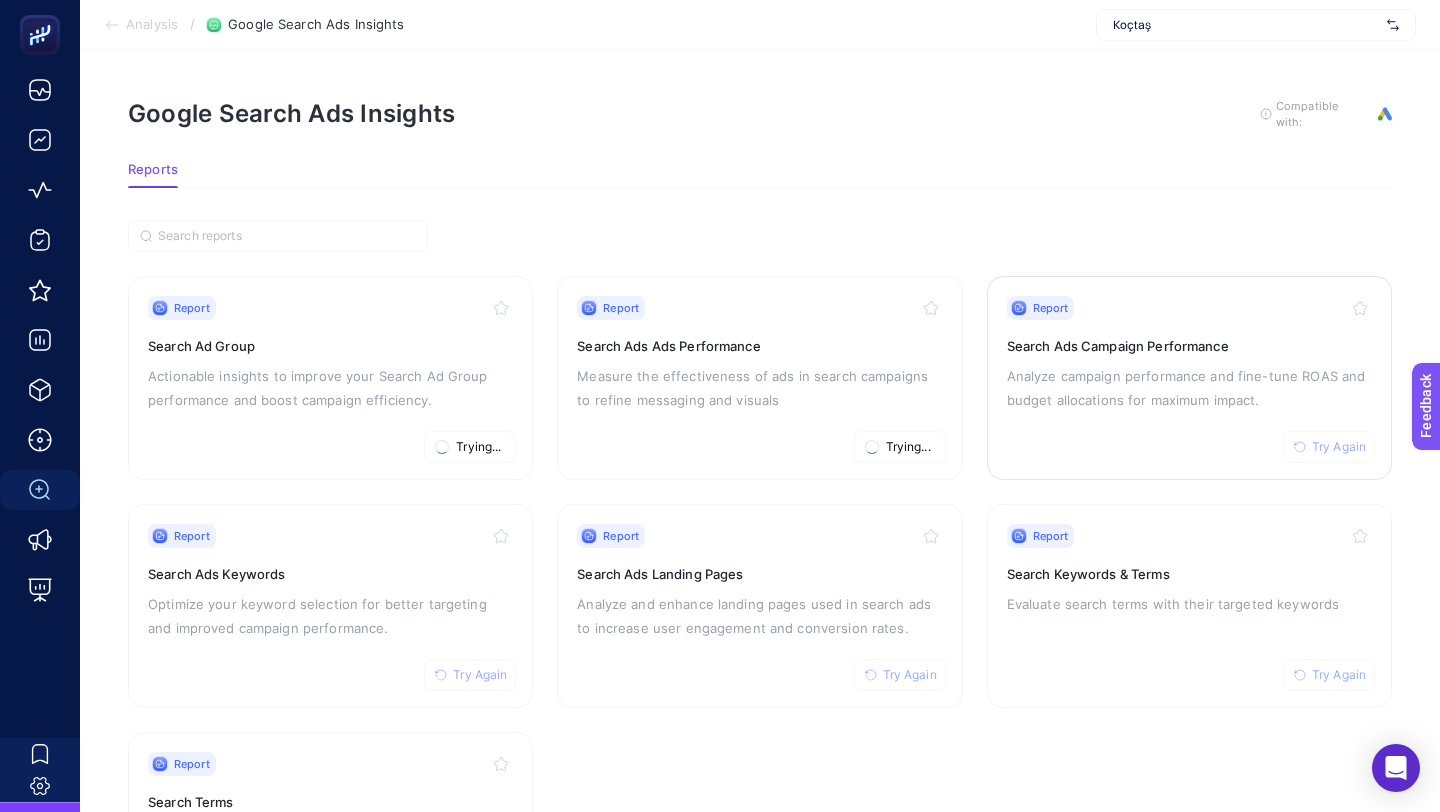 click on "Try Again" at bounding box center [1339, 447] 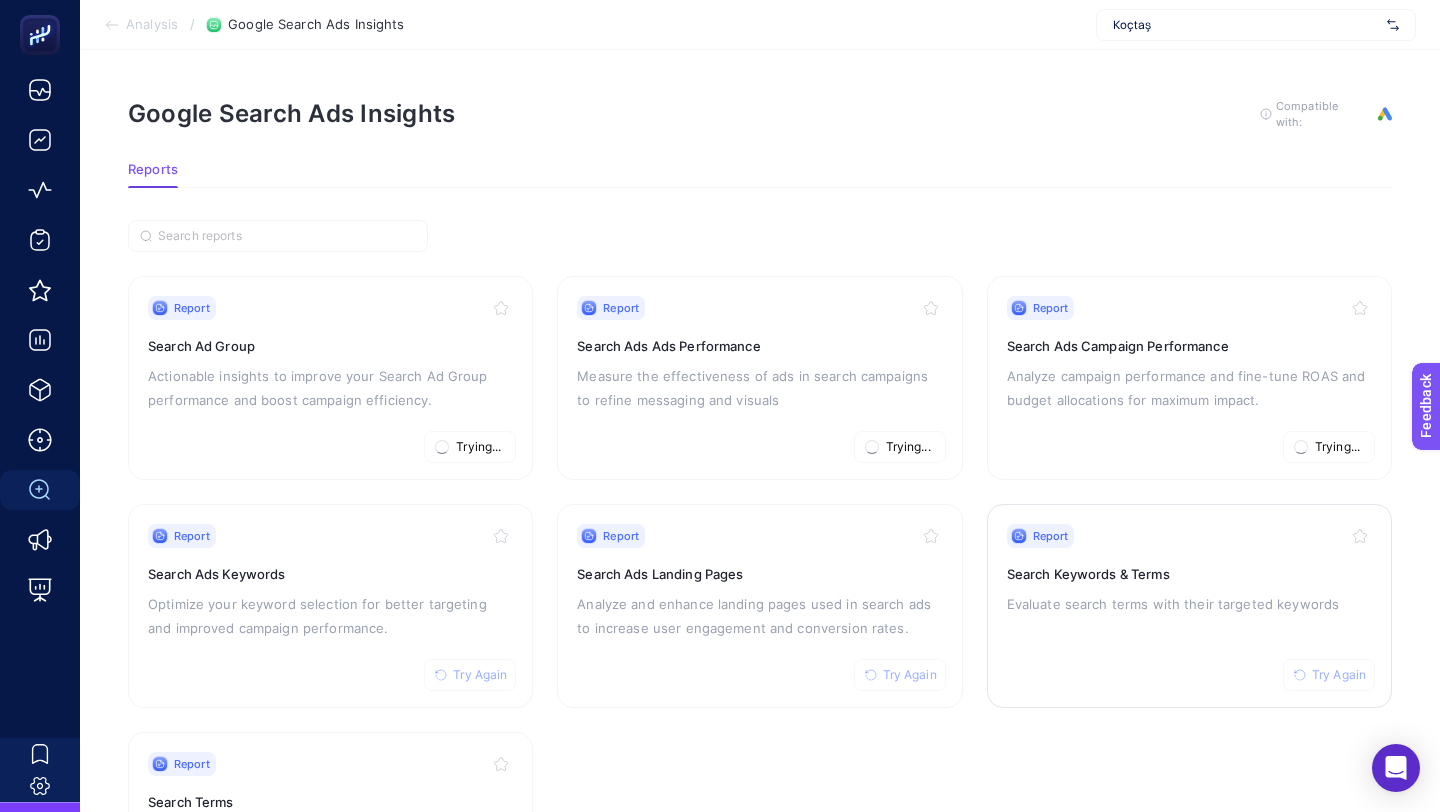 click on "Try Again" at bounding box center (1339, 675) 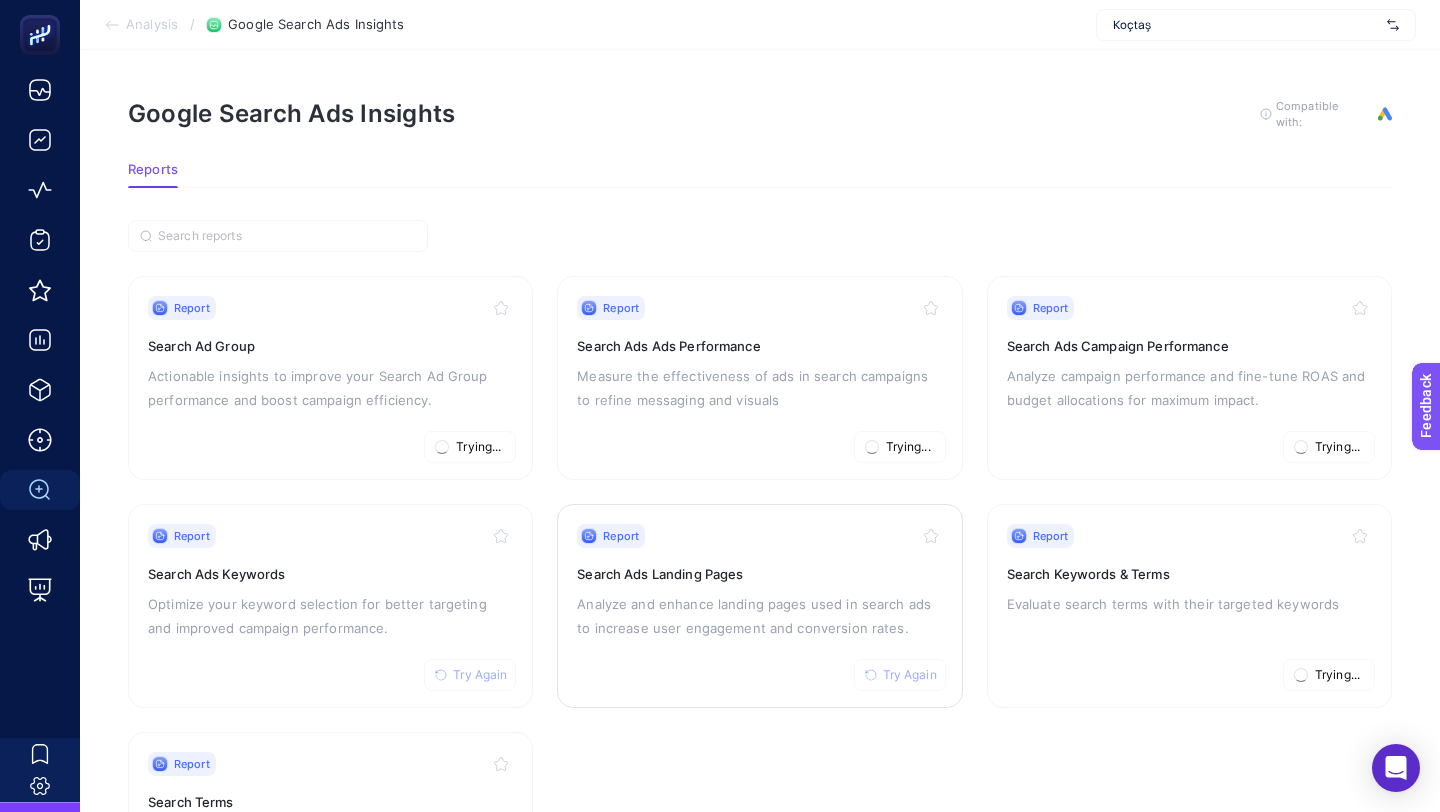 click on "Try Again" at bounding box center (900, 675) 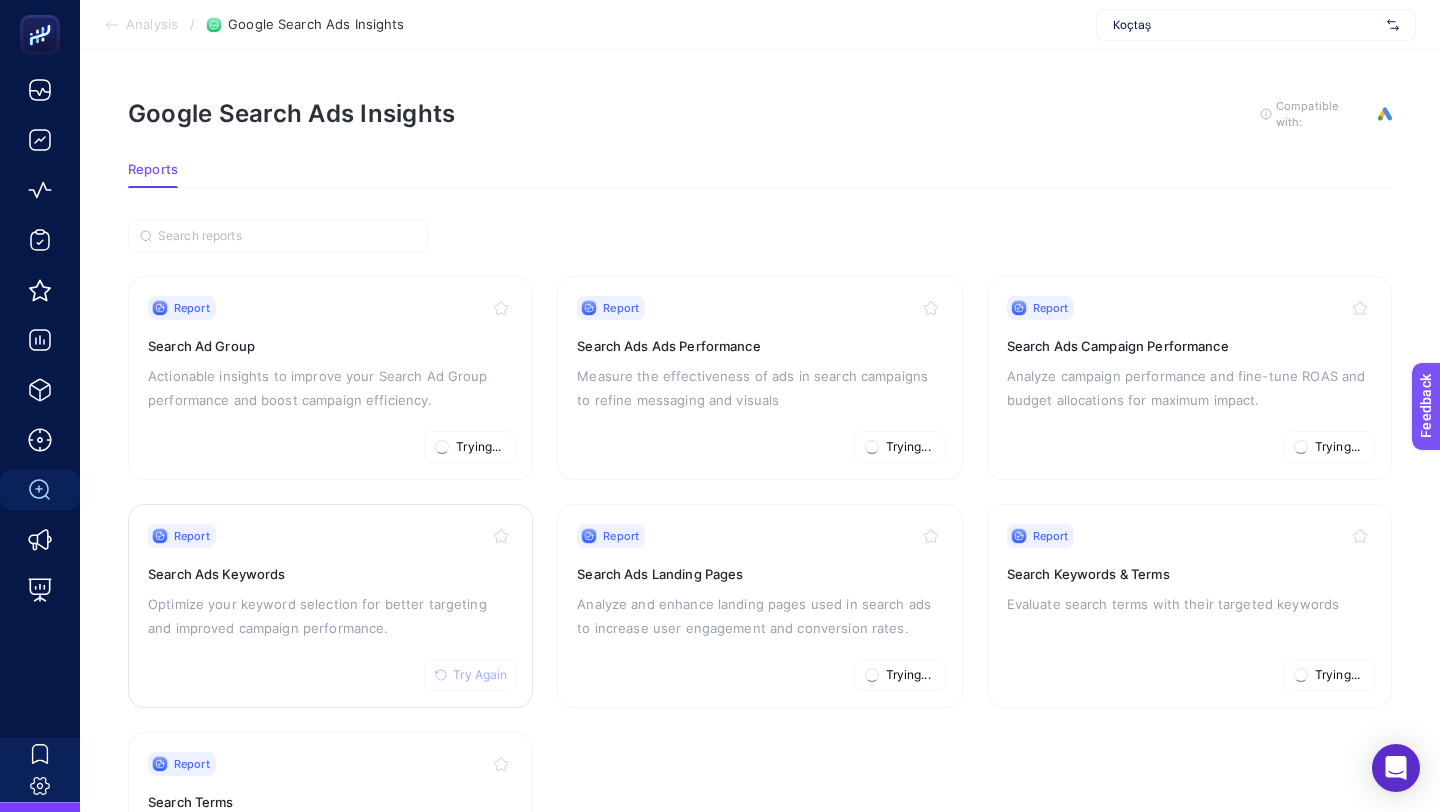 click on "Try Again" at bounding box center [480, 675] 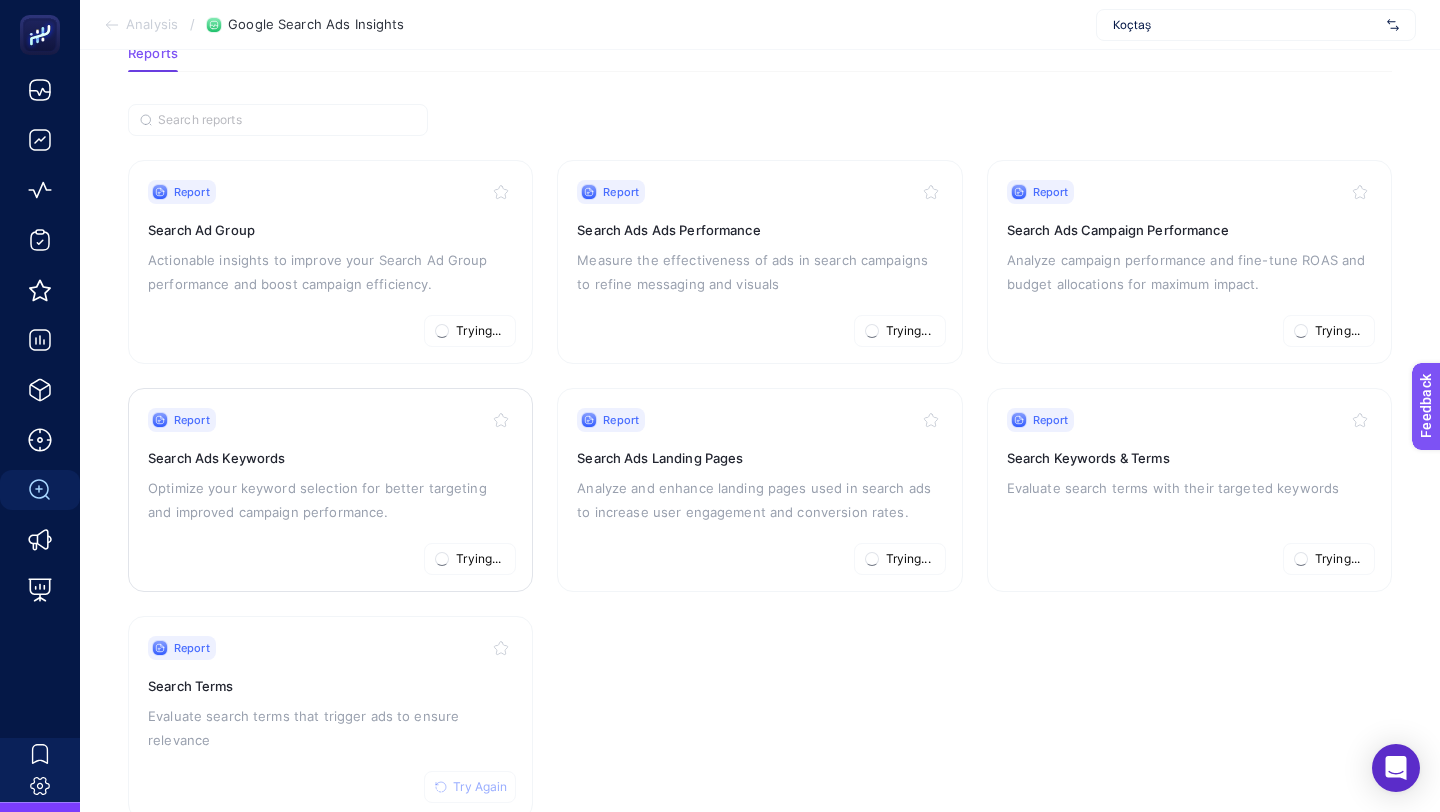 scroll, scrollTop: 169, scrollLeft: 0, axis: vertical 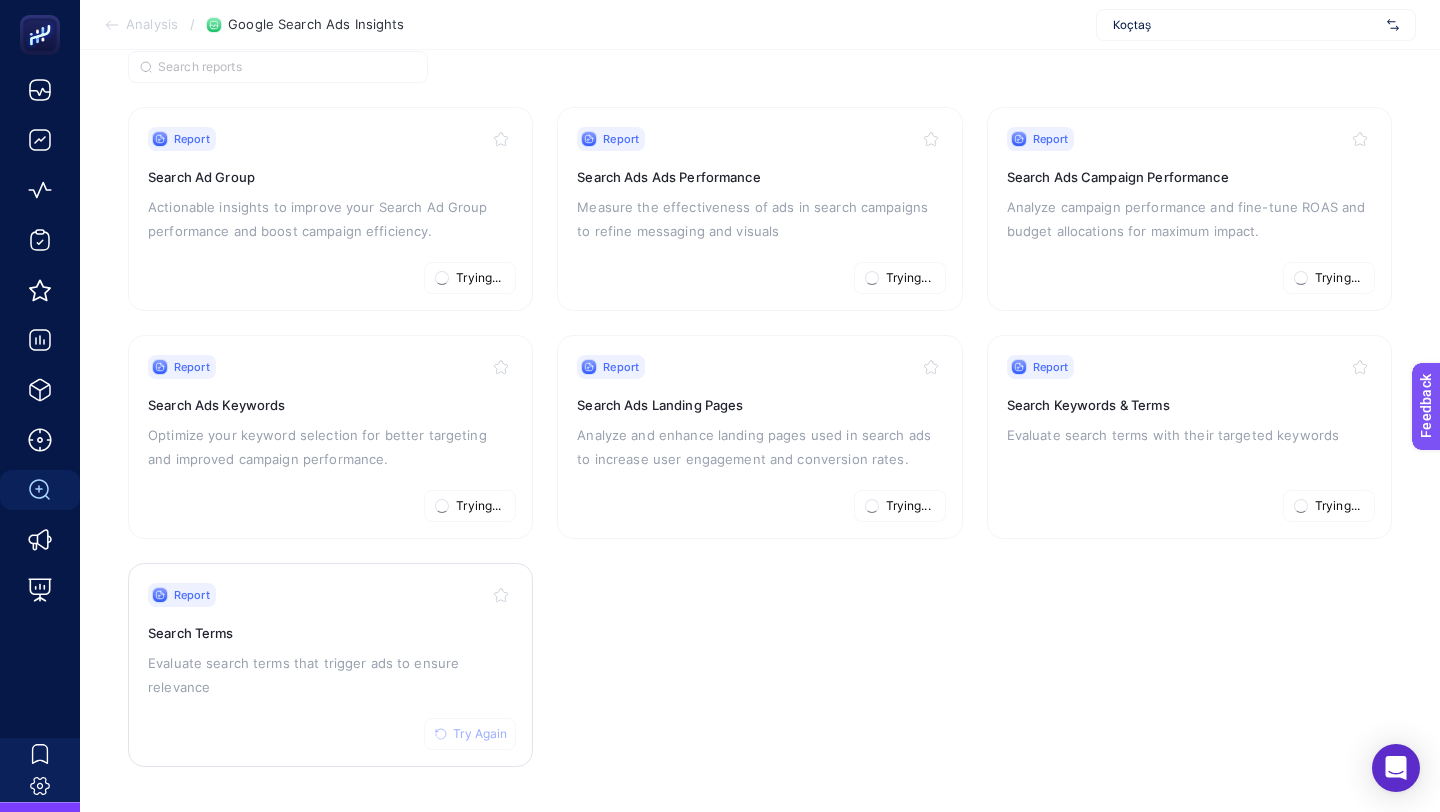 click on "Try Again" at bounding box center (480, 734) 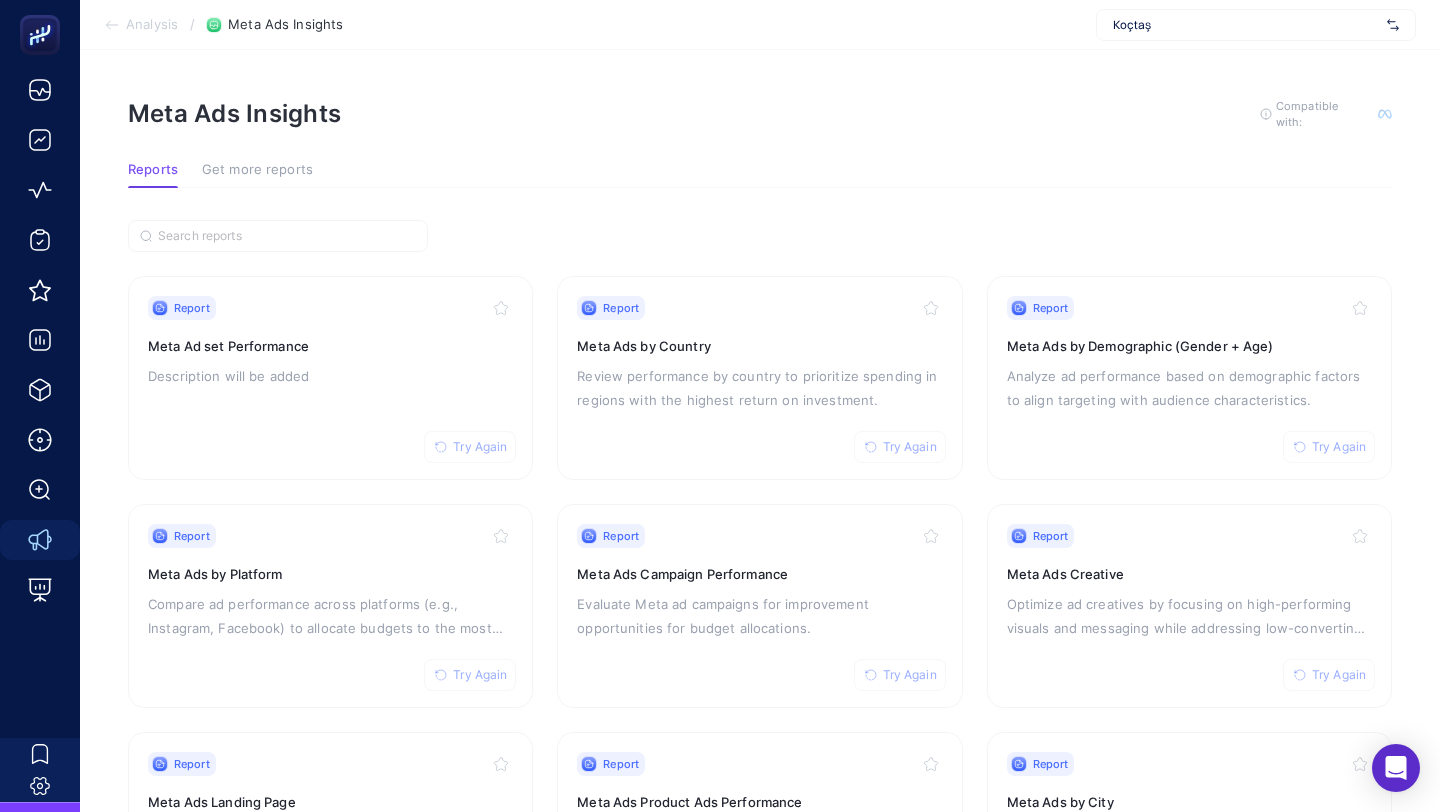 scroll, scrollTop: 0, scrollLeft: 0, axis: both 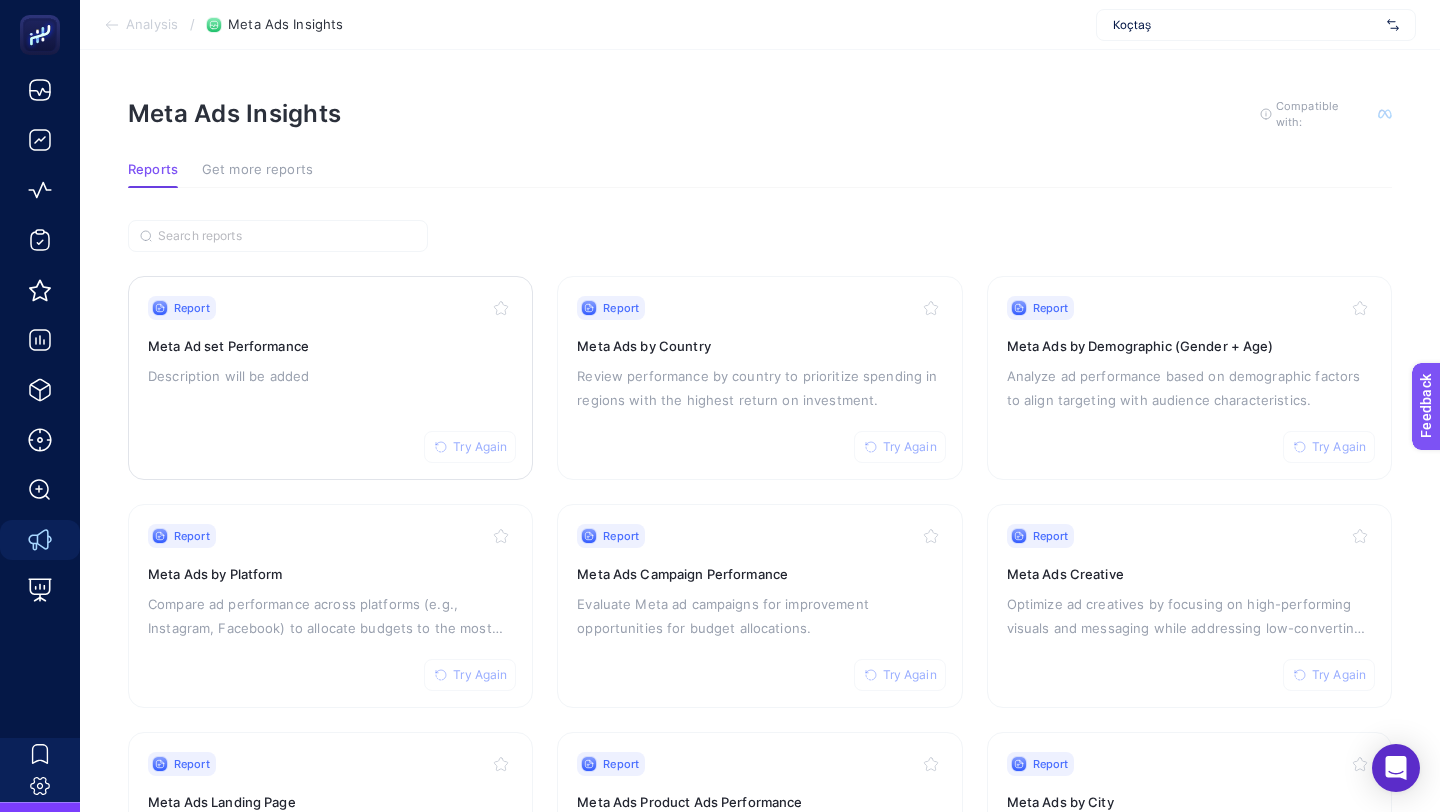 click on "Try Again" at bounding box center (480, 447) 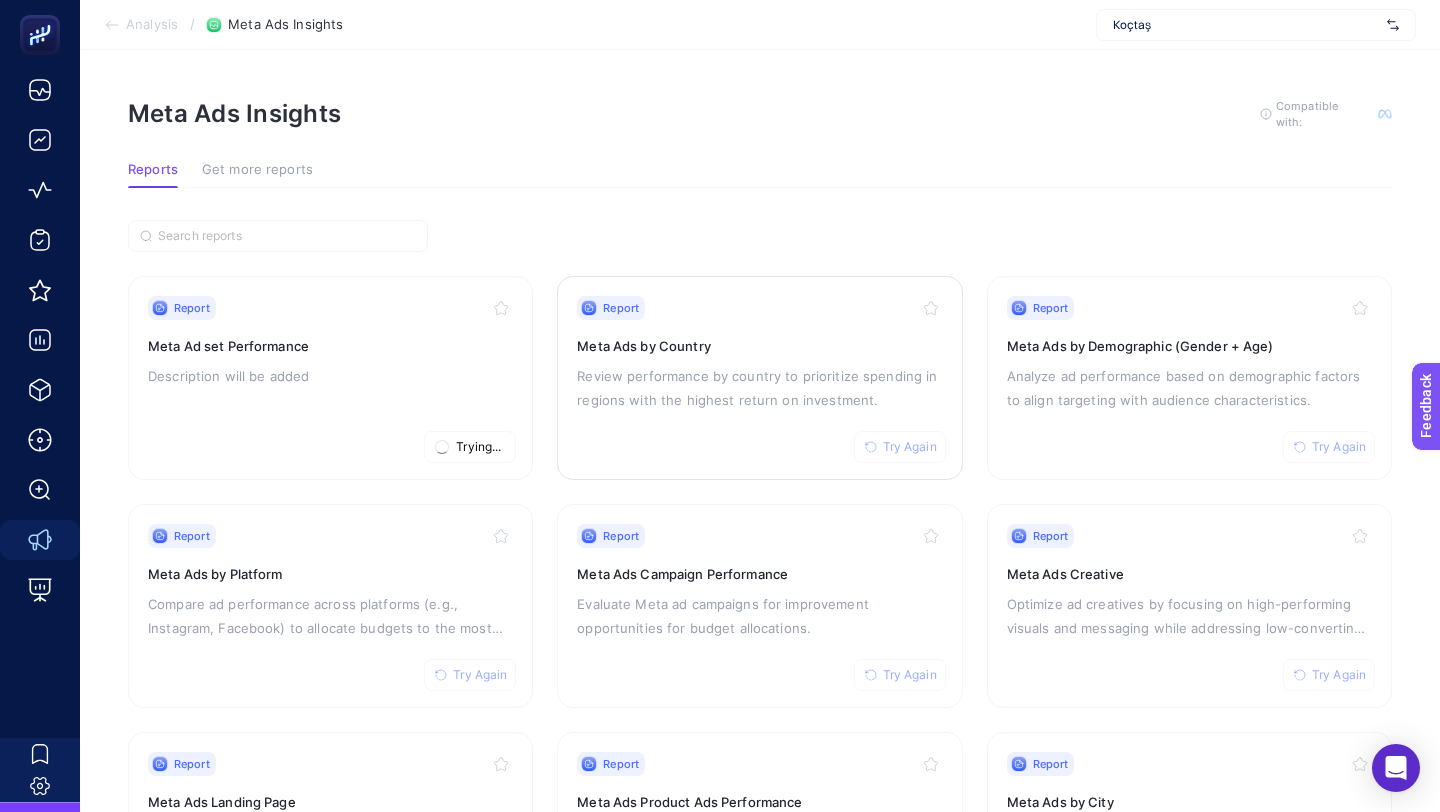 click on "Try Again" at bounding box center [910, 447] 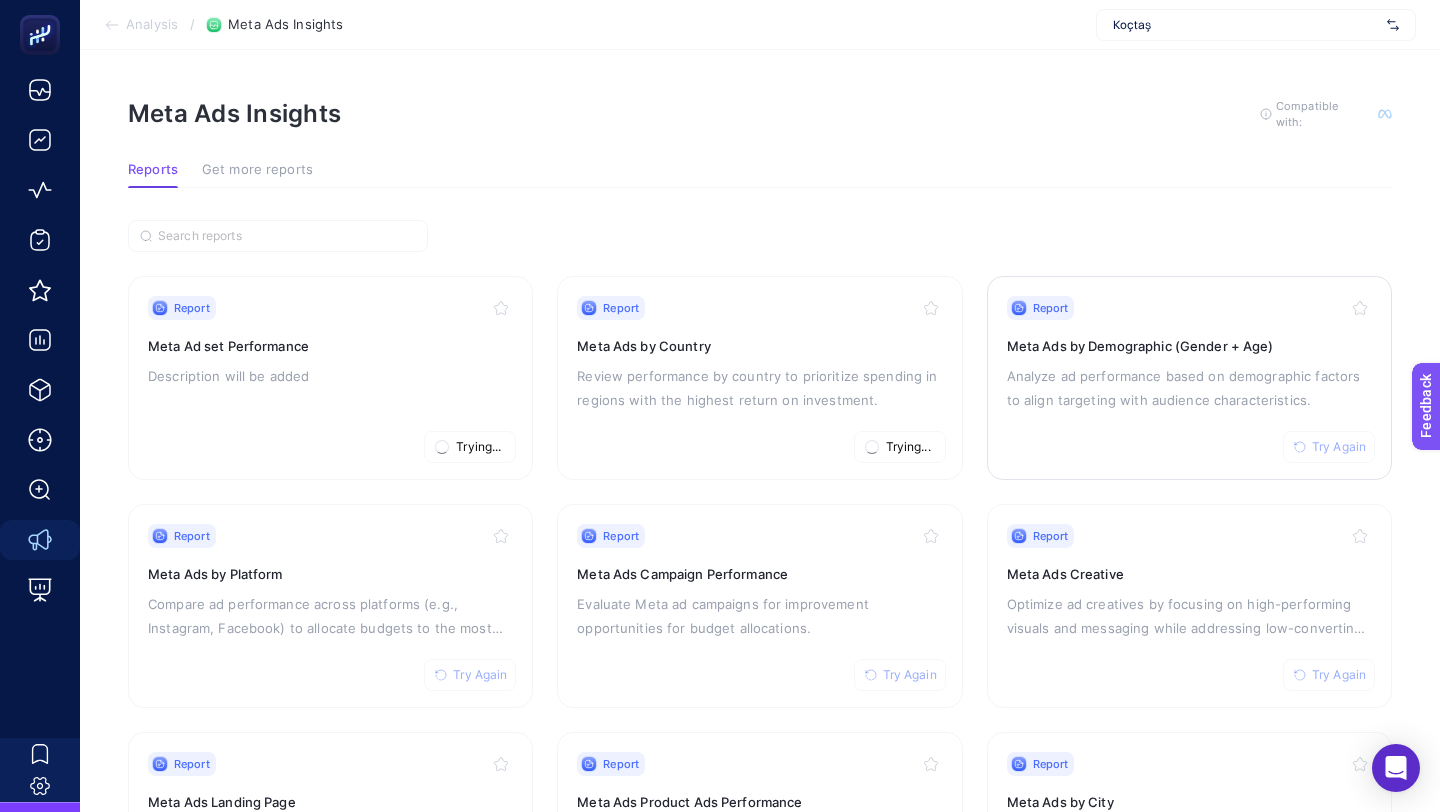 click on "Try Again" at bounding box center (1339, 447) 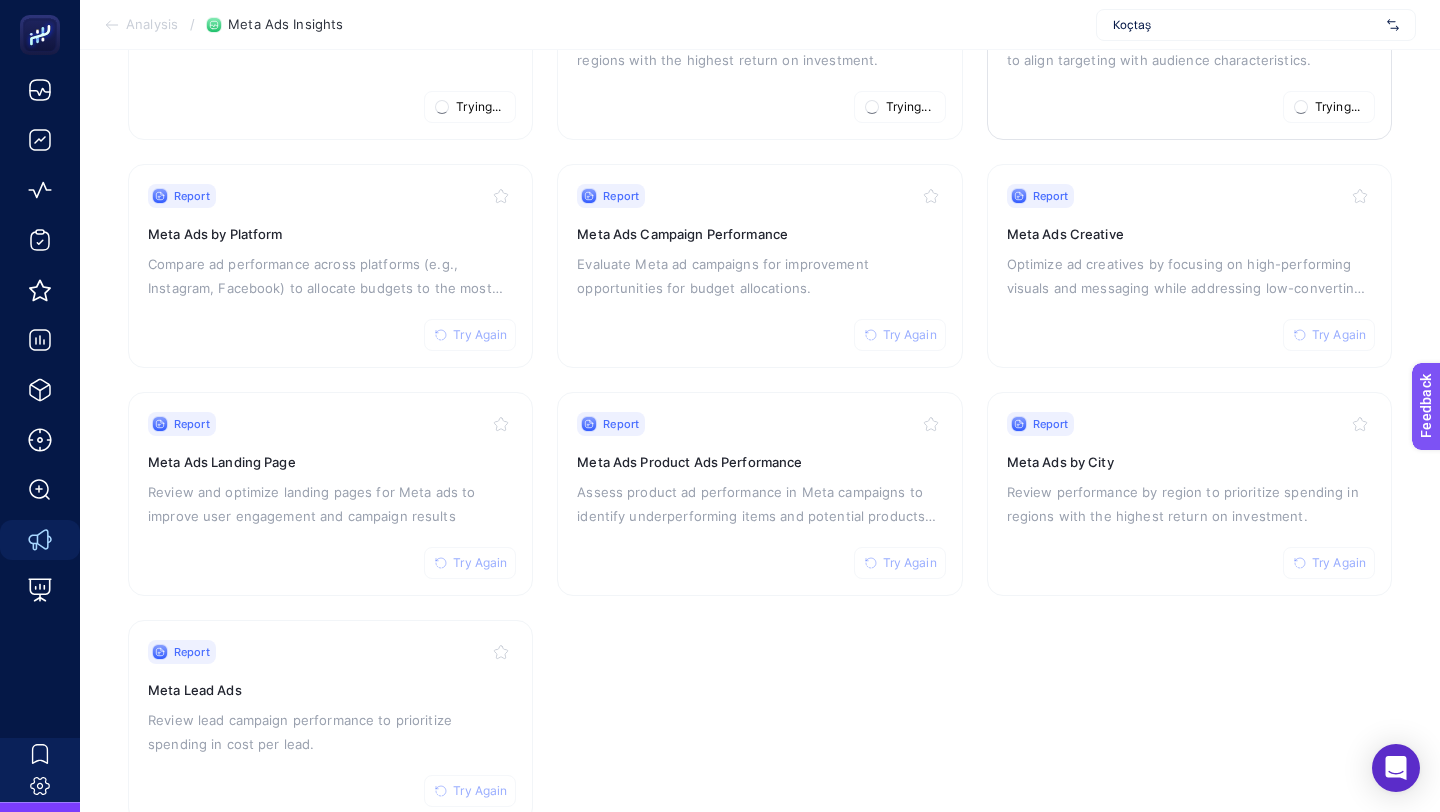 scroll, scrollTop: 379, scrollLeft: 0, axis: vertical 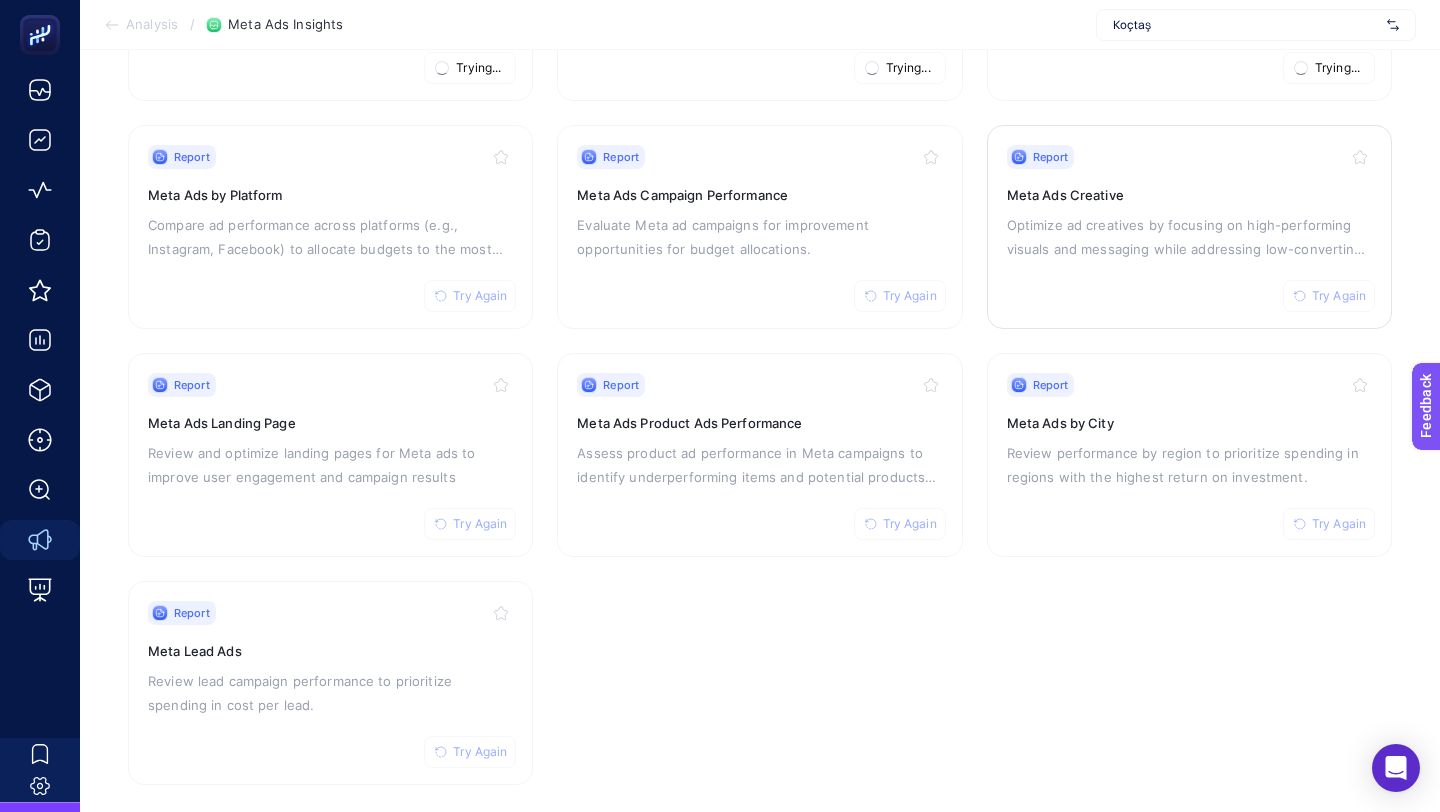 click on "Try Again" at bounding box center [1339, 296] 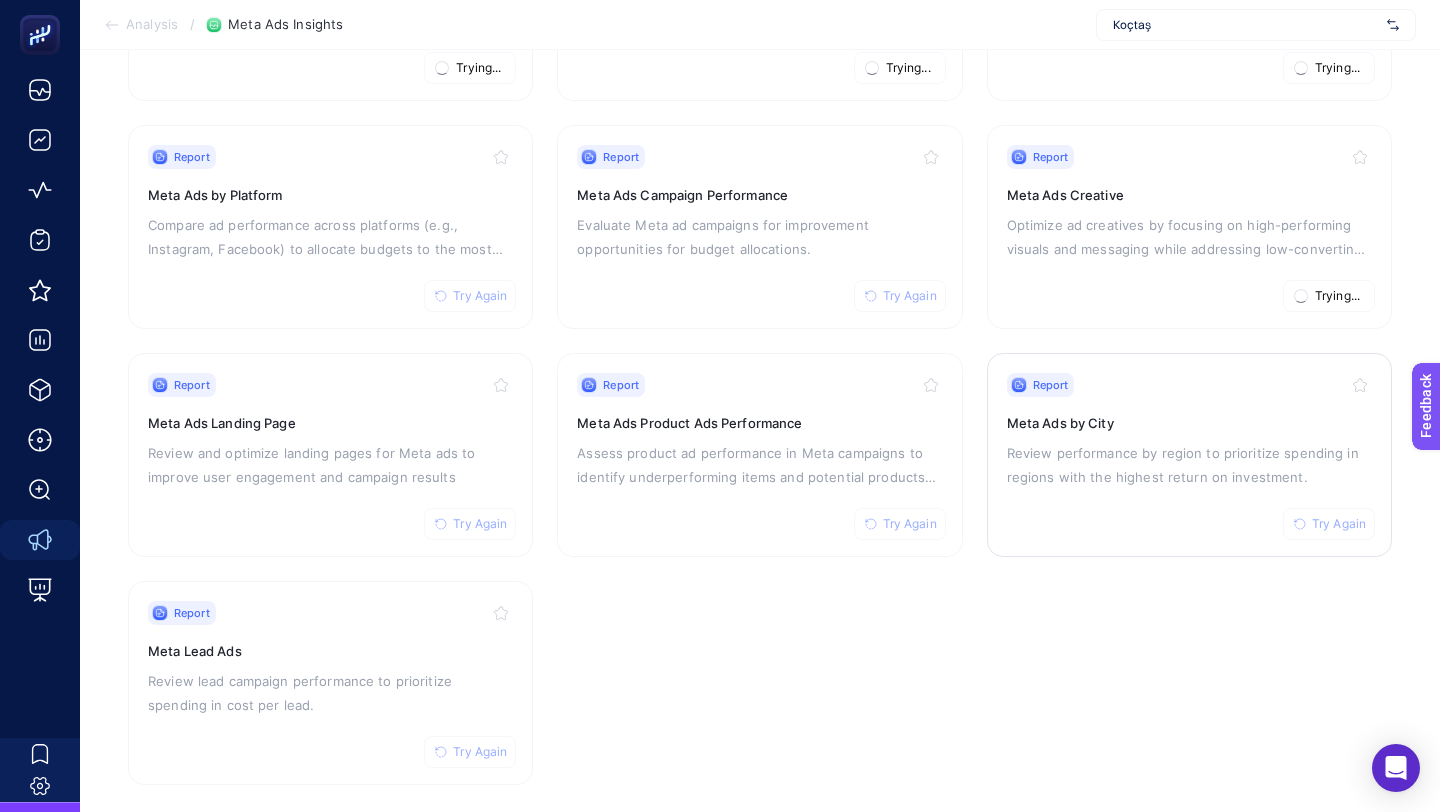 click on "Try Again" at bounding box center (1339, 524) 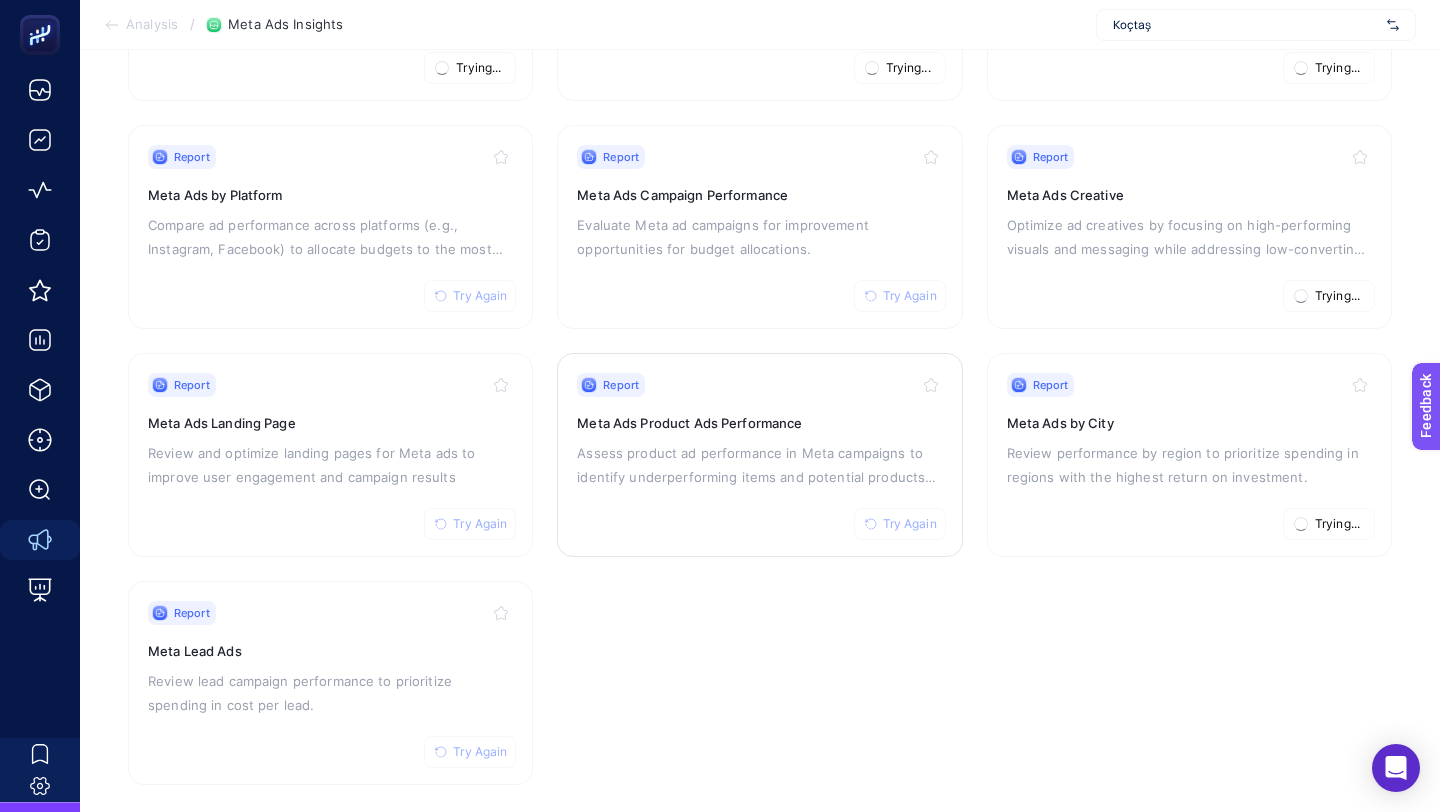 click on "Try Again" at bounding box center [910, 524] 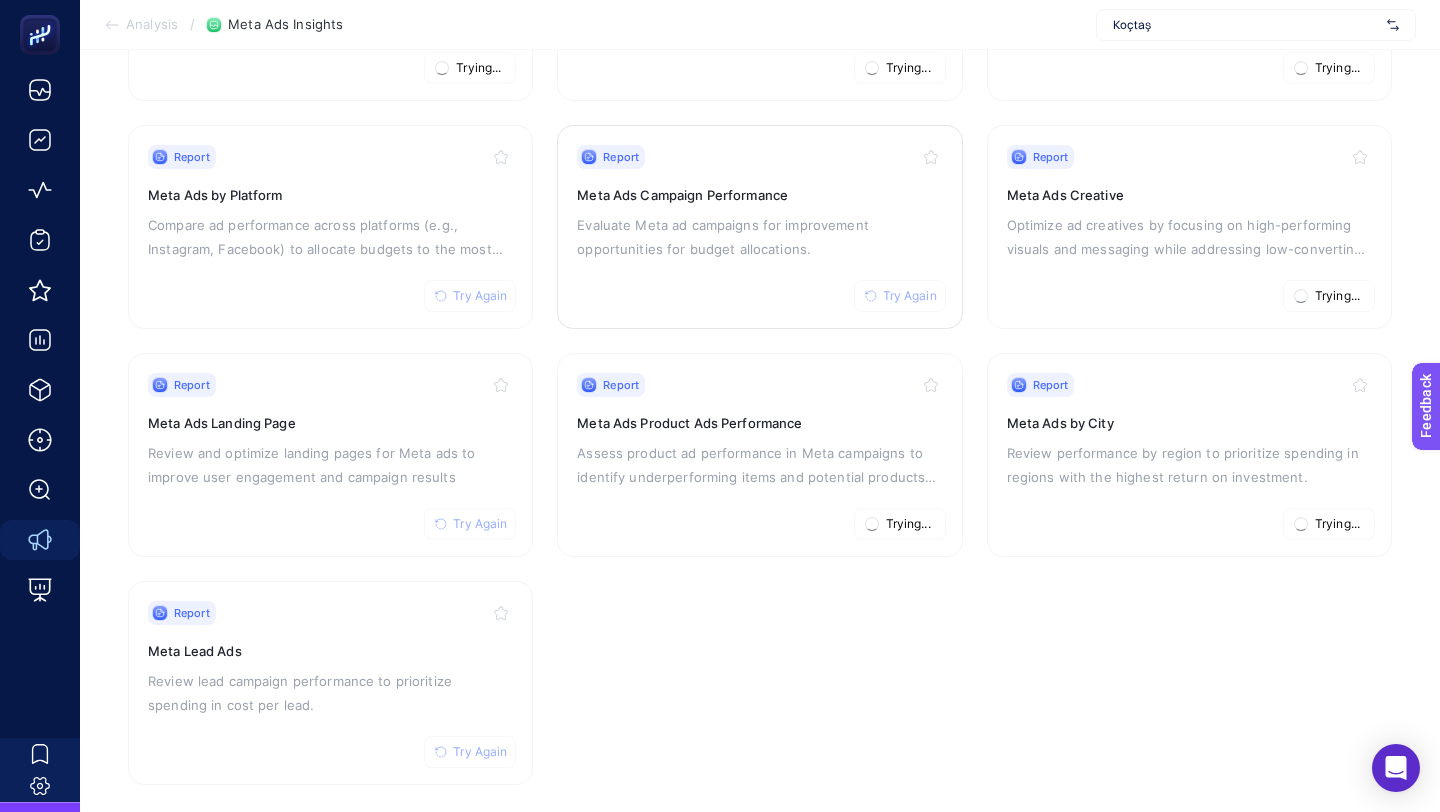 click on "Try Again" at bounding box center (910, 296) 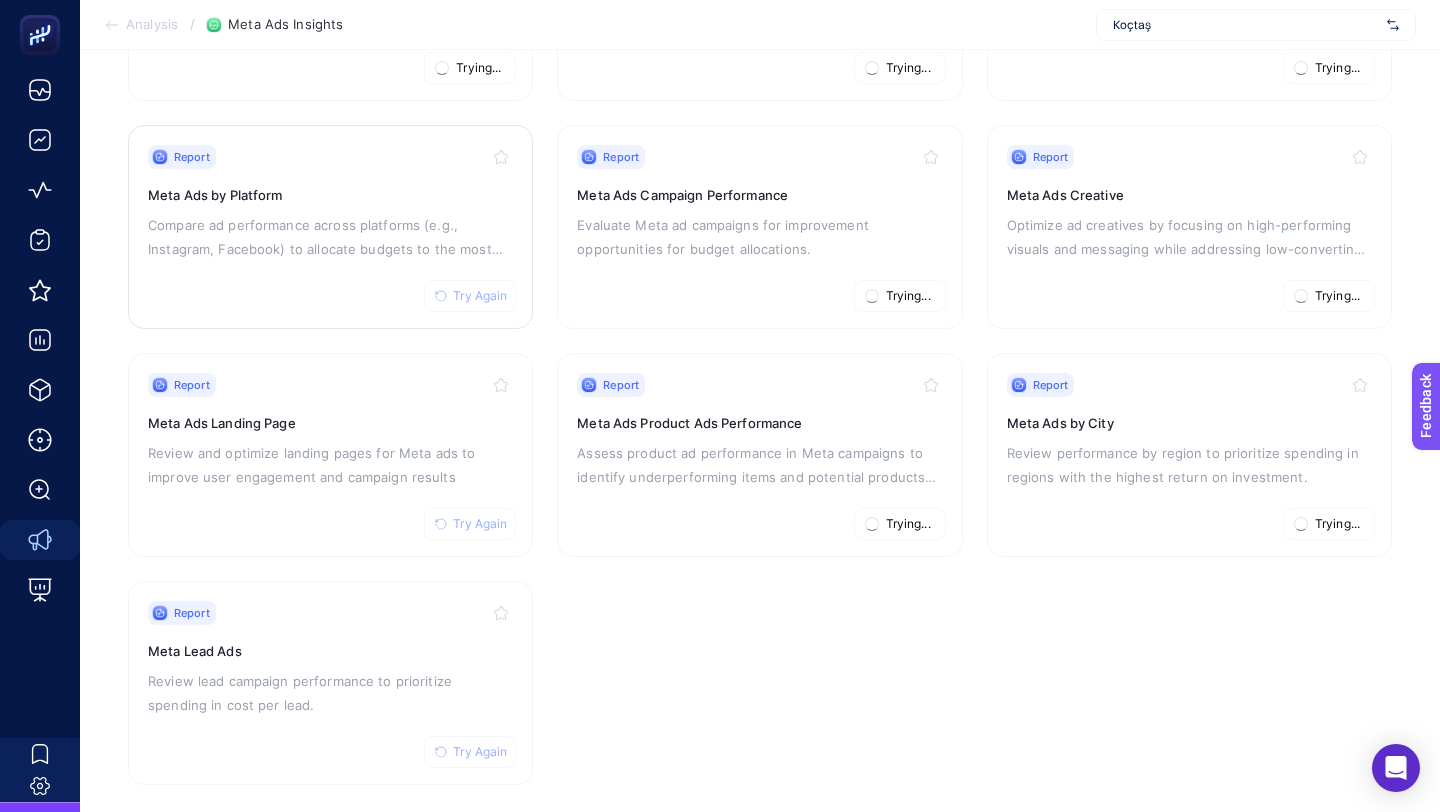 click on "Try Again" at bounding box center [480, 296] 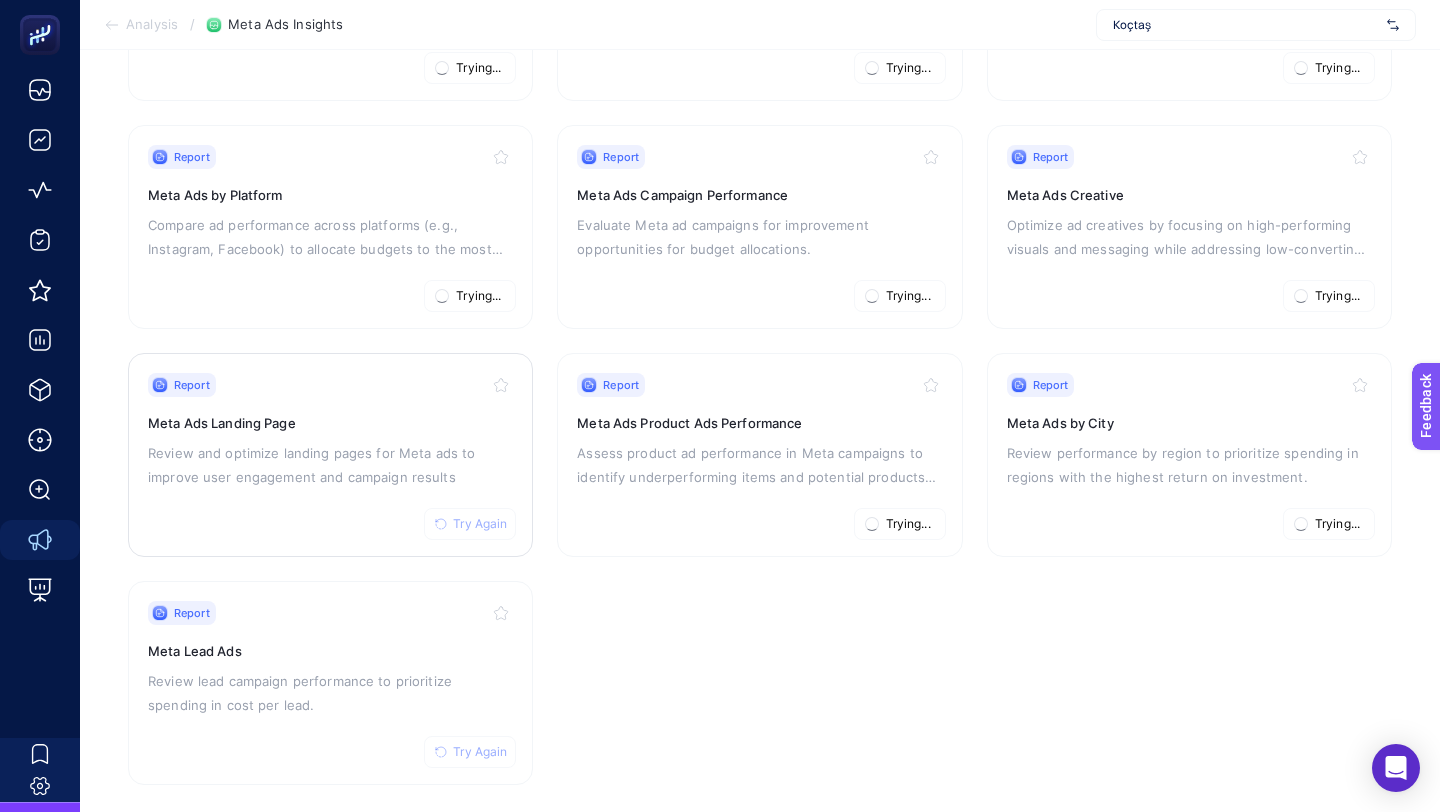 click on "Try Again" at bounding box center (470, 524) 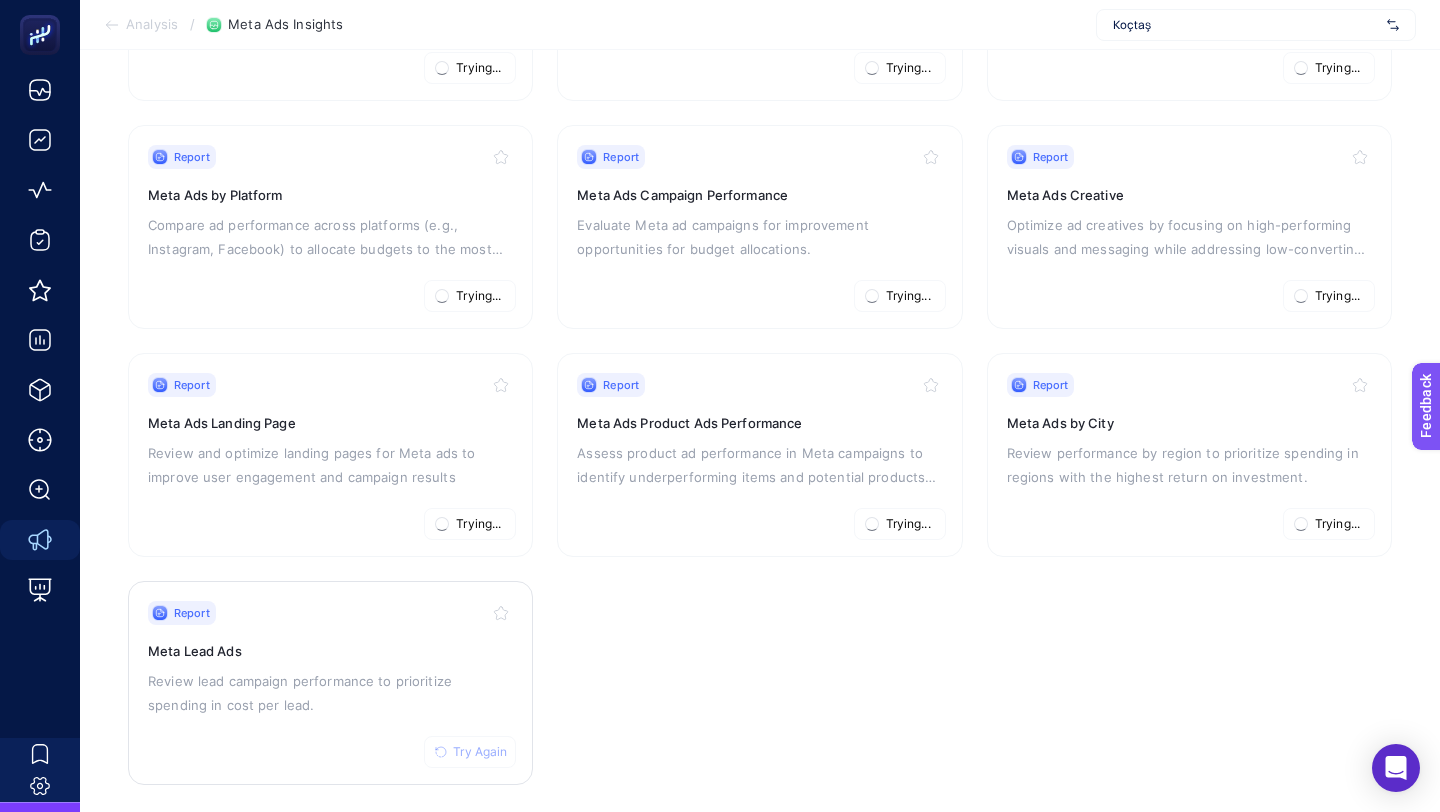 click on "Try Again" at bounding box center (480, 752) 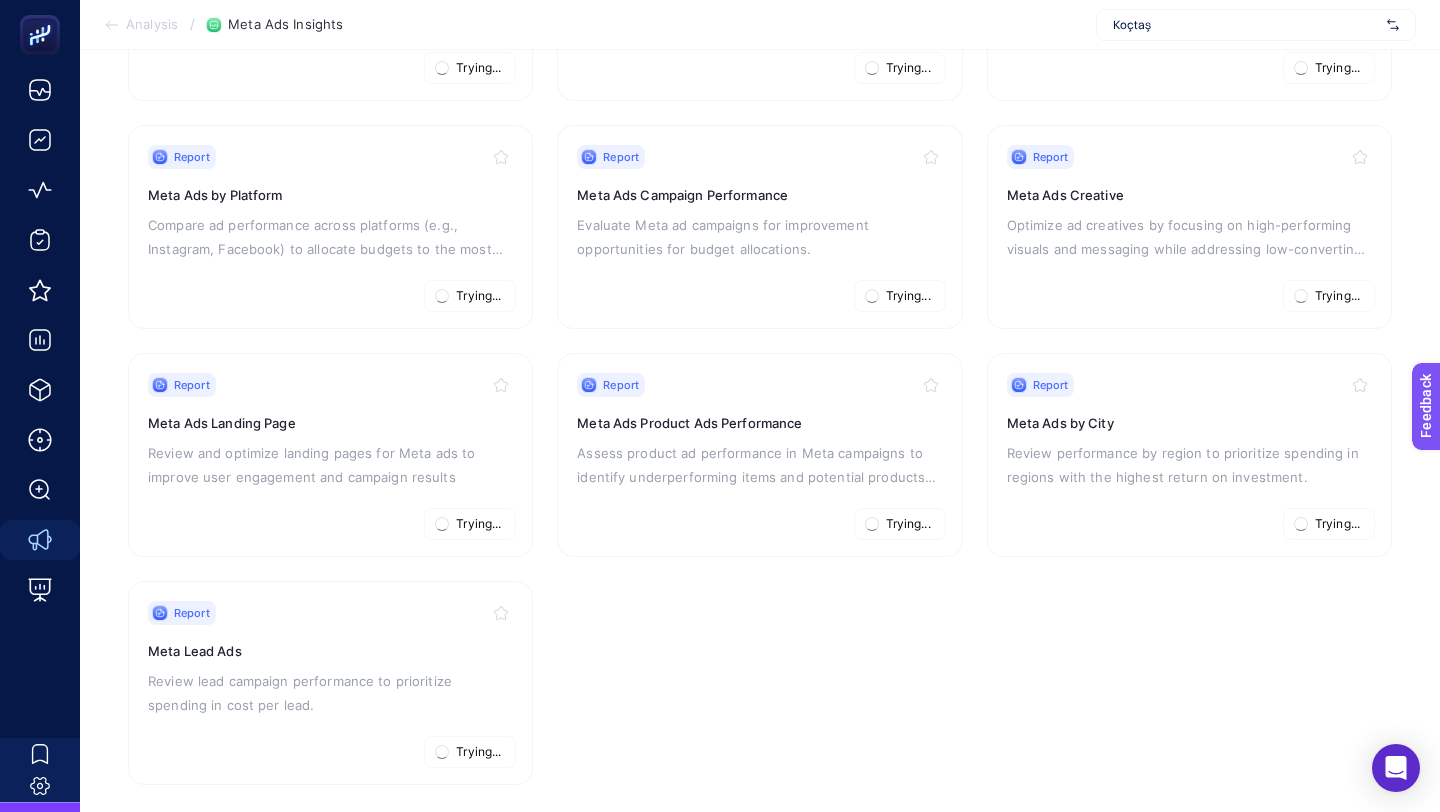 type 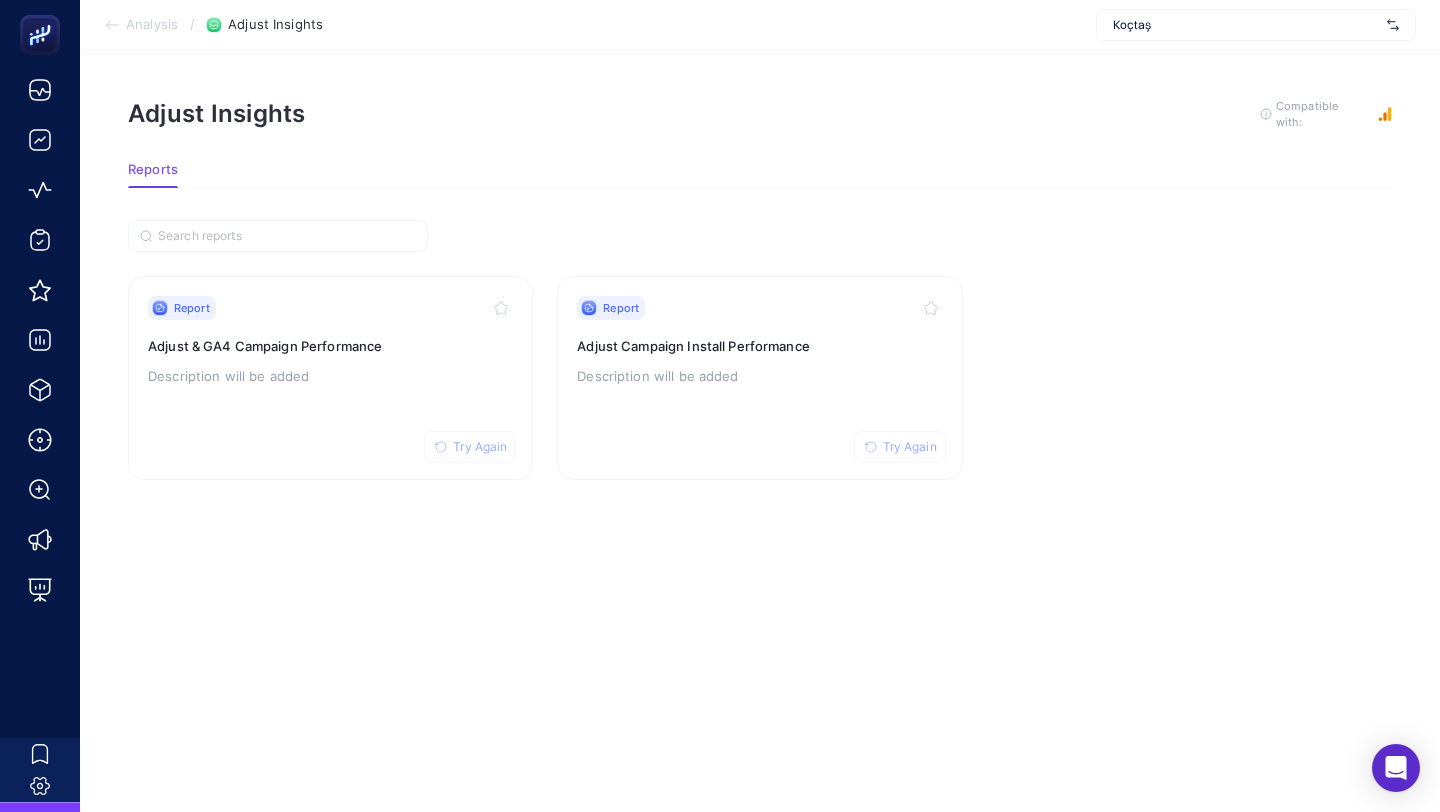scroll, scrollTop: 0, scrollLeft: 0, axis: both 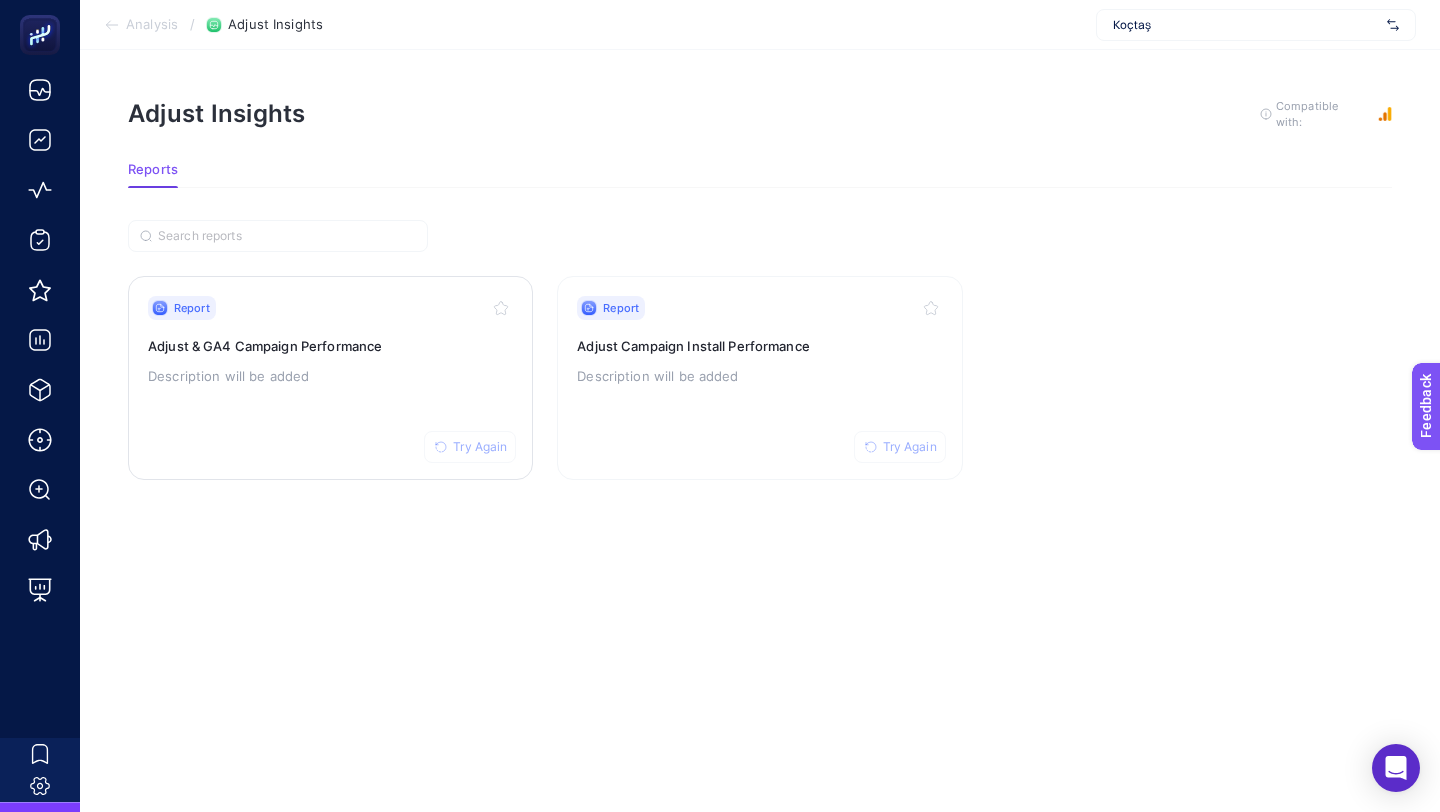 click on "Try Again" at bounding box center [480, 447] 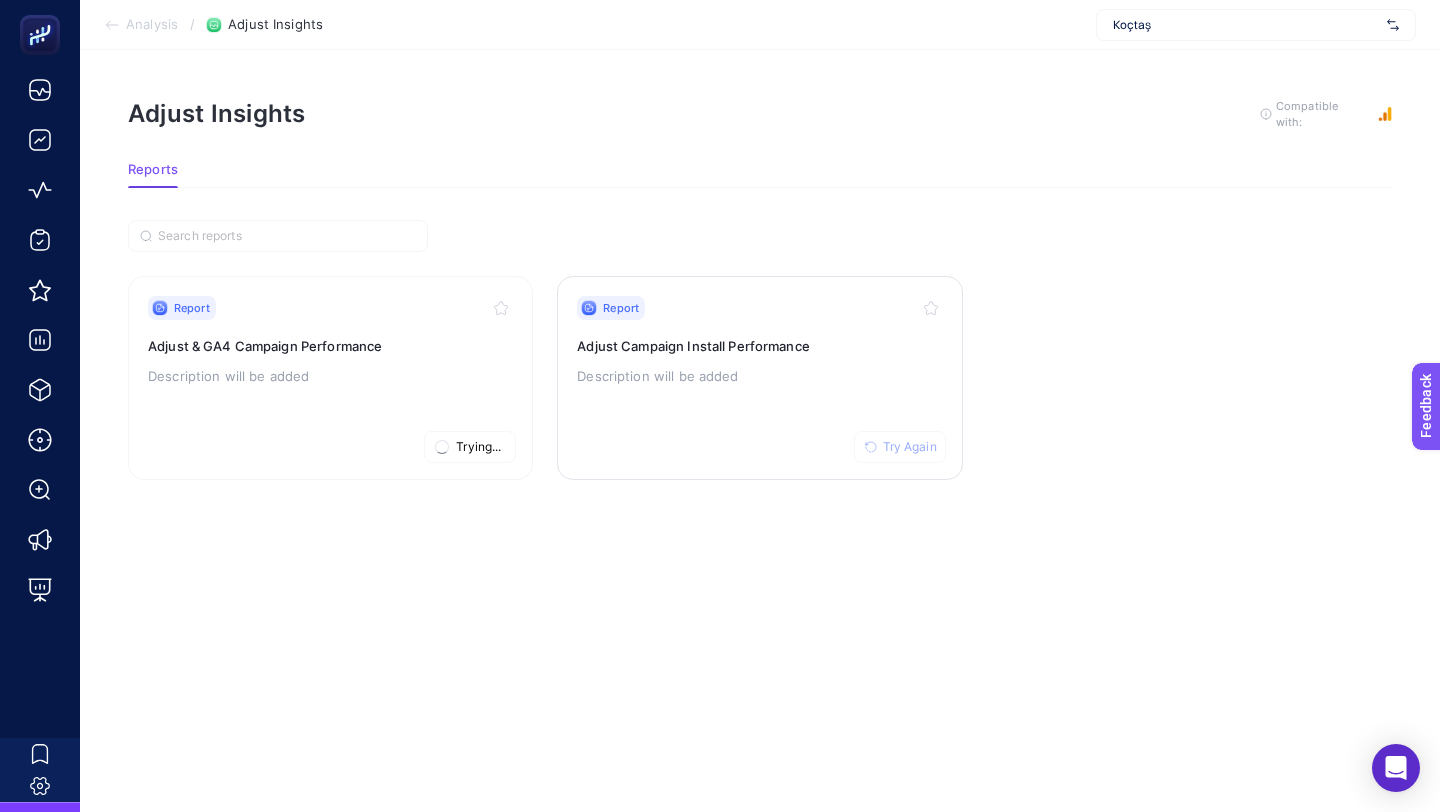 click on "Try Again" at bounding box center (910, 447) 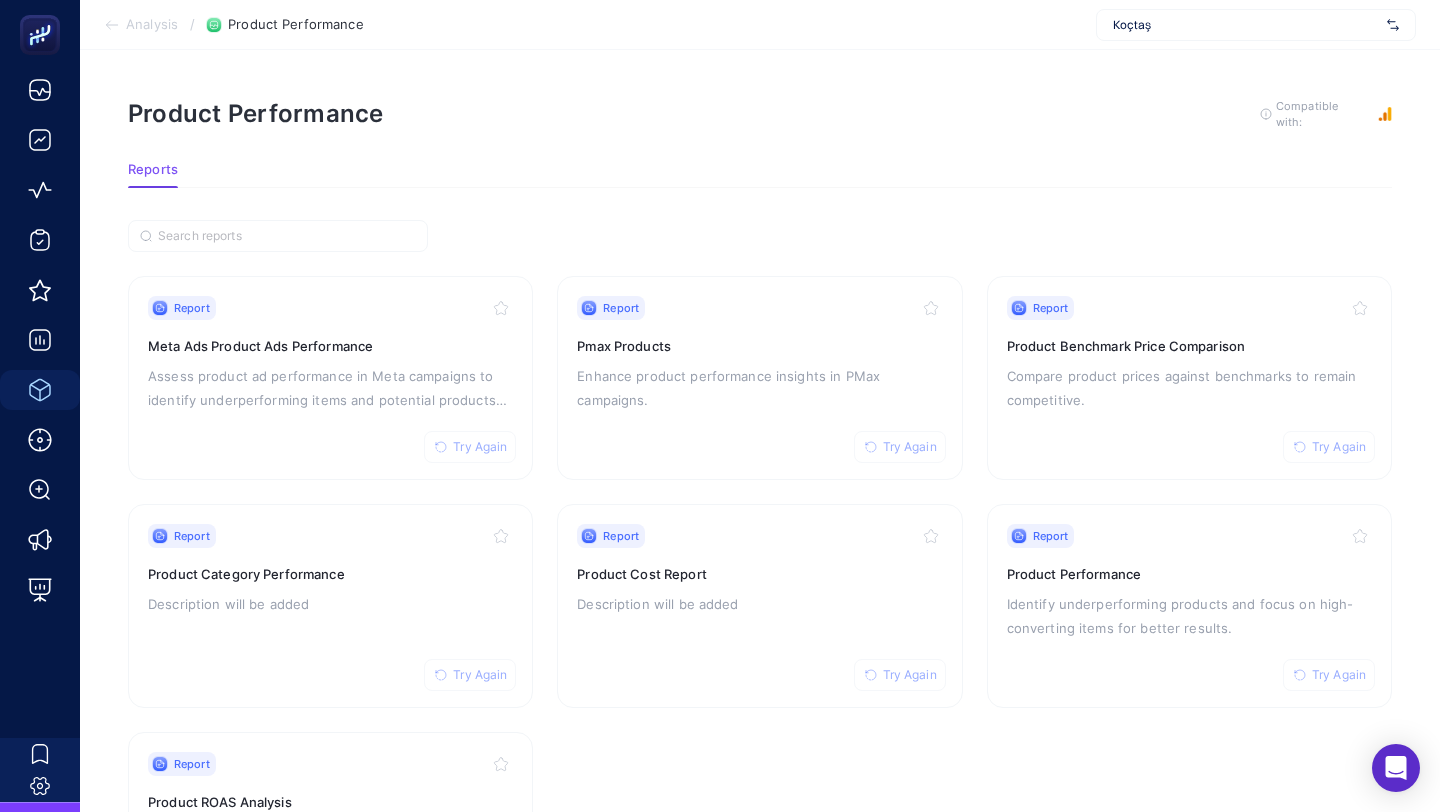 scroll, scrollTop: 0, scrollLeft: 0, axis: both 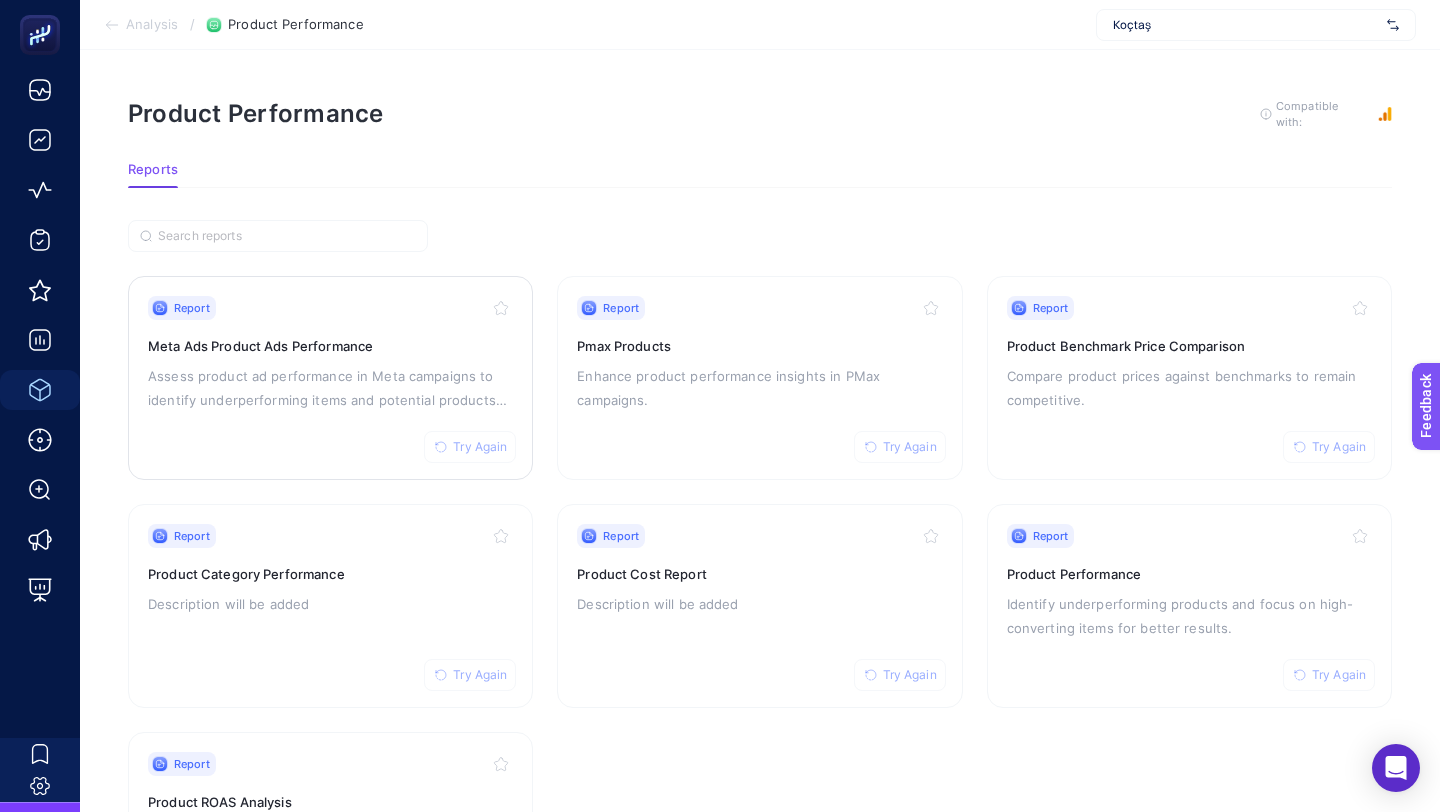 click on "Try Again" at bounding box center [480, 447] 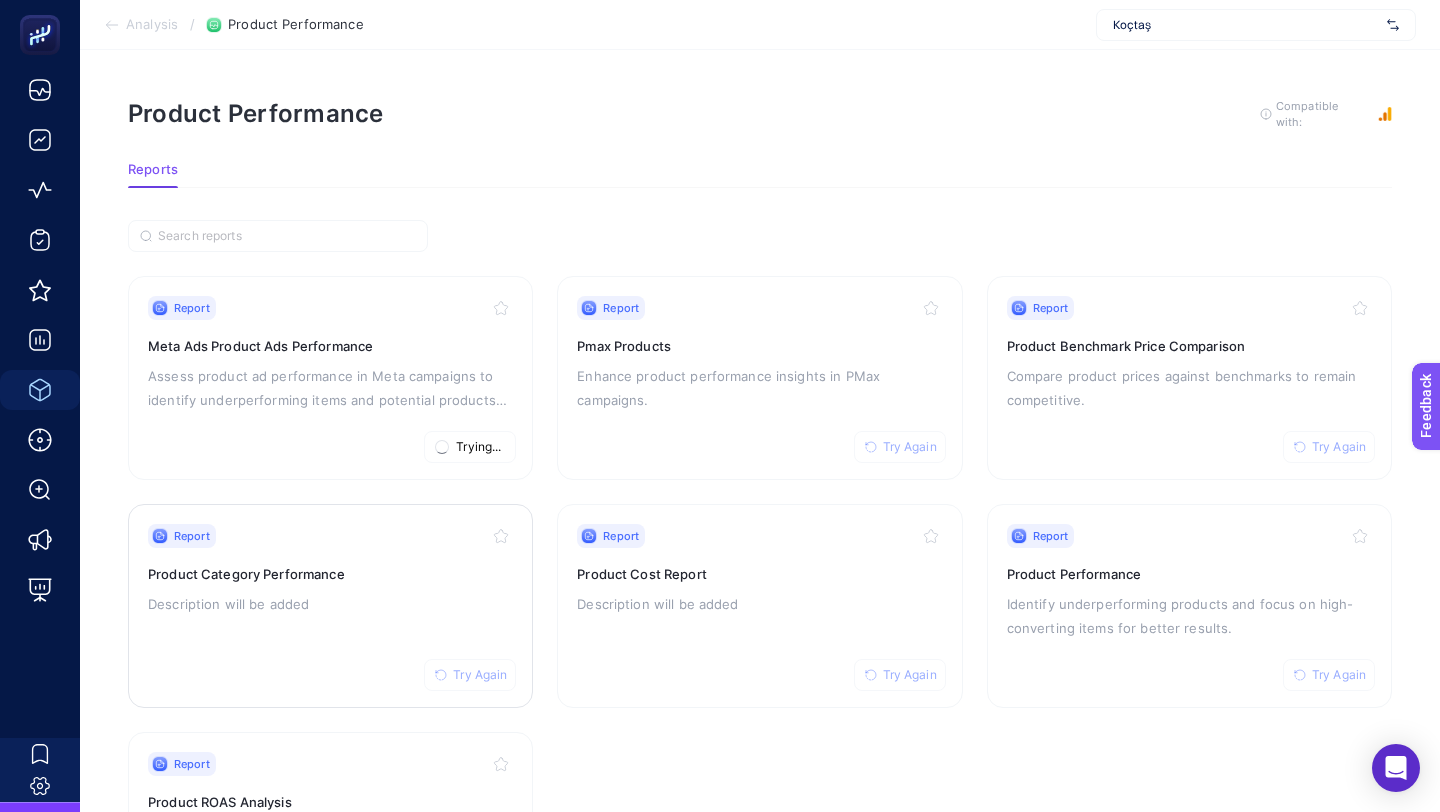 click on "Try Again" at bounding box center (470, 675) 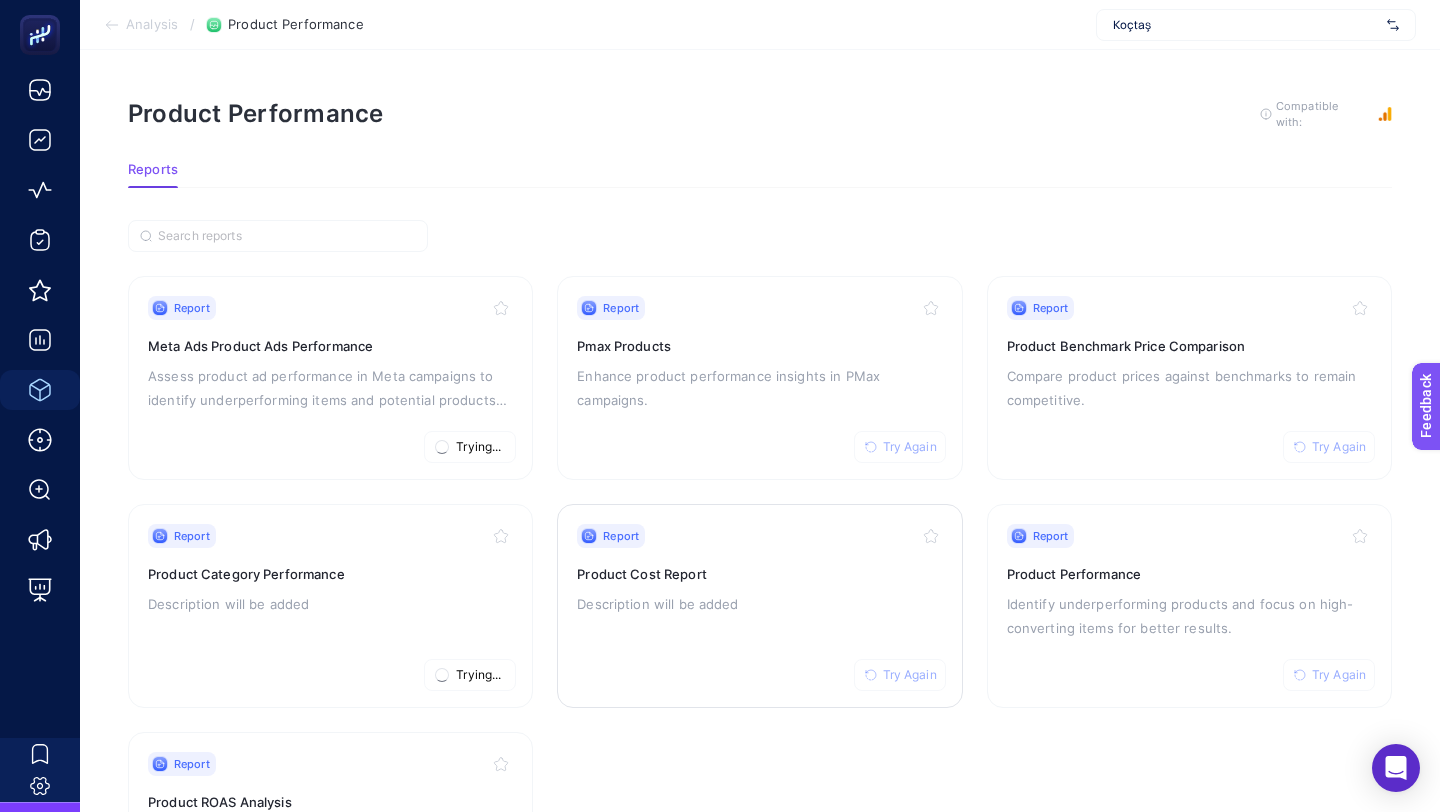 click on "Try Again" at bounding box center [910, 675] 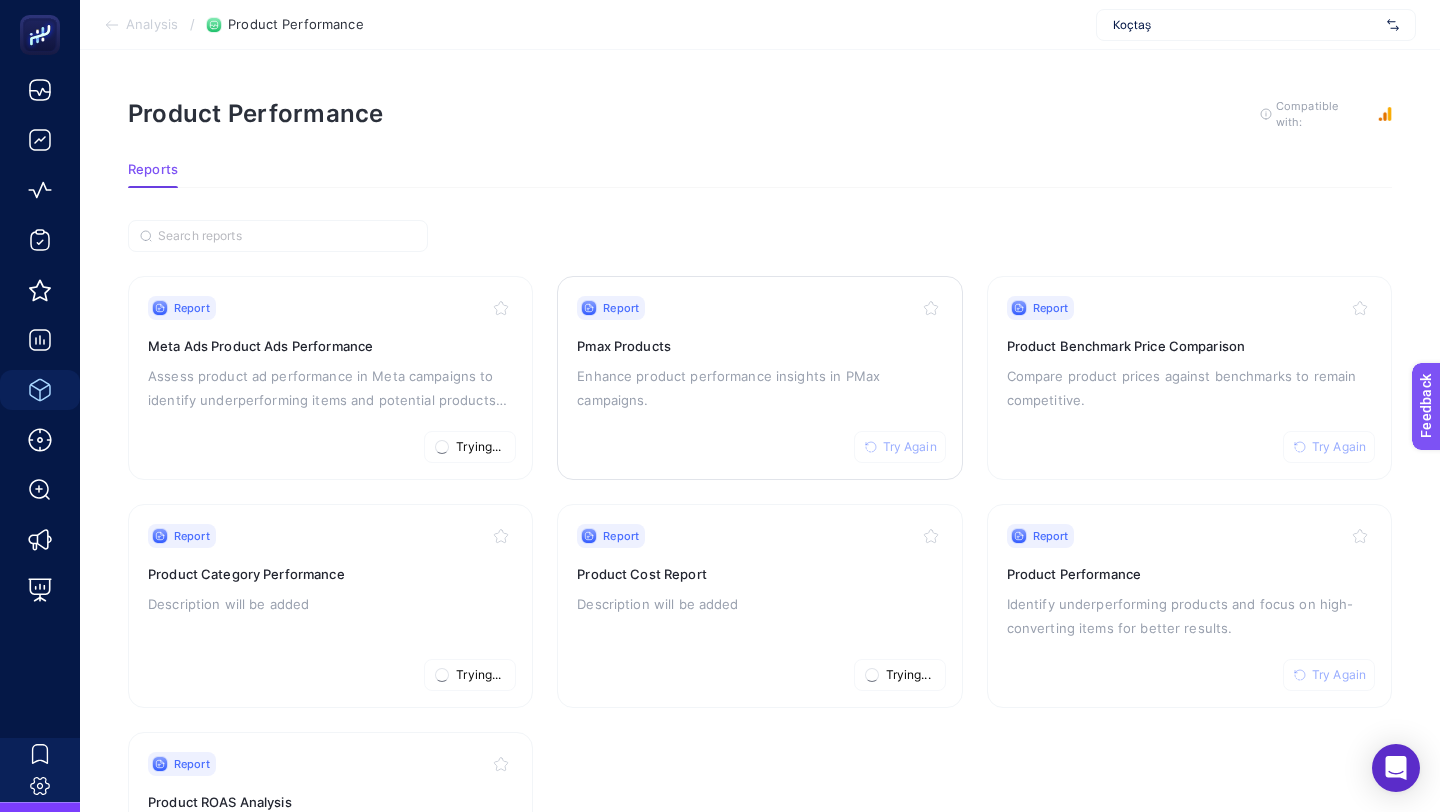 click on "Try Again" at bounding box center (910, 447) 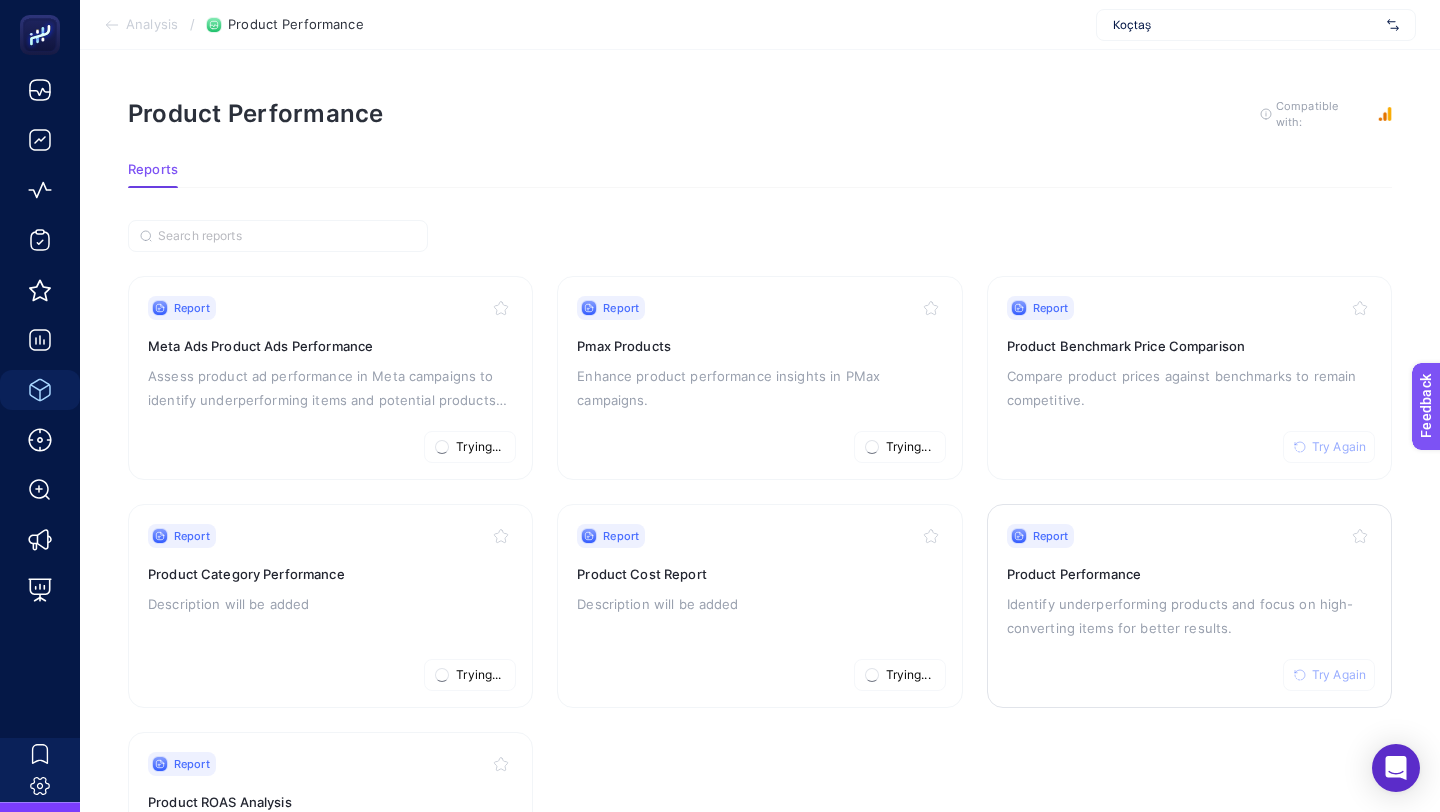 click on "Try Again" at bounding box center (1339, 675) 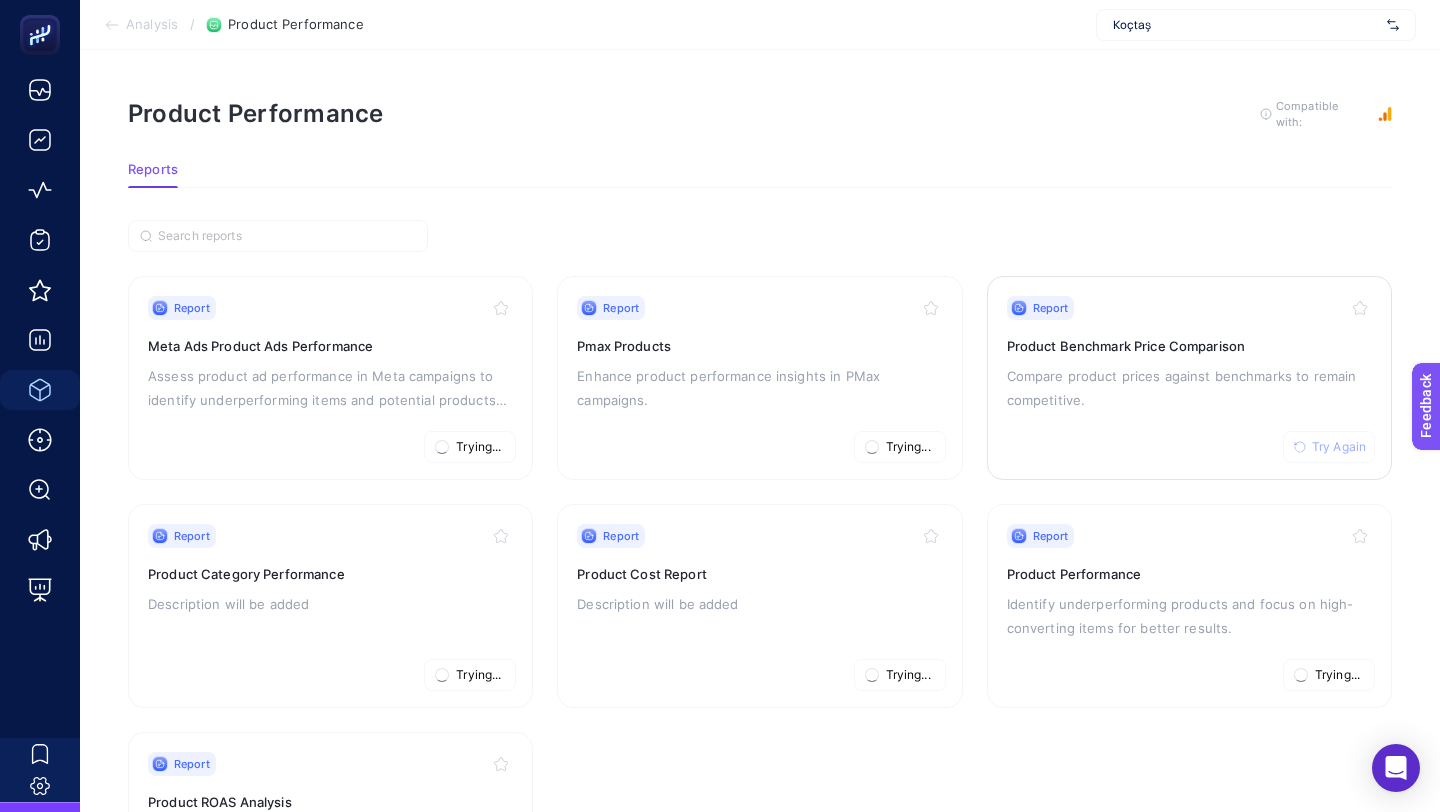 click on "Try Again" at bounding box center (1339, 447) 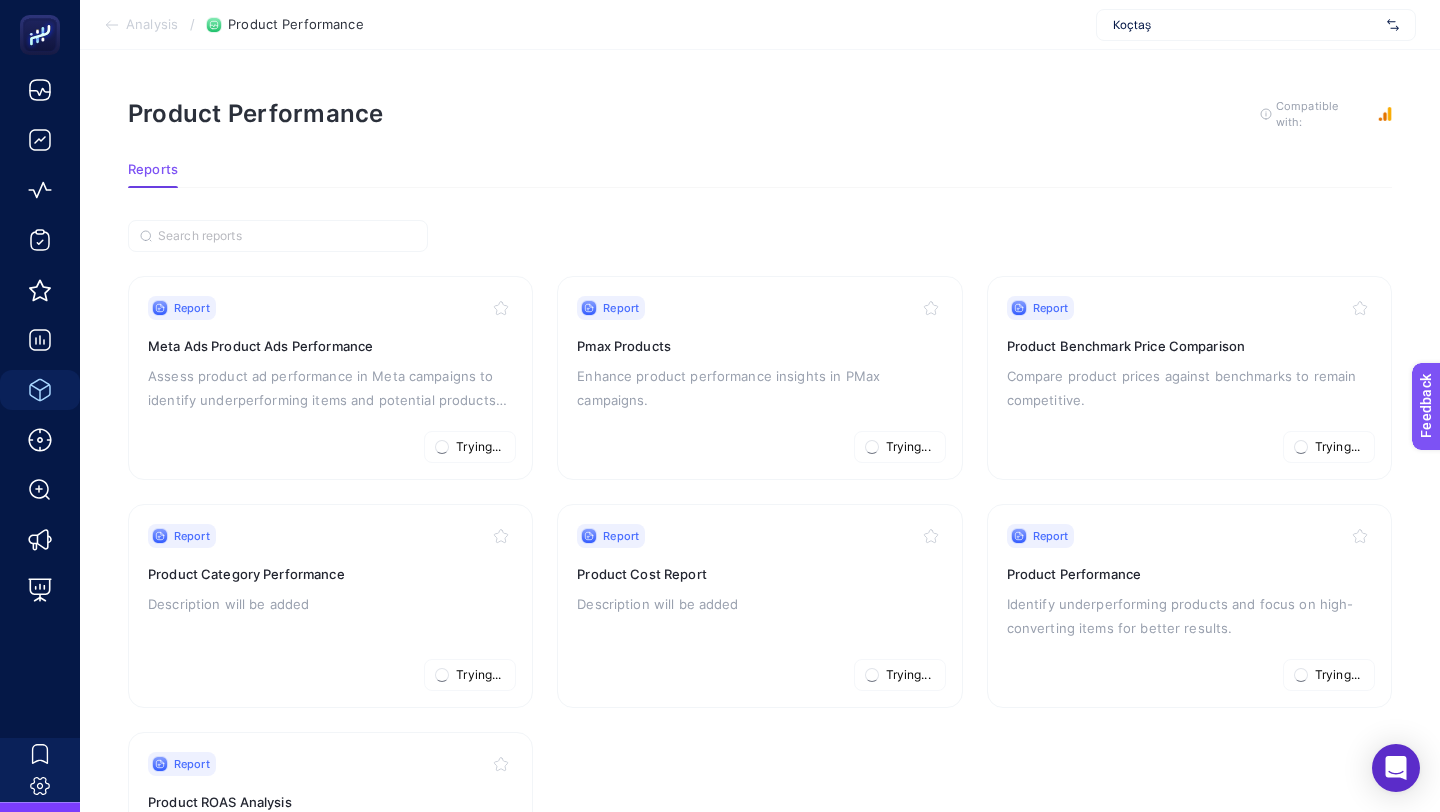 scroll, scrollTop: 169, scrollLeft: 0, axis: vertical 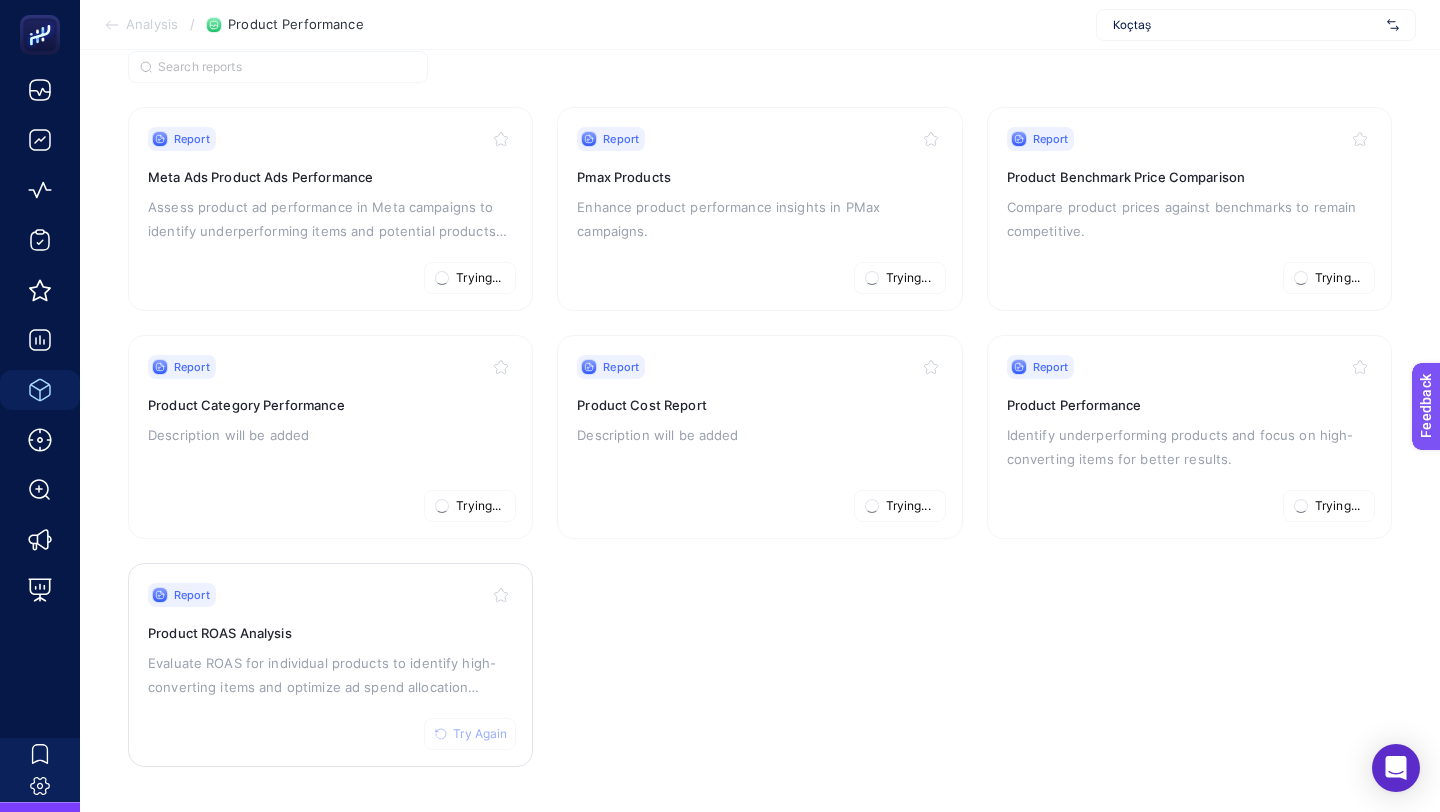 click on "Try Again" at bounding box center [470, 734] 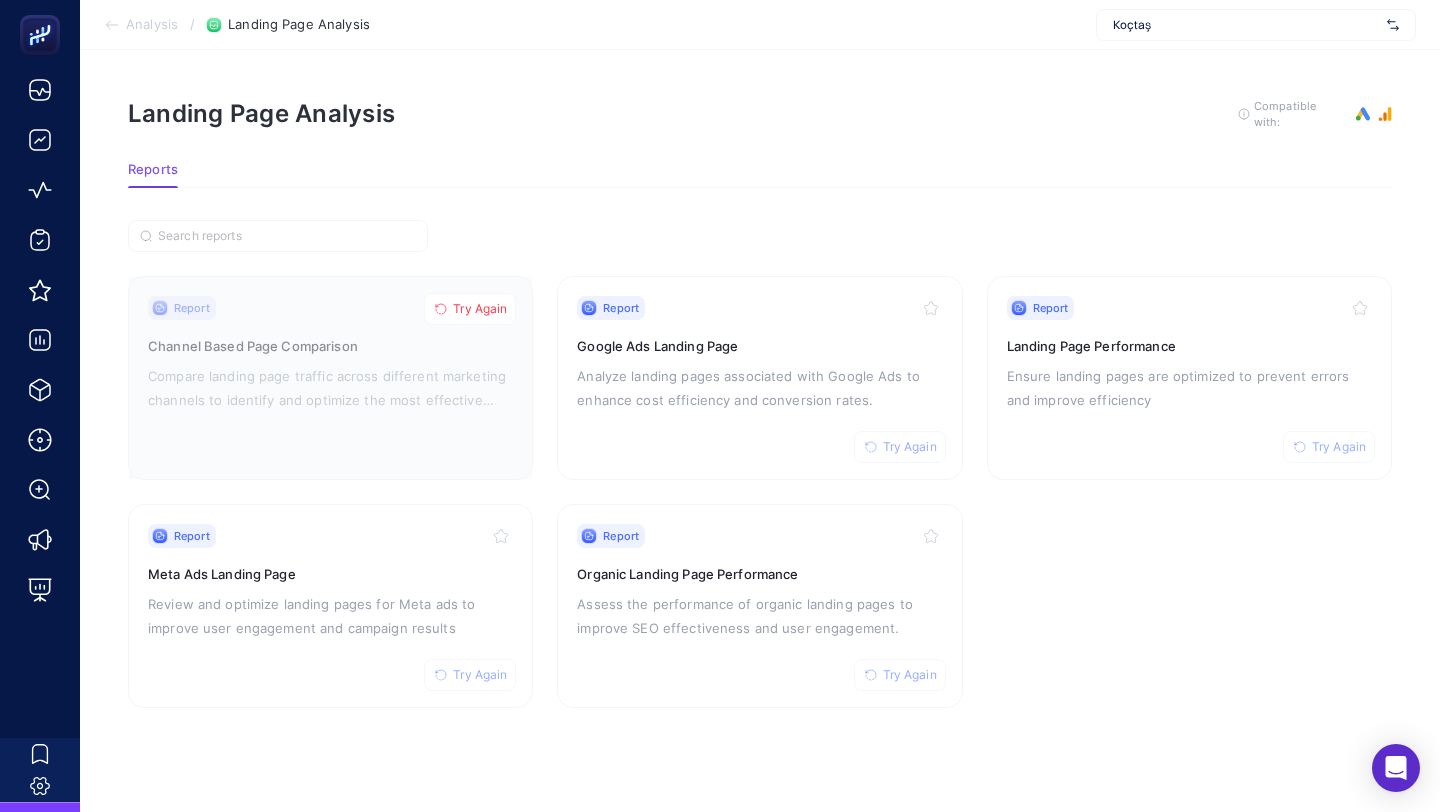 scroll, scrollTop: 0, scrollLeft: 0, axis: both 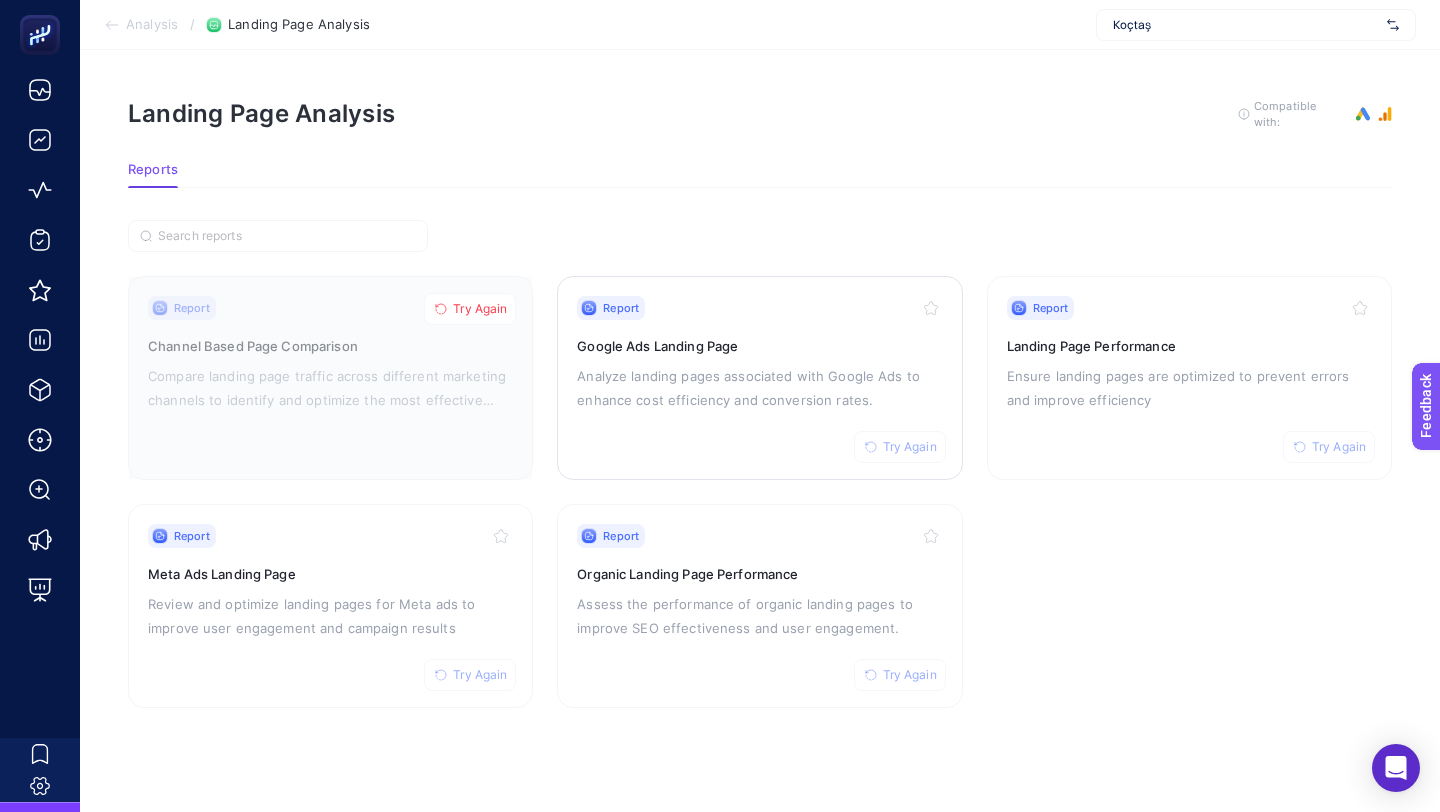 click on "Try Again" at bounding box center (910, 447) 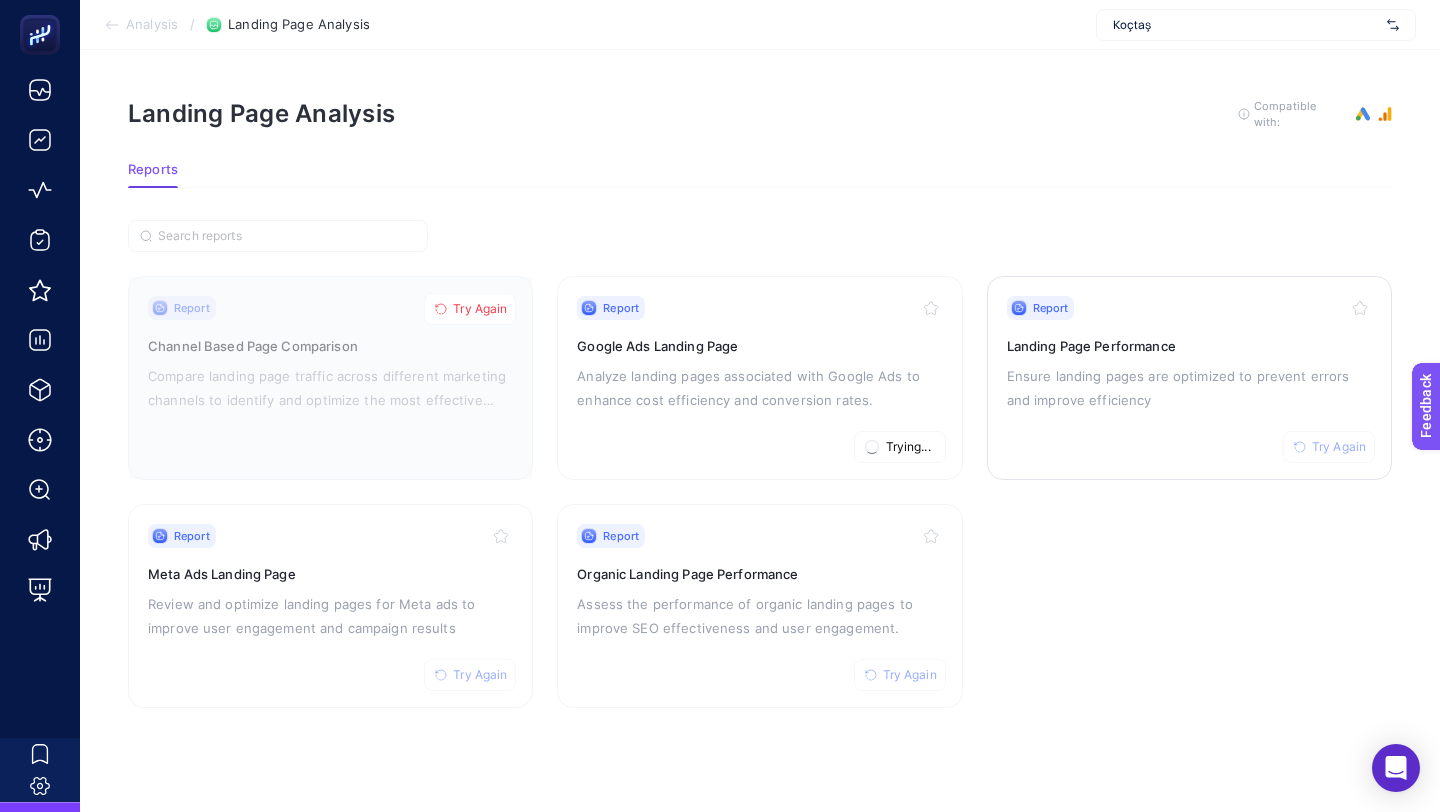 click on "Try Again" at bounding box center [1329, 447] 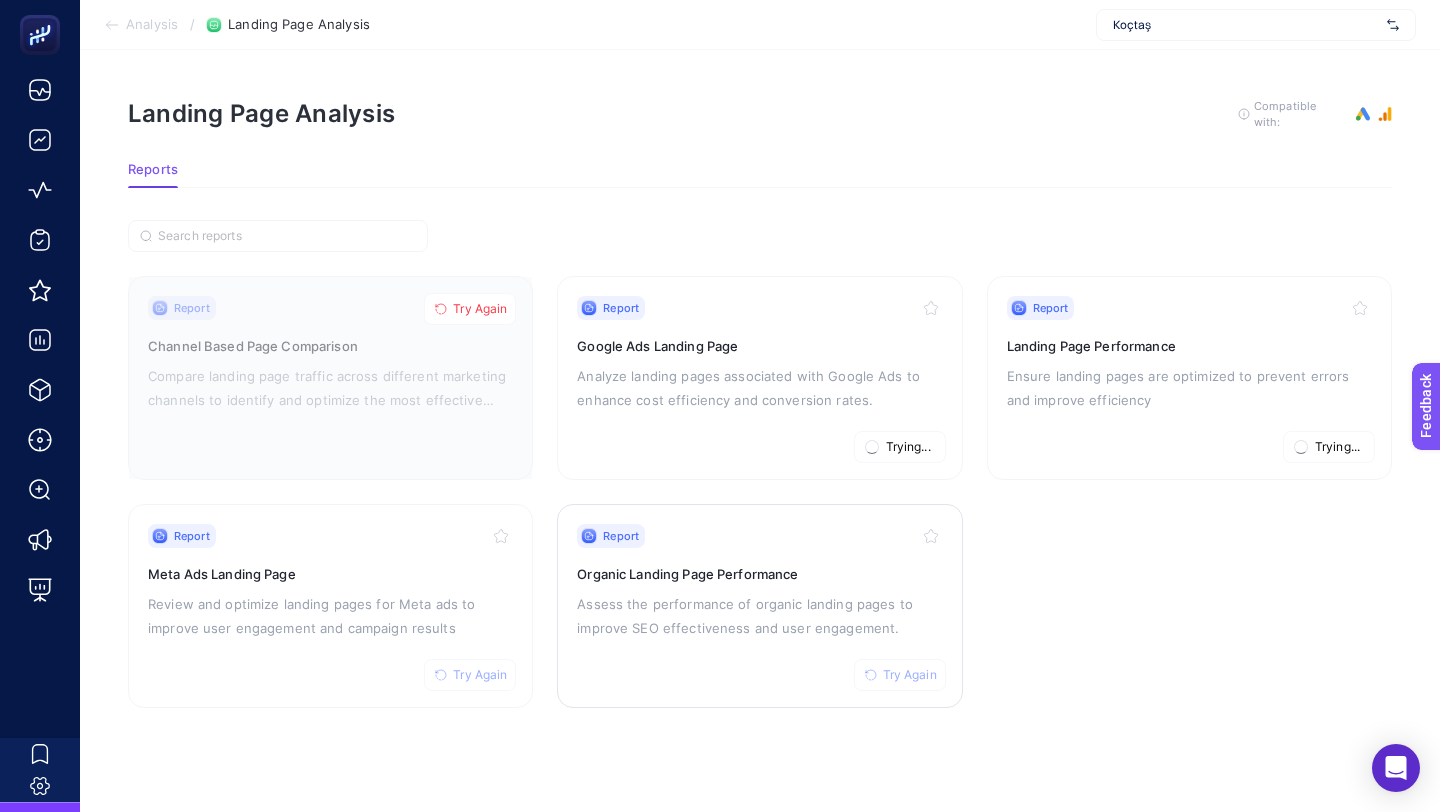 click 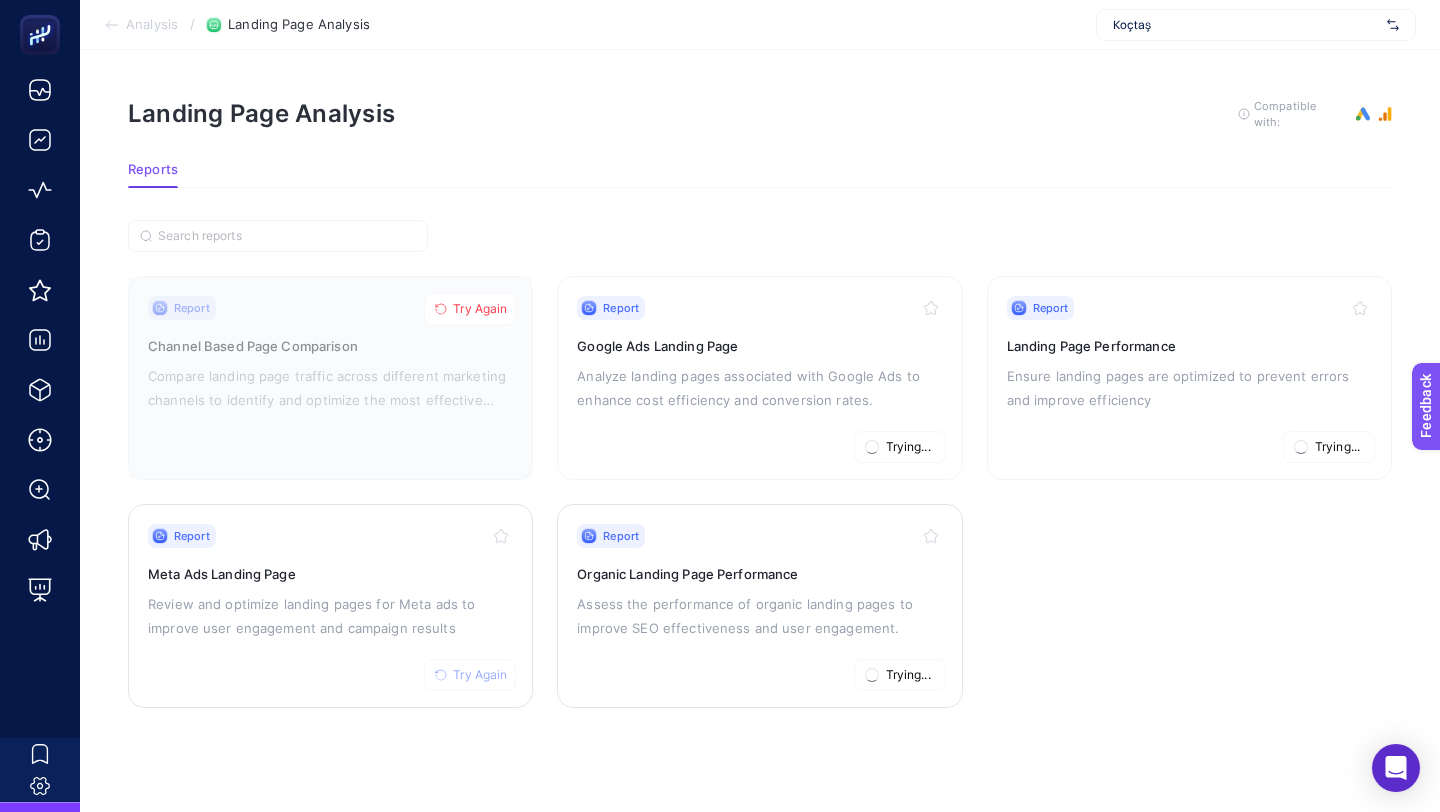 click on "Try Again" at bounding box center (480, 675) 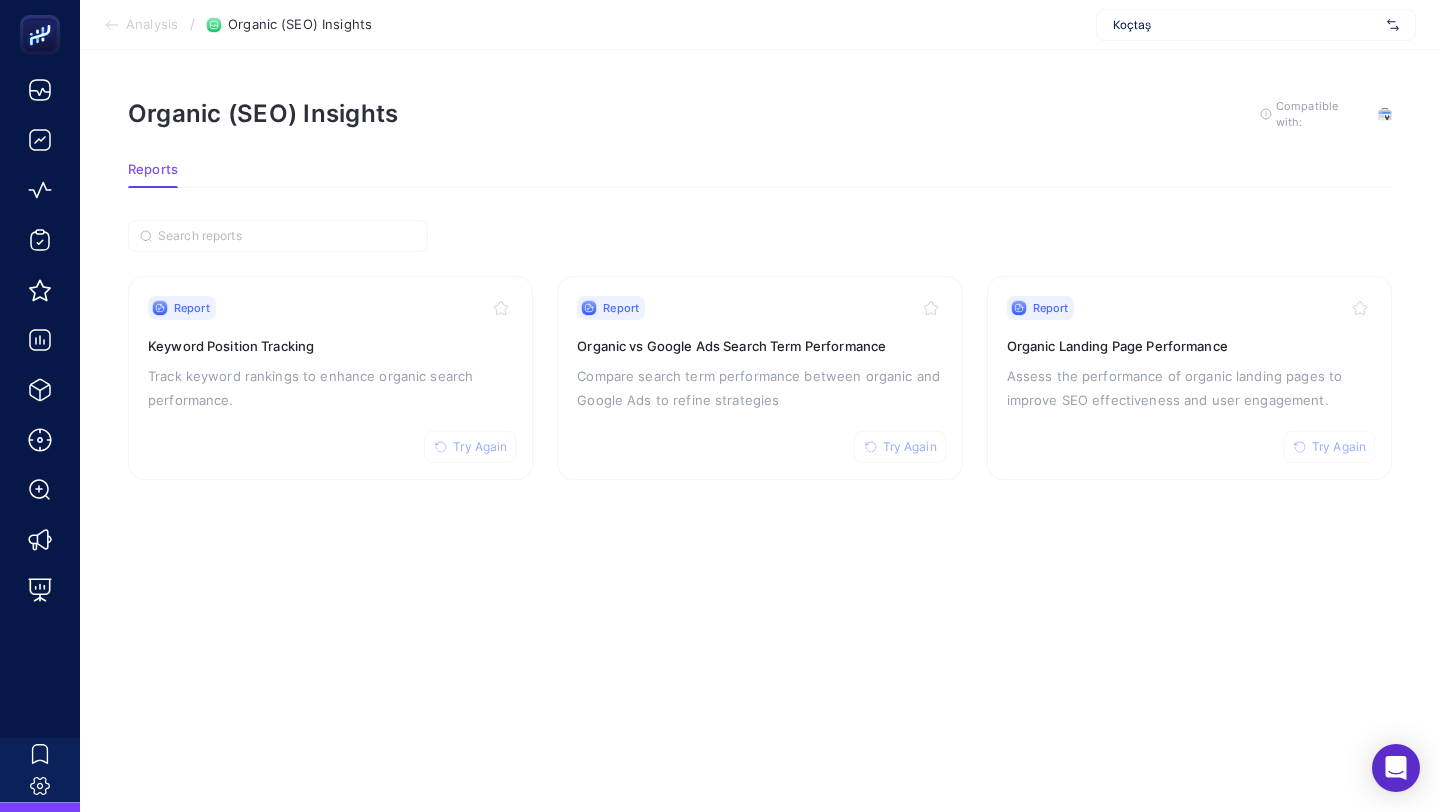 scroll, scrollTop: 0, scrollLeft: 0, axis: both 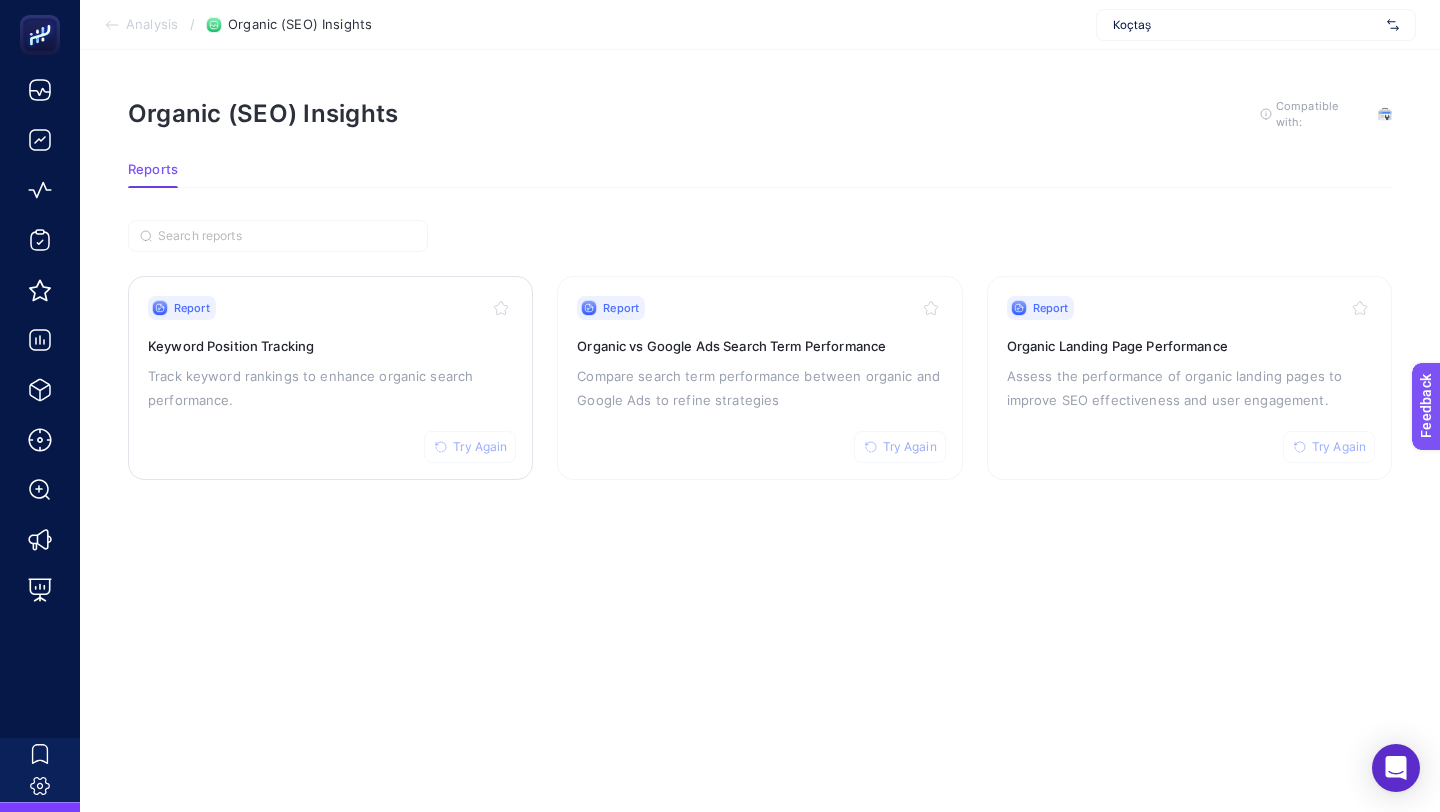 click on "Try Again" at bounding box center [480, 447] 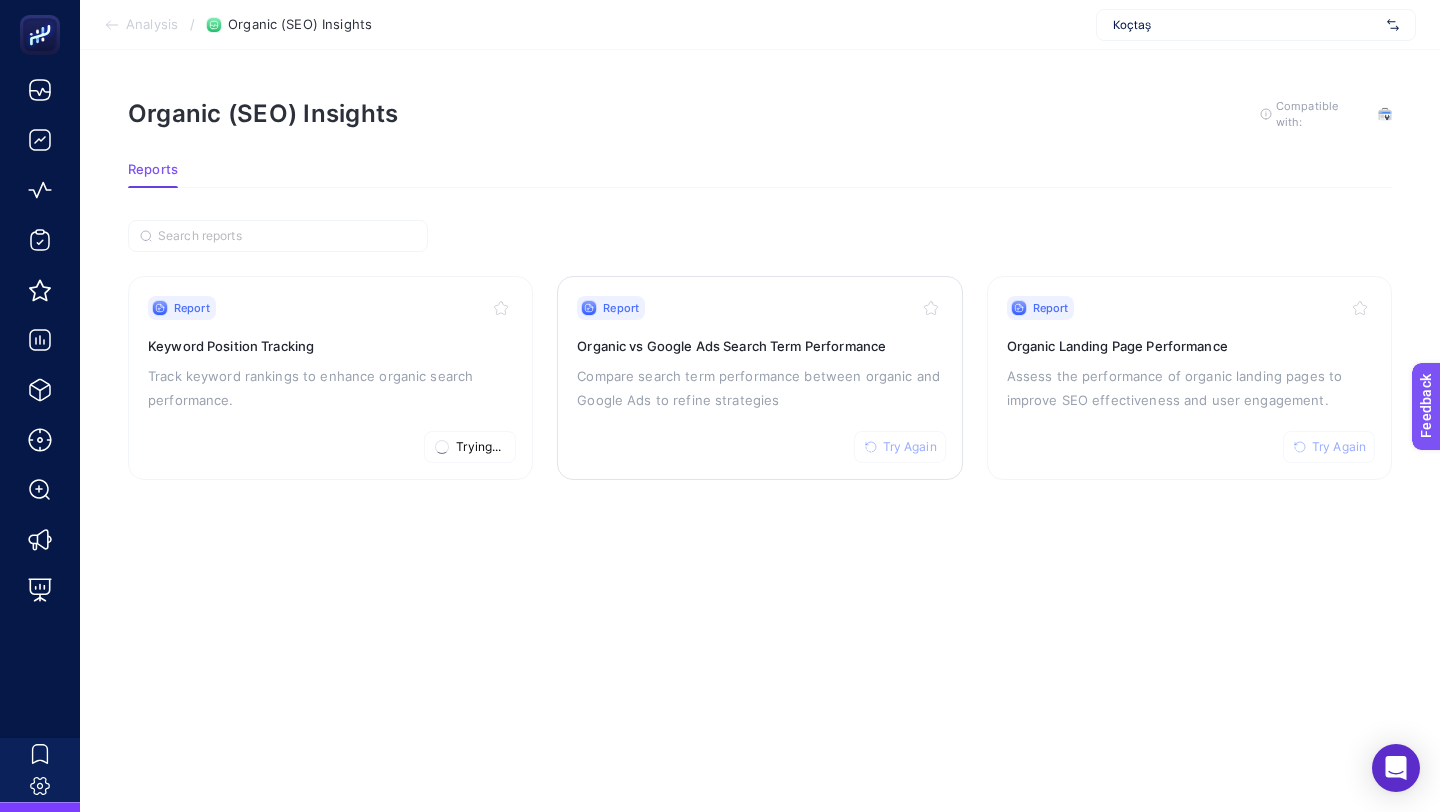 click on "Try Again" at bounding box center (910, 447) 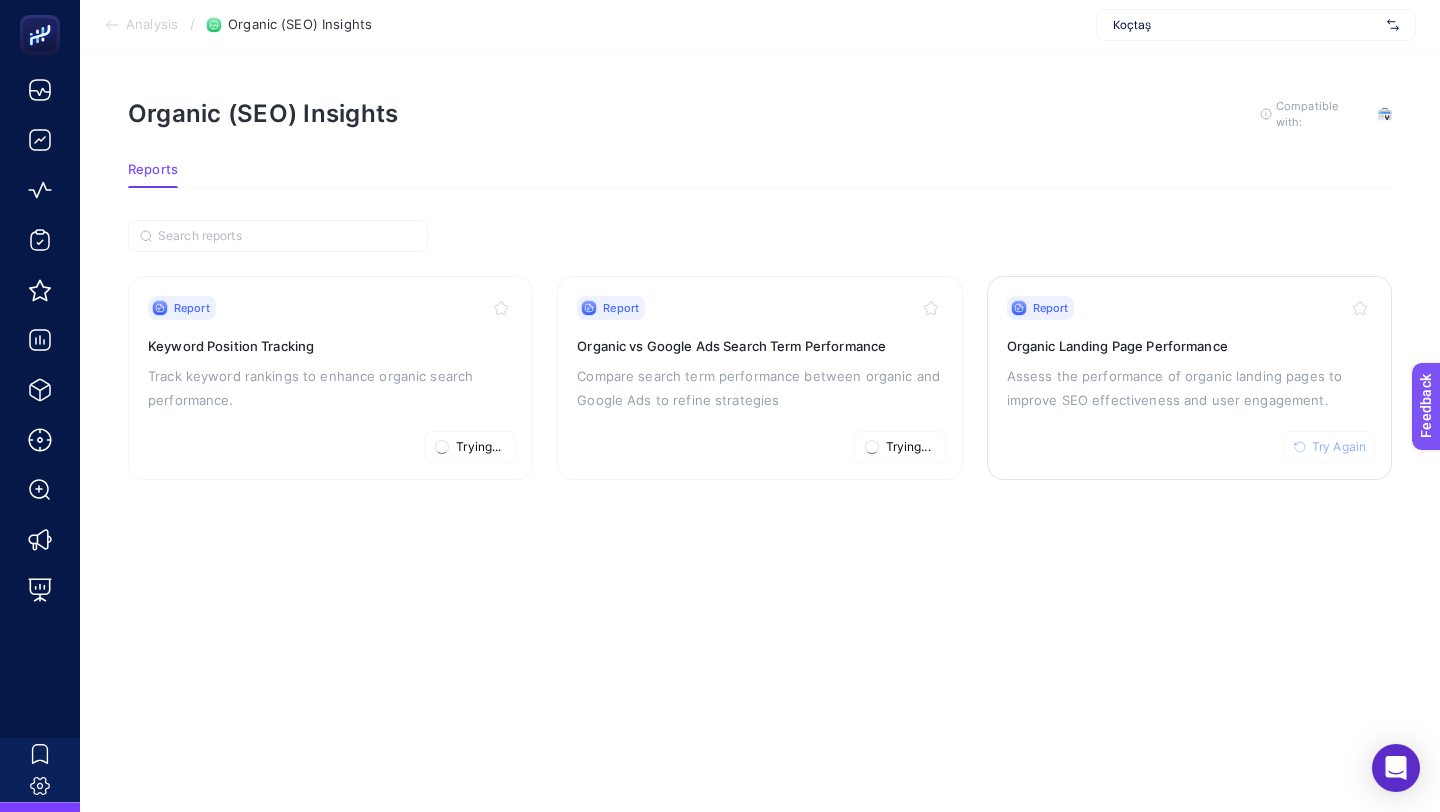 click on "Try Again" at bounding box center (1339, 447) 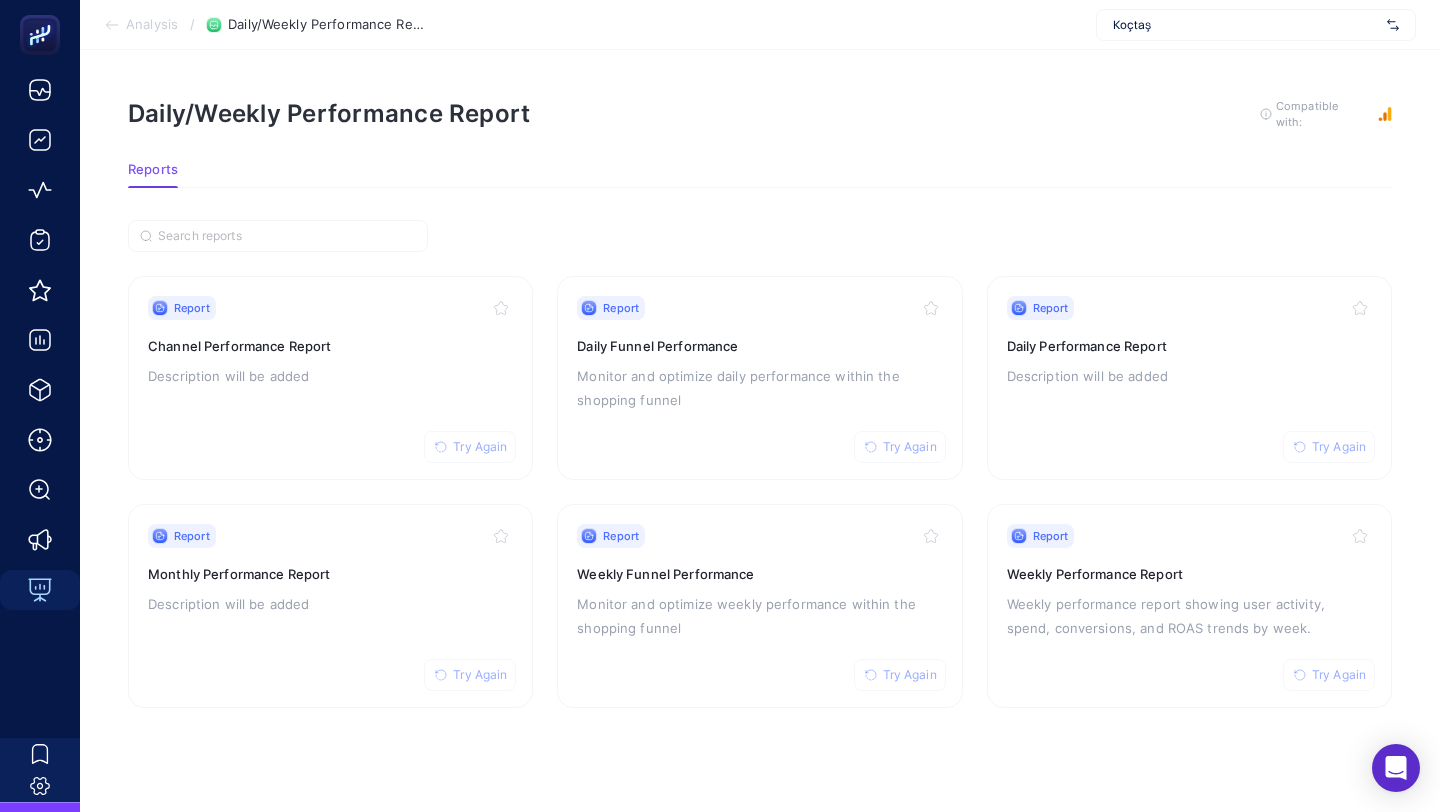 scroll, scrollTop: 0, scrollLeft: 0, axis: both 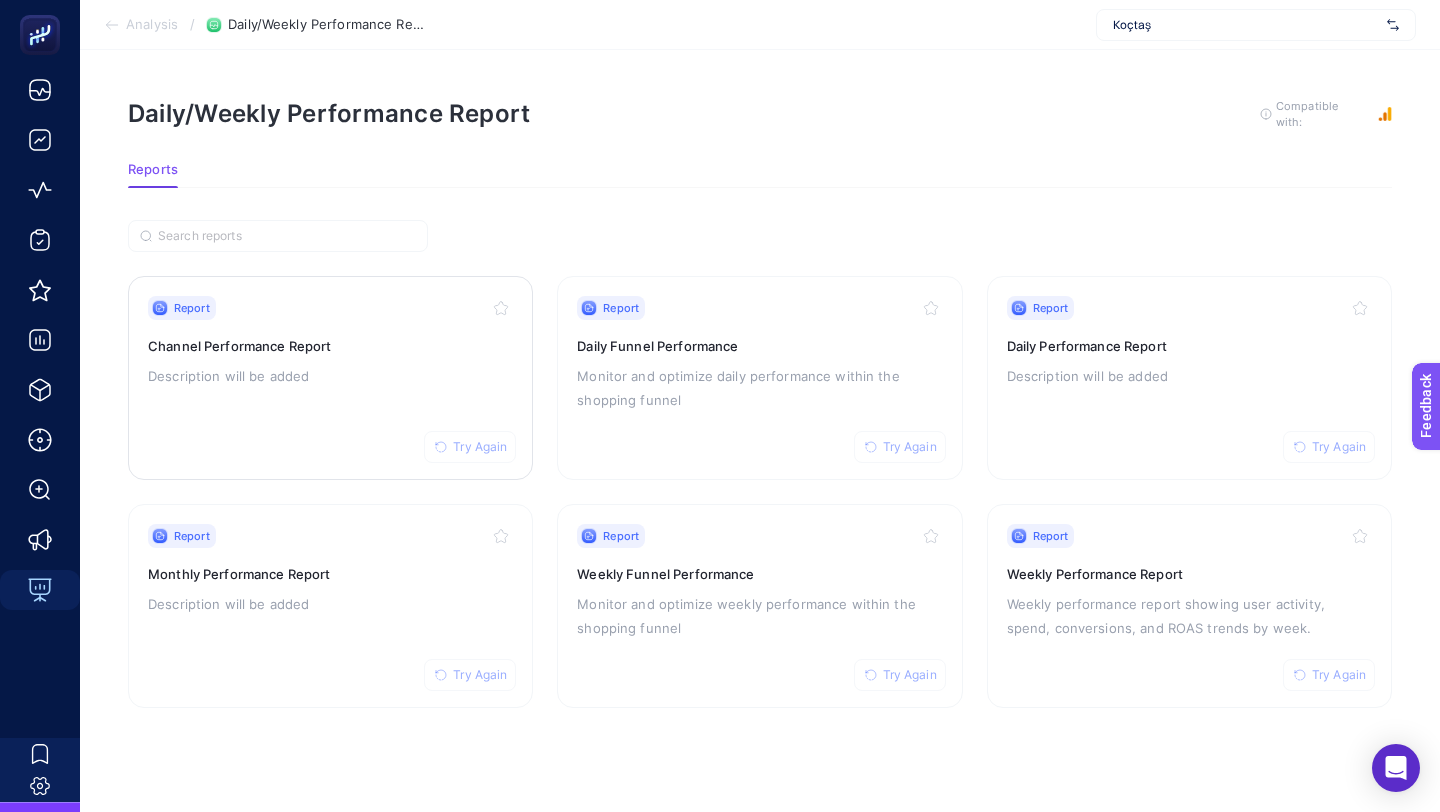 click on "Try Again" at bounding box center (480, 447) 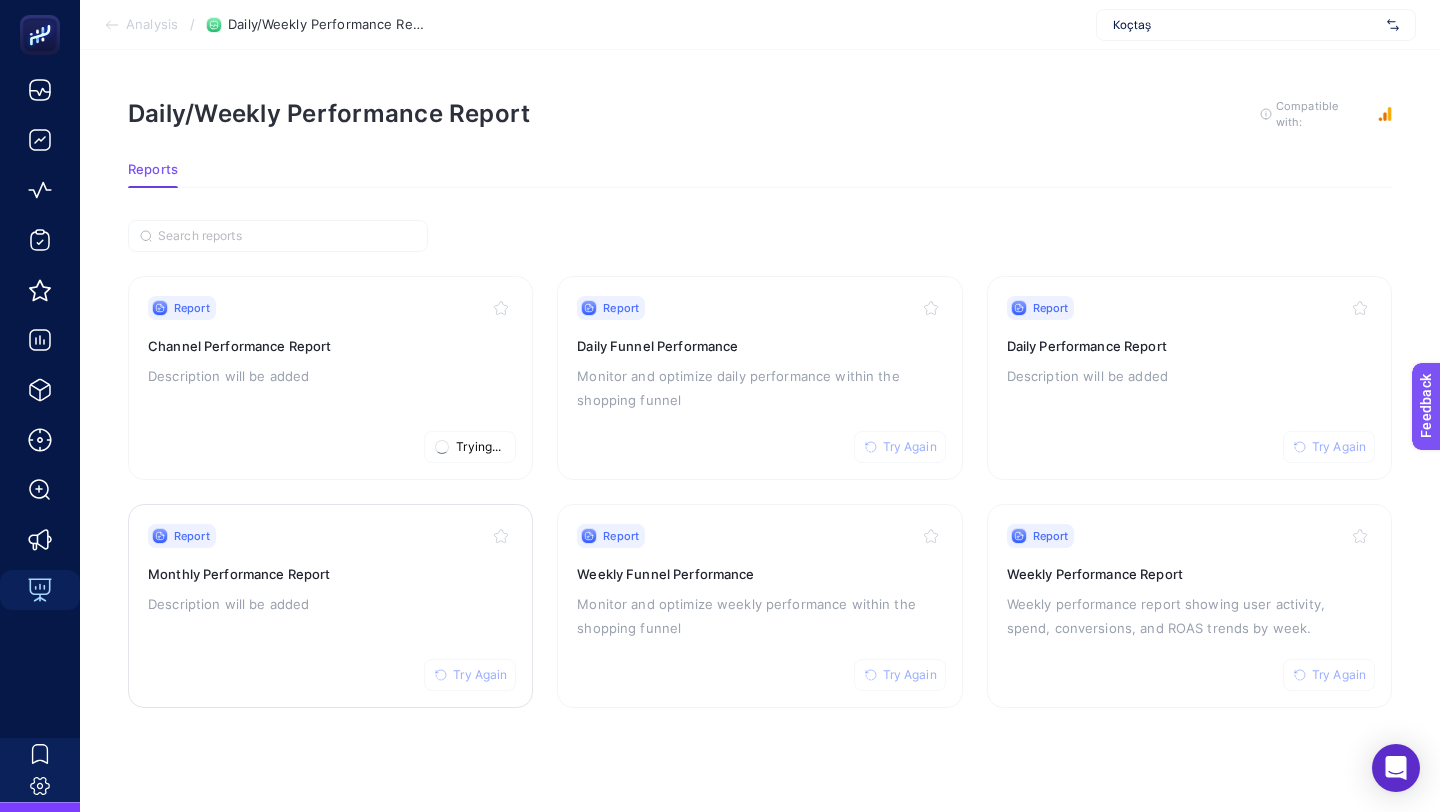 click on "Try Again" at bounding box center (480, 675) 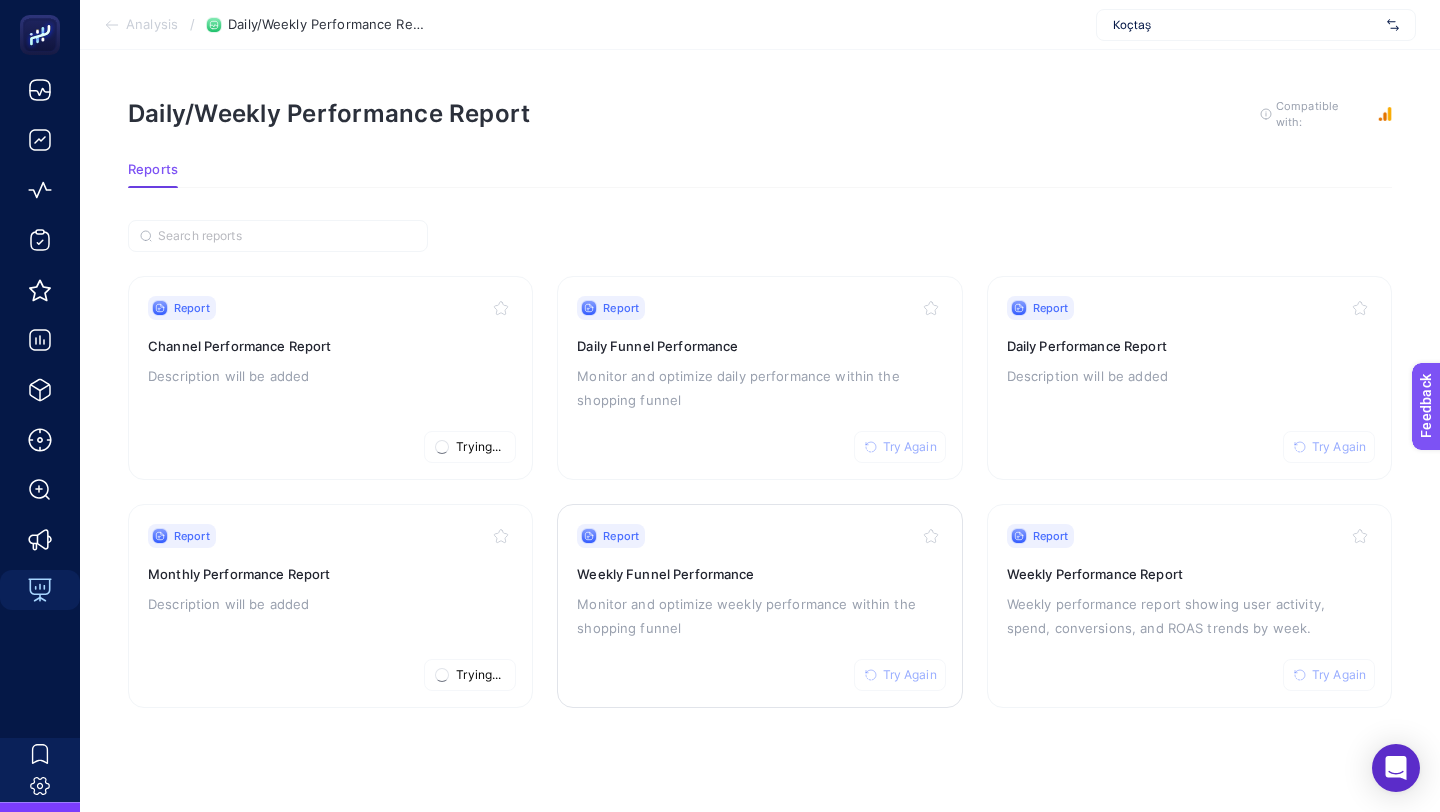 click 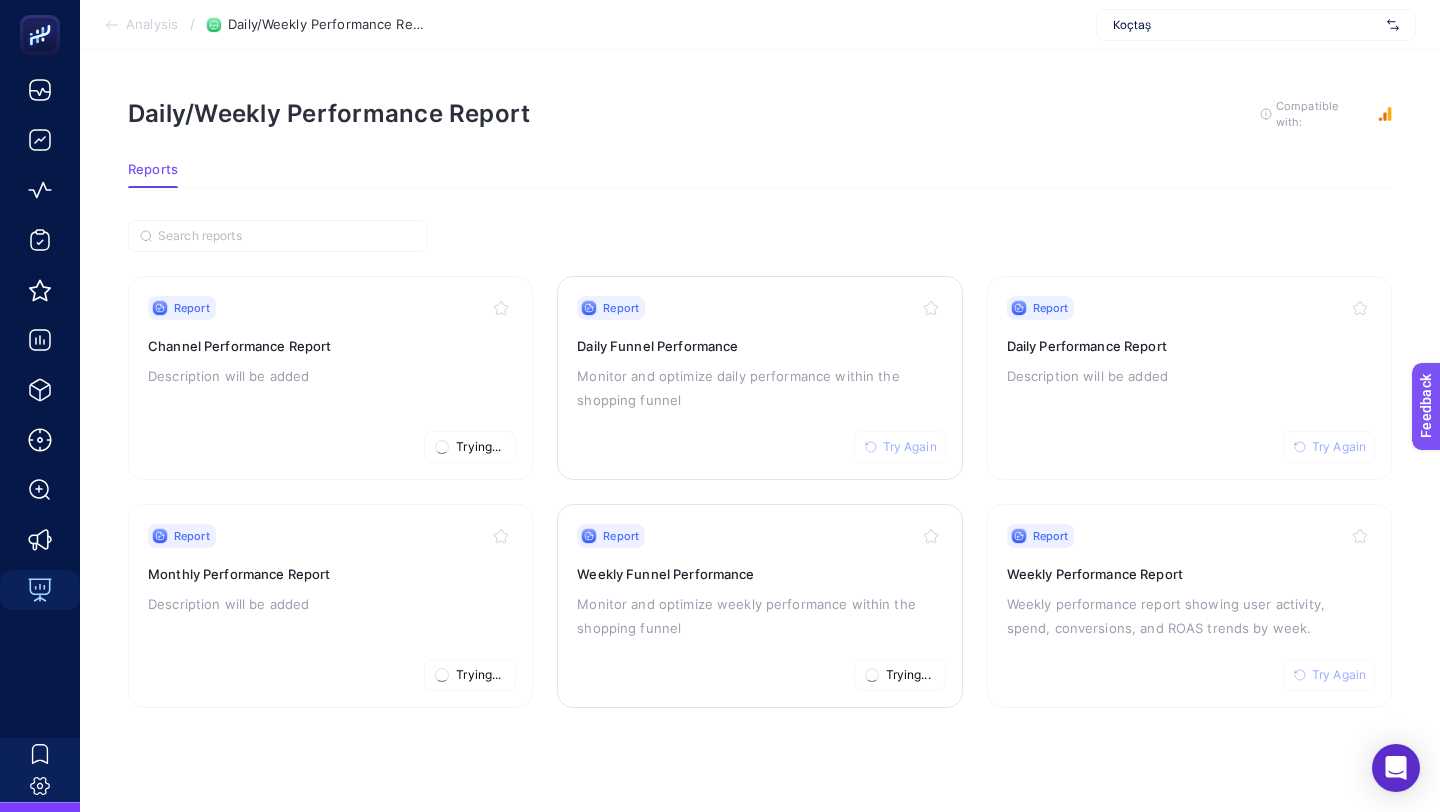 click on "Try Again" at bounding box center [910, 447] 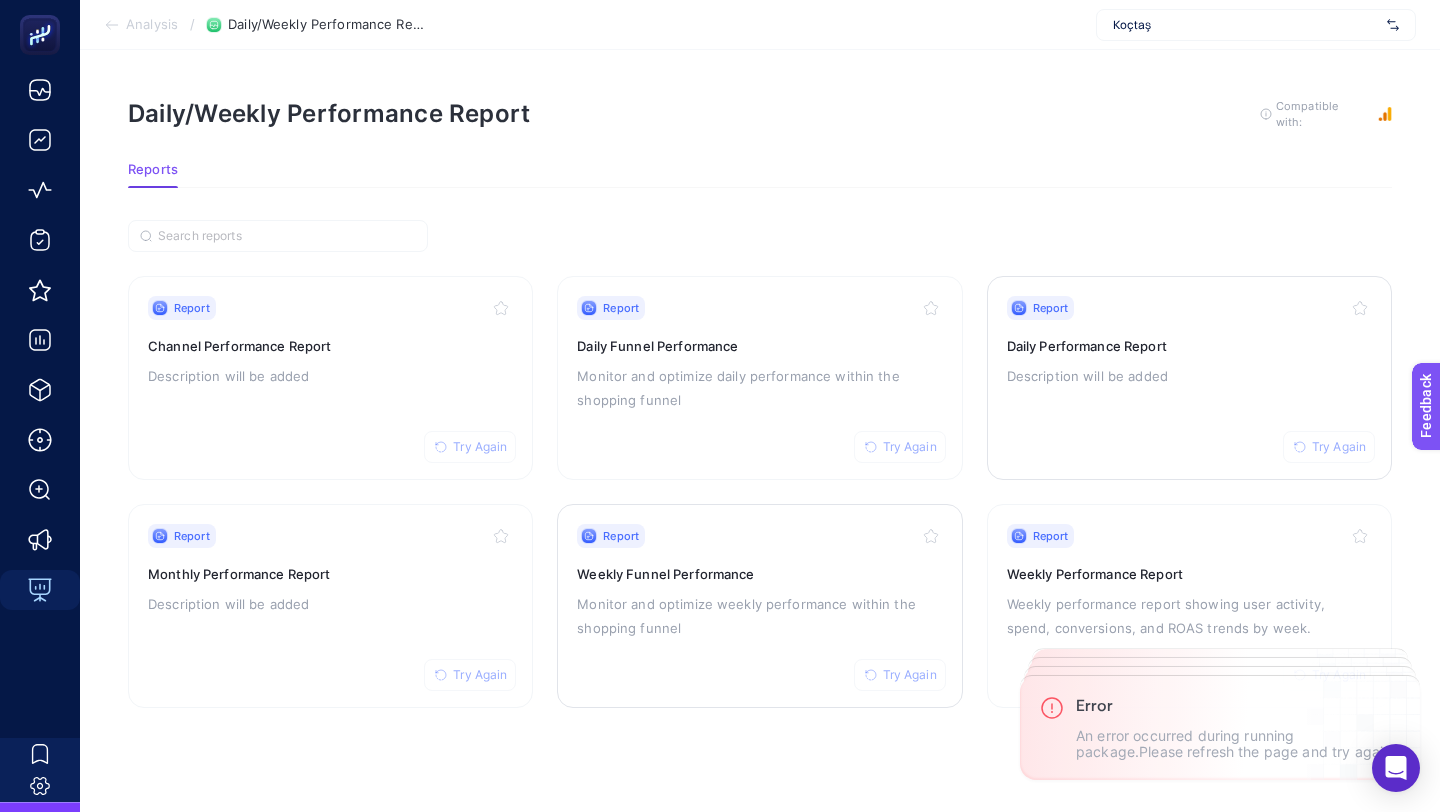 type 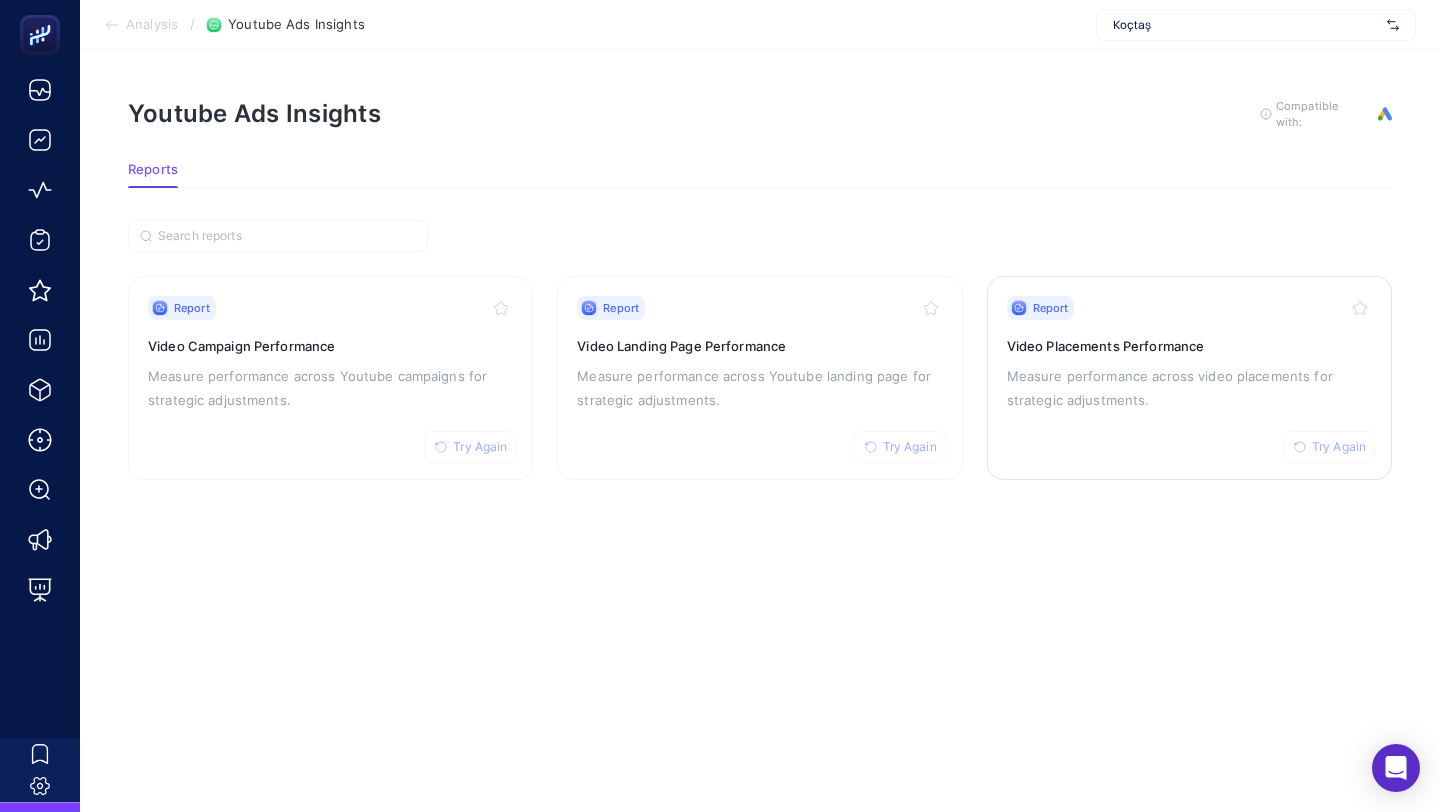scroll, scrollTop: 0, scrollLeft: 0, axis: both 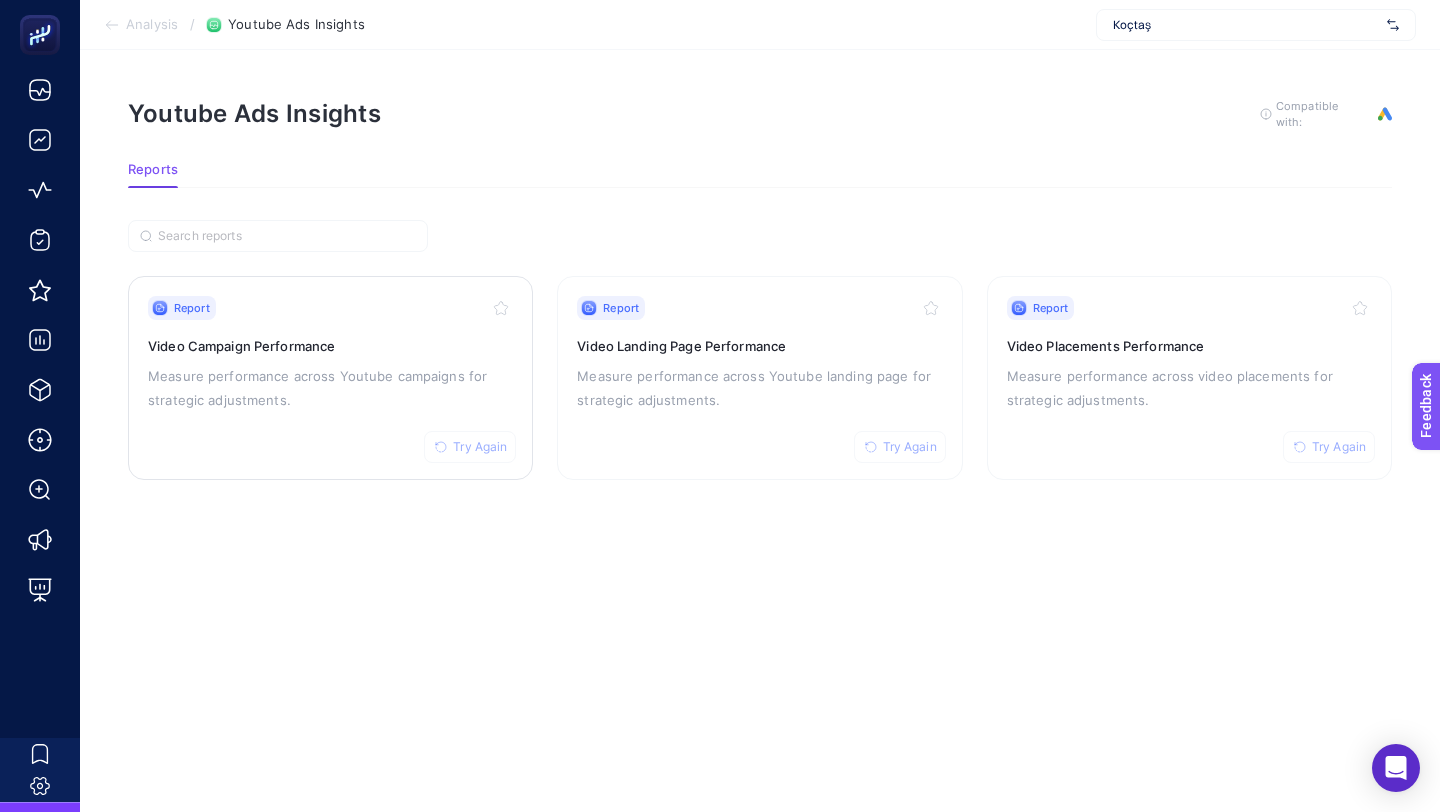click on "Try Again" at bounding box center (480, 447) 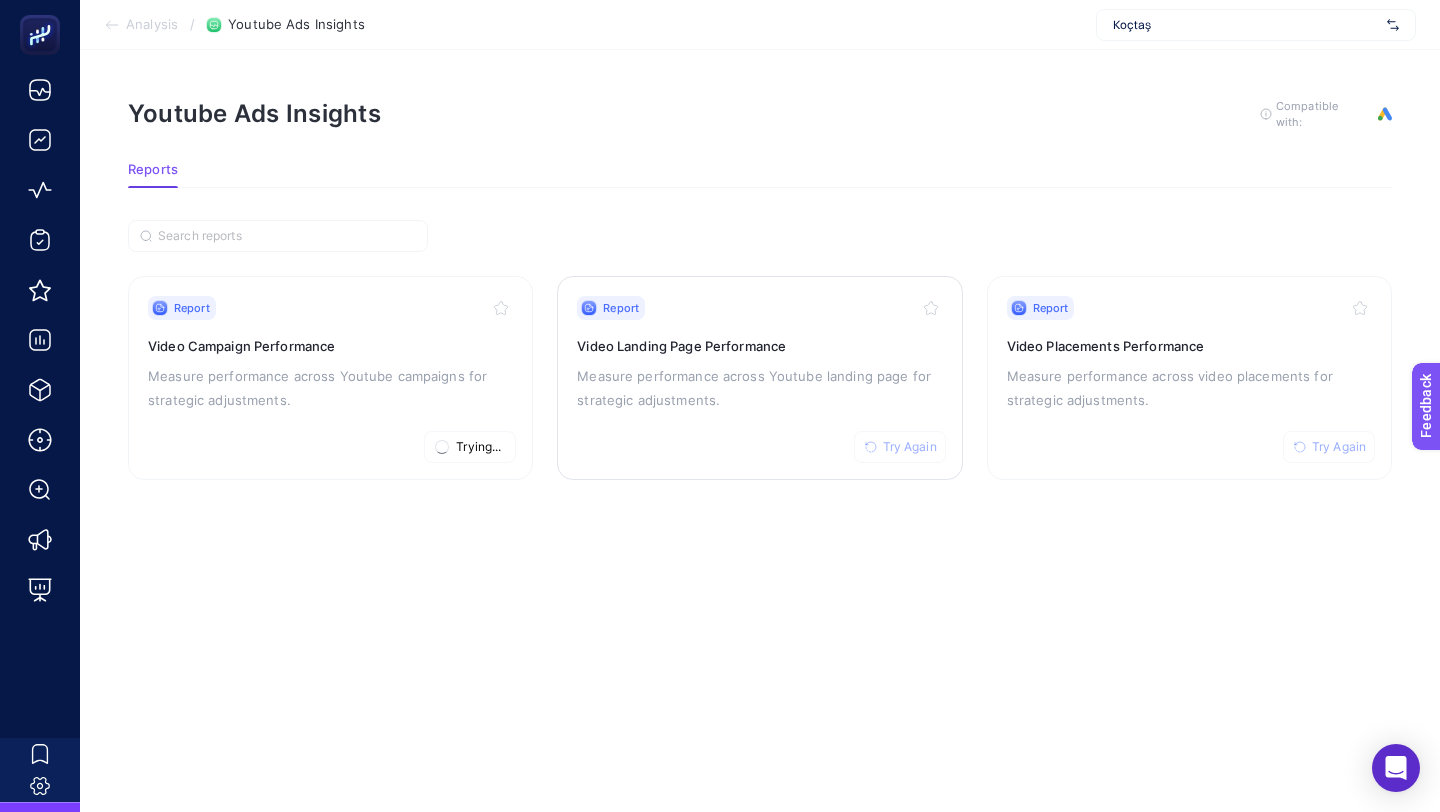 click on "Try Again" at bounding box center [910, 447] 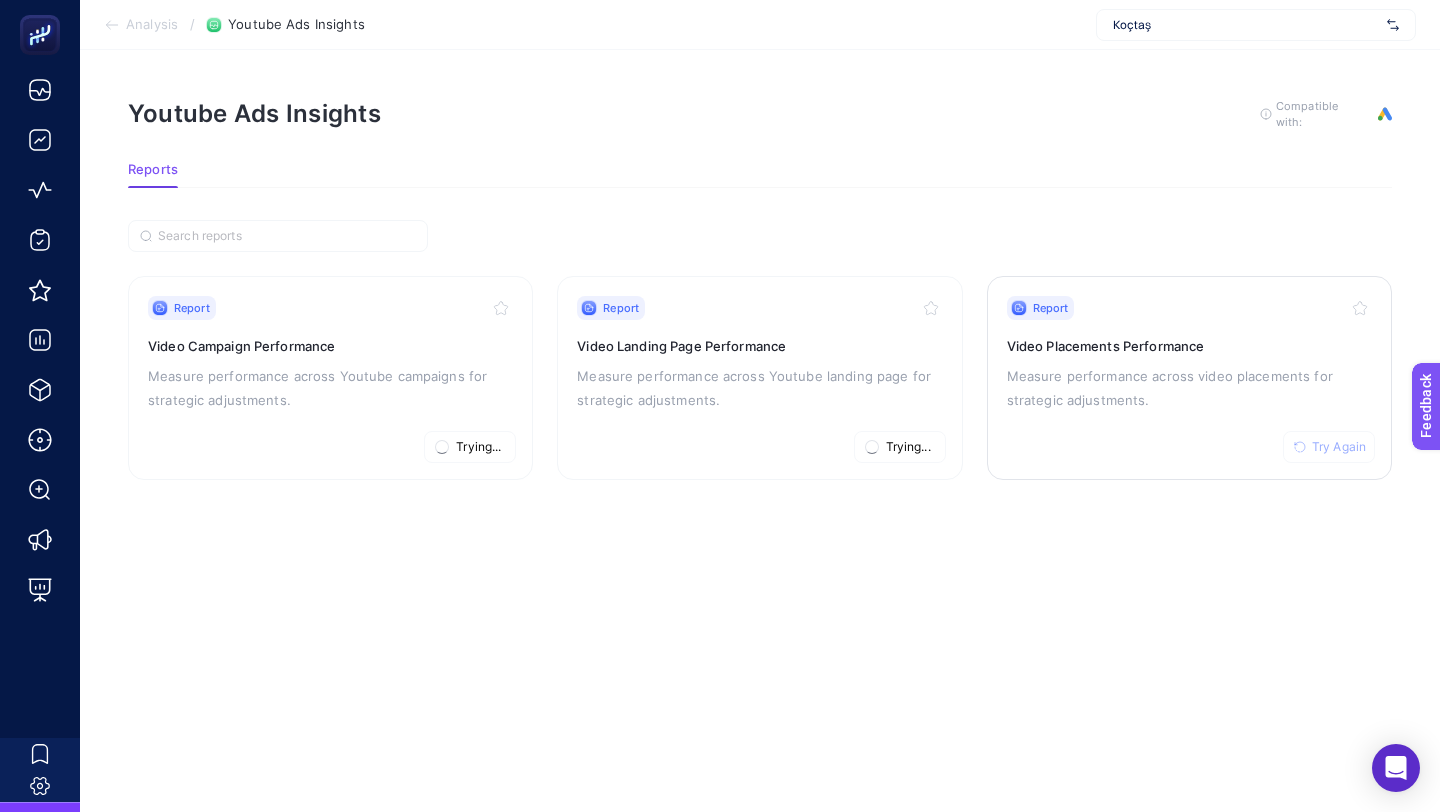 click on "Try Again" at bounding box center [1339, 447] 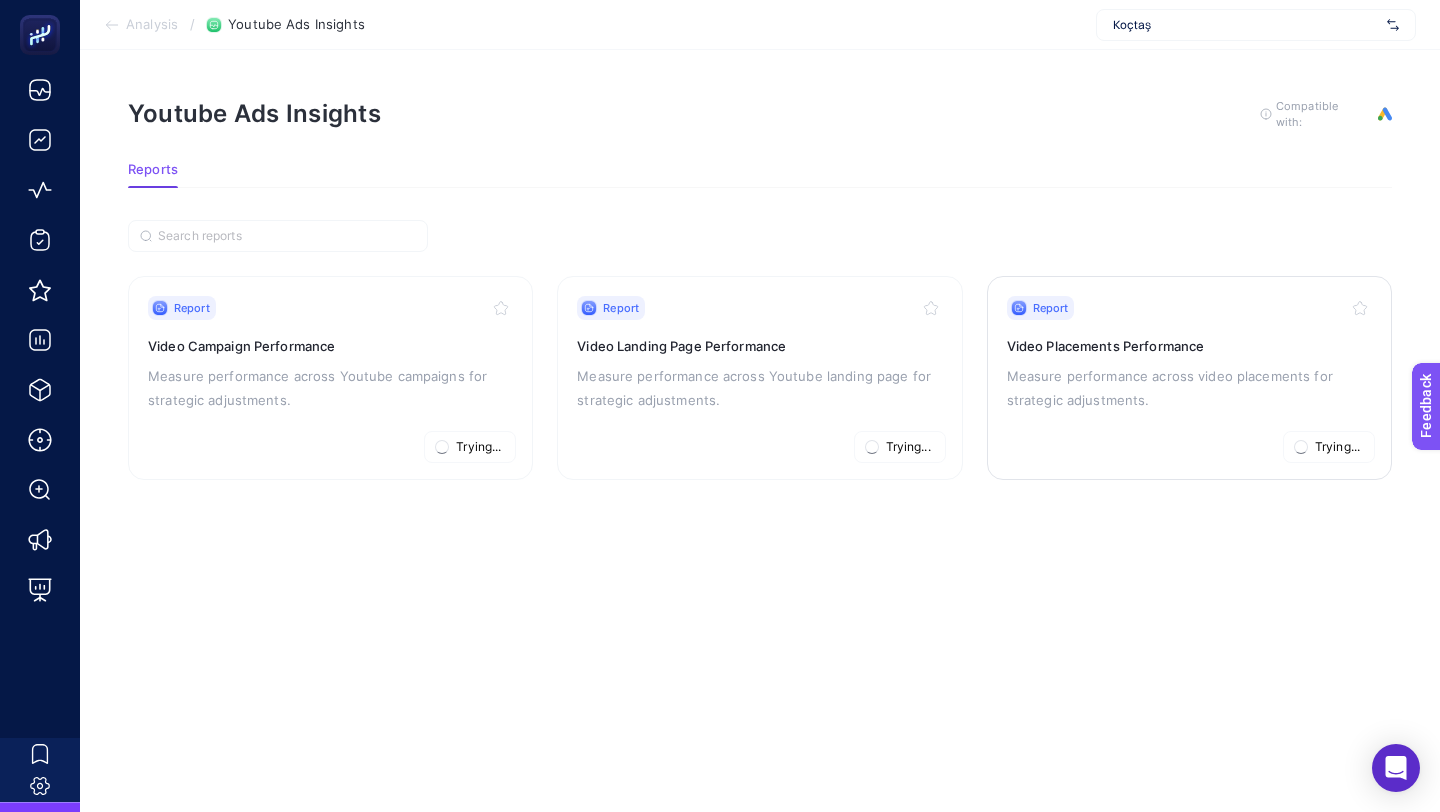 type 